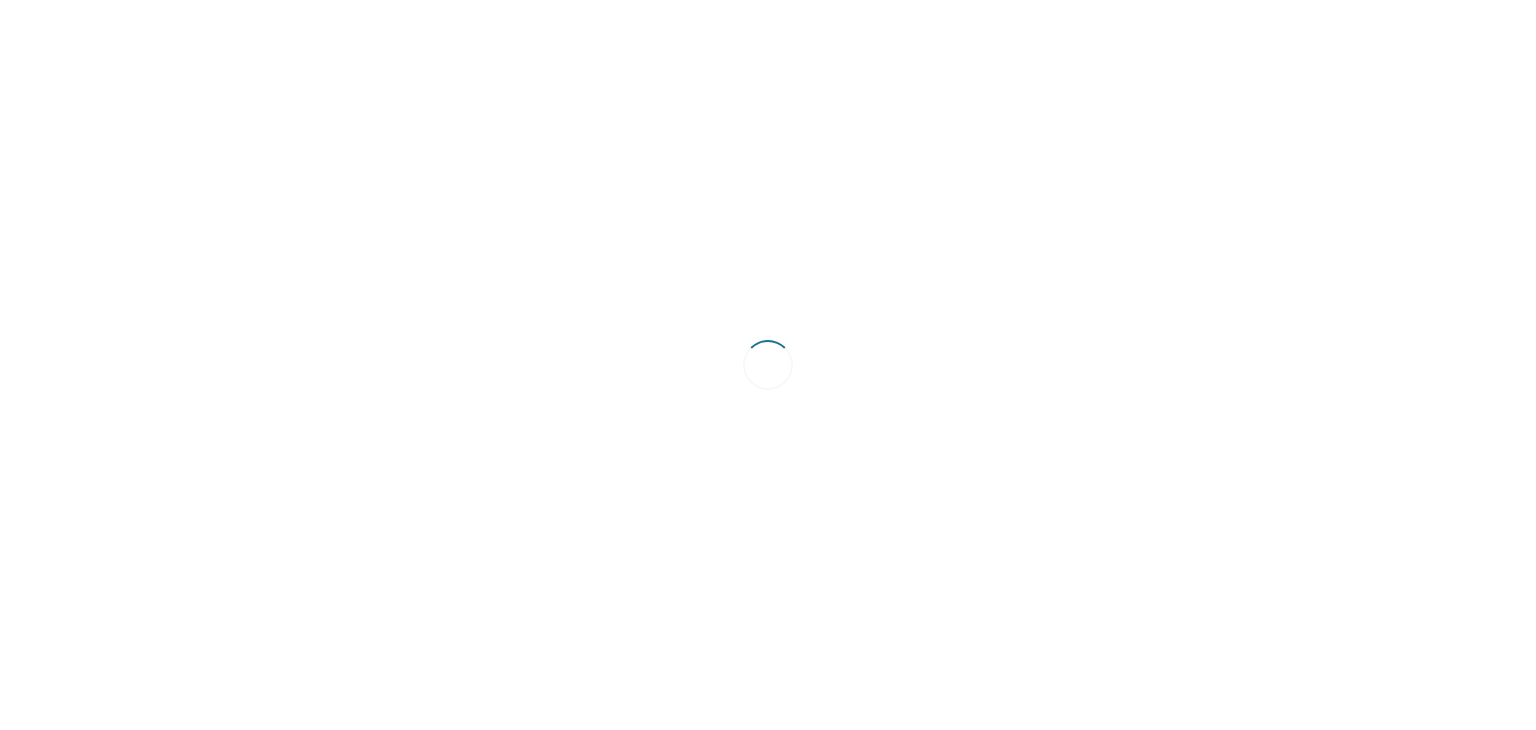 scroll, scrollTop: 0, scrollLeft: 0, axis: both 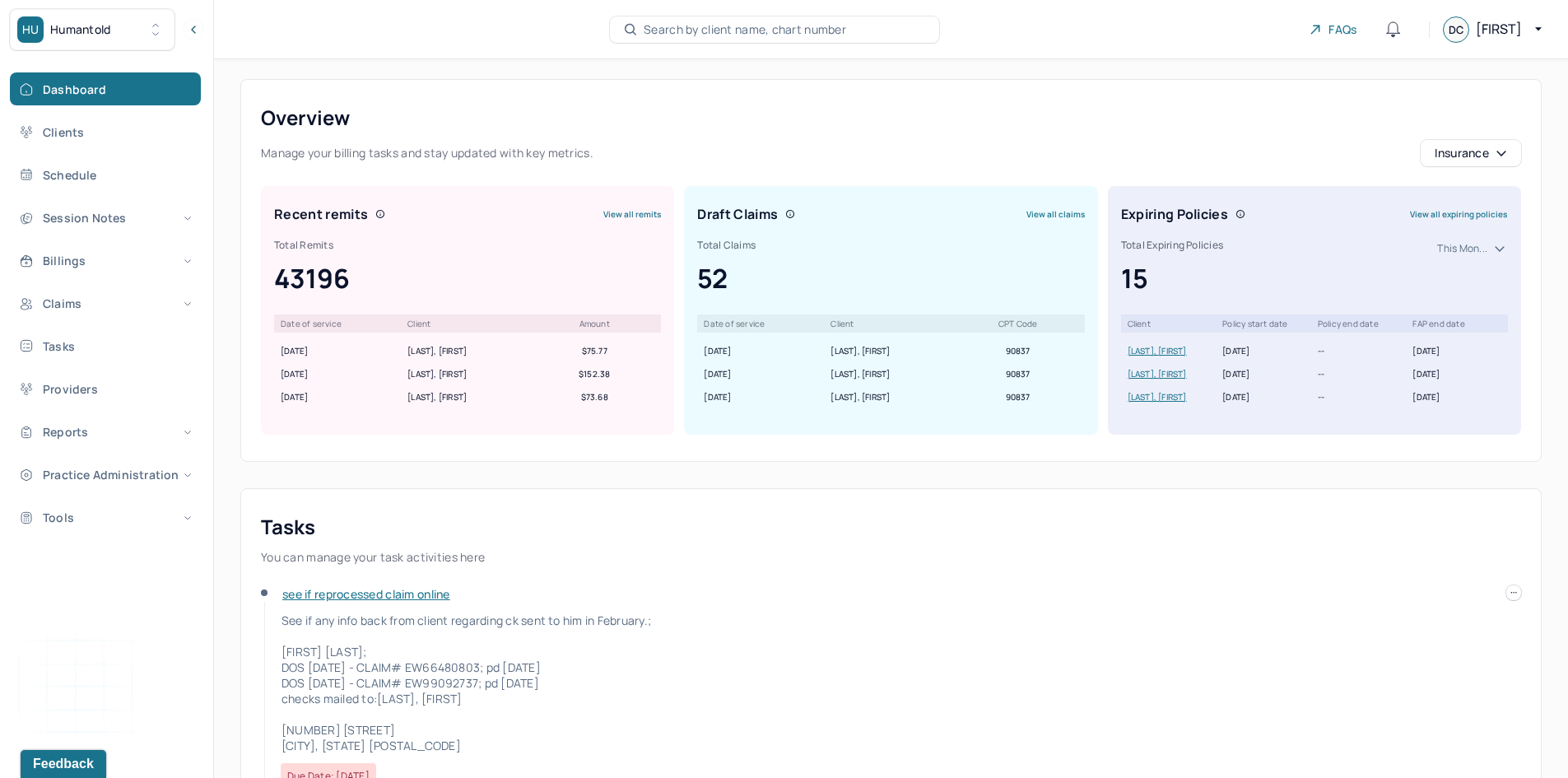click on "View all claims" at bounding box center (1055, 214) 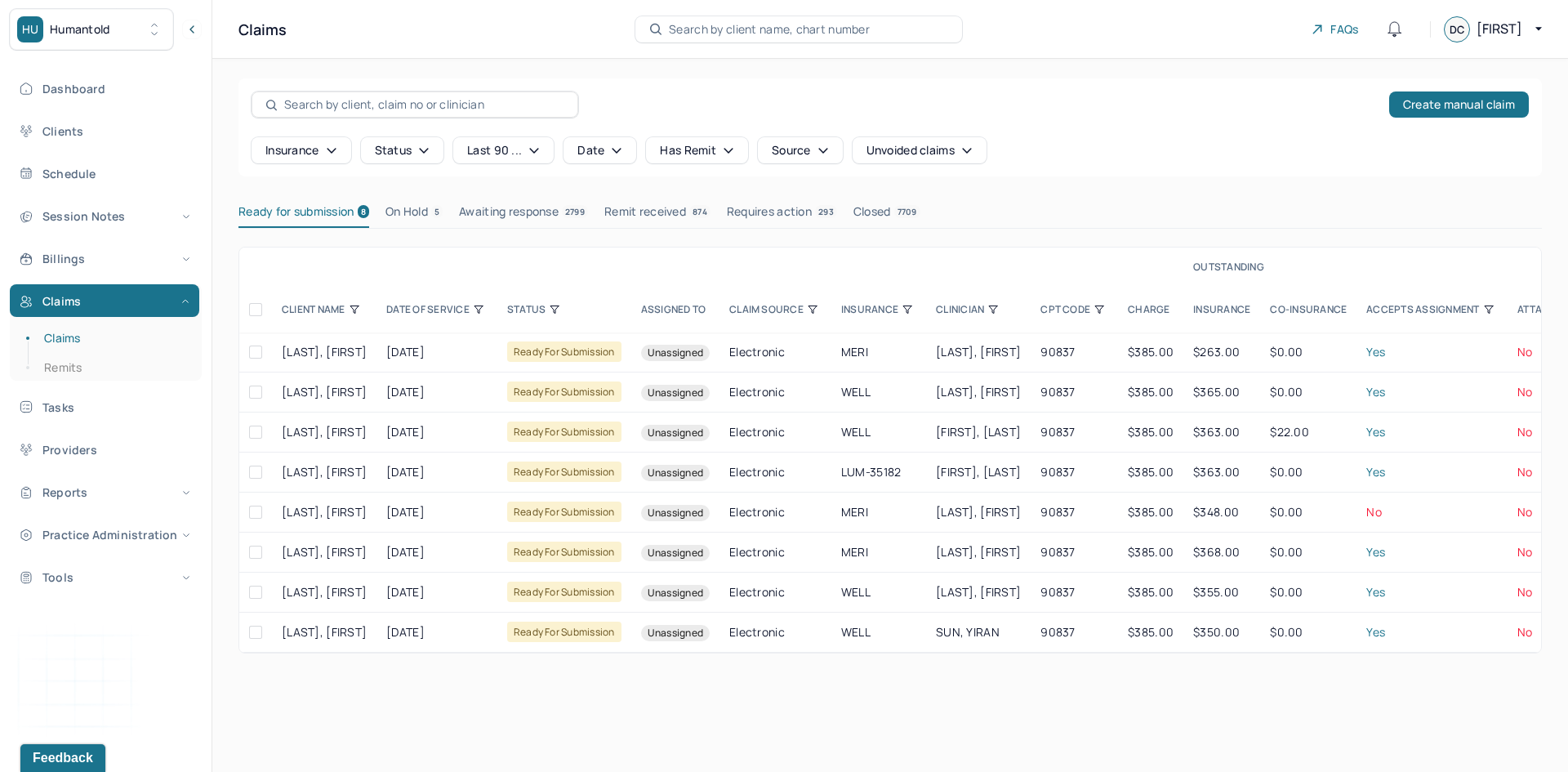 click on "Requires action 293" at bounding box center [782, 215] 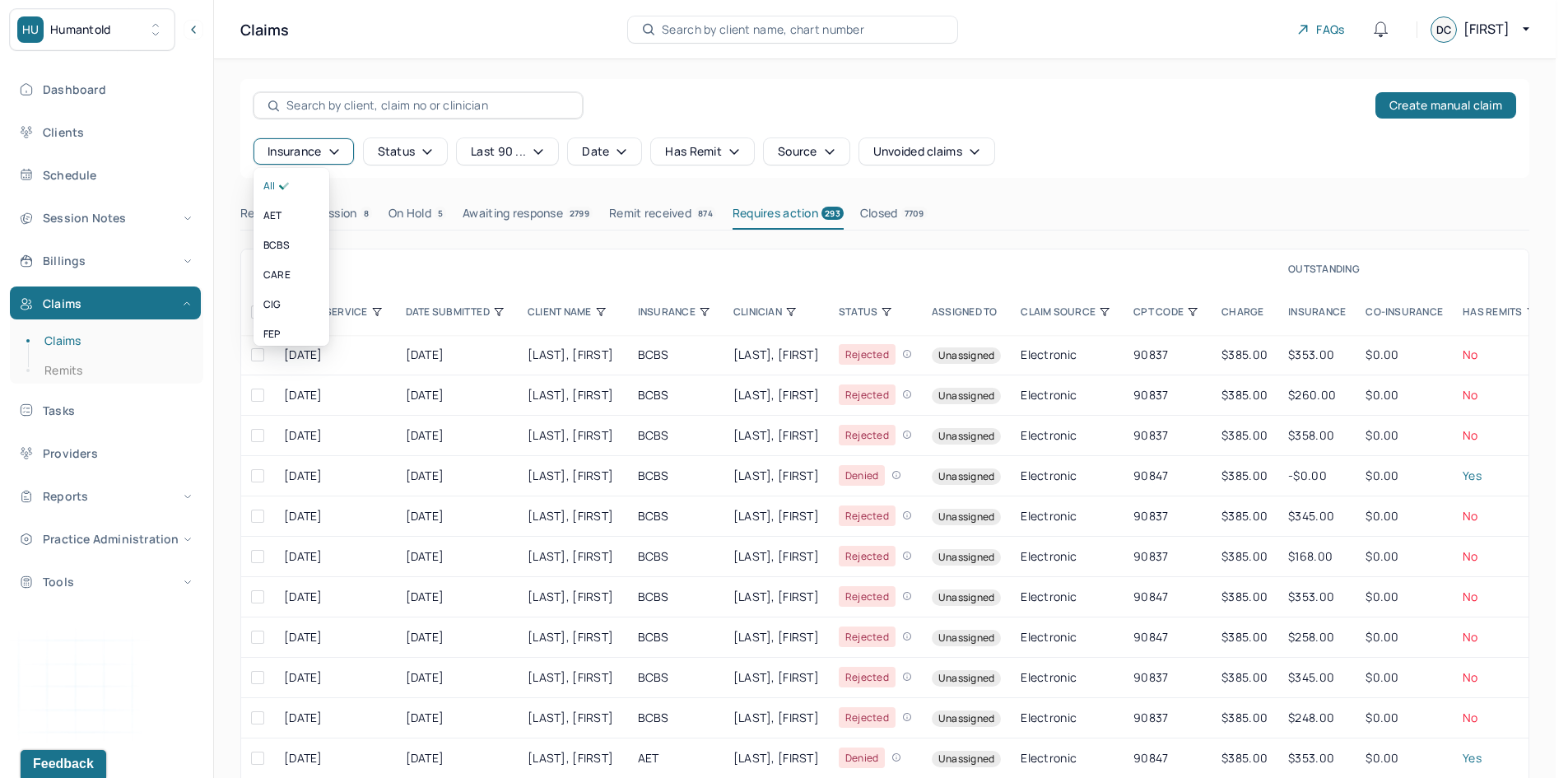 click on "Insurance" at bounding box center (304, 151) 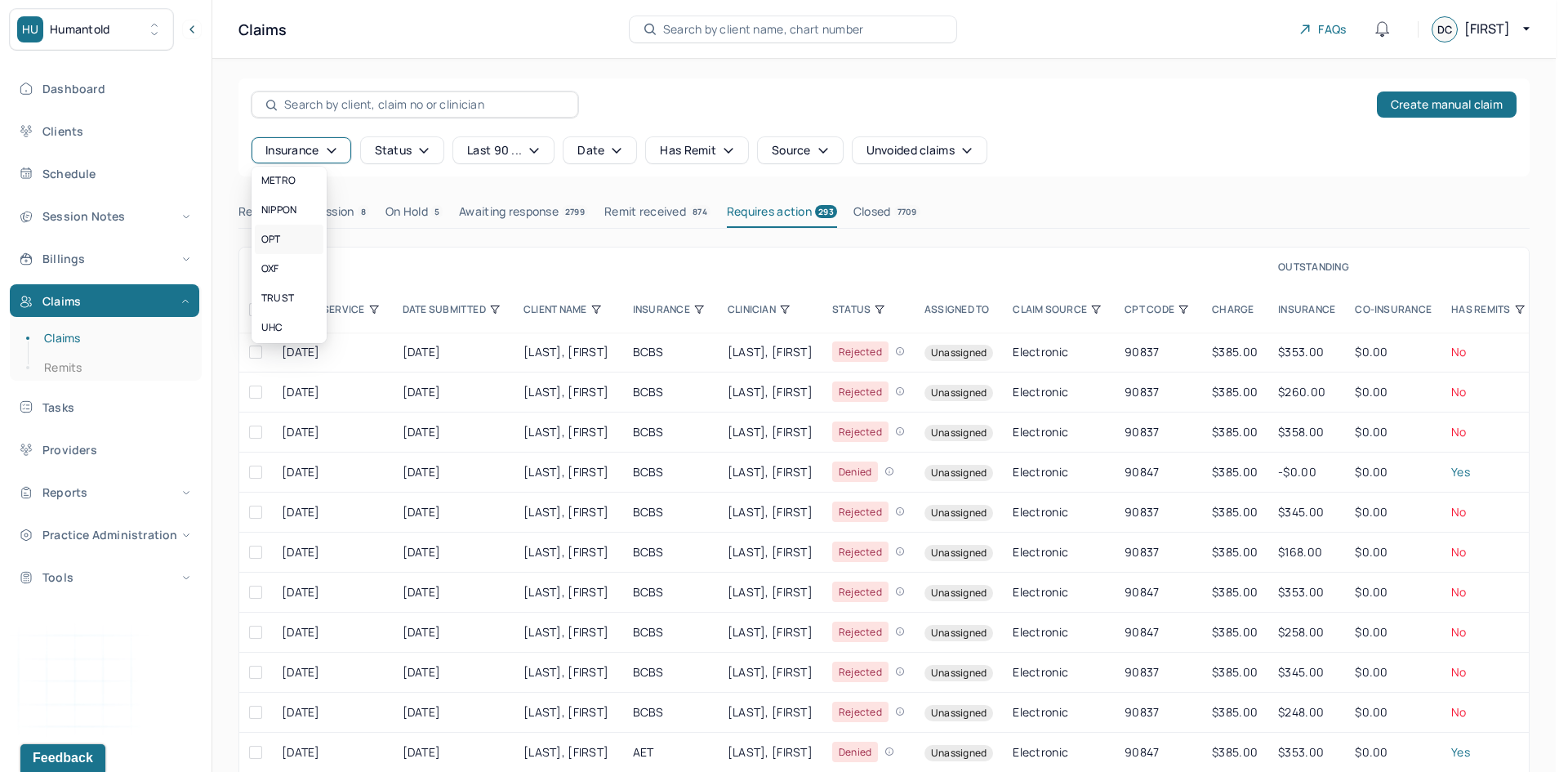 scroll, scrollTop: 327, scrollLeft: 0, axis: vertical 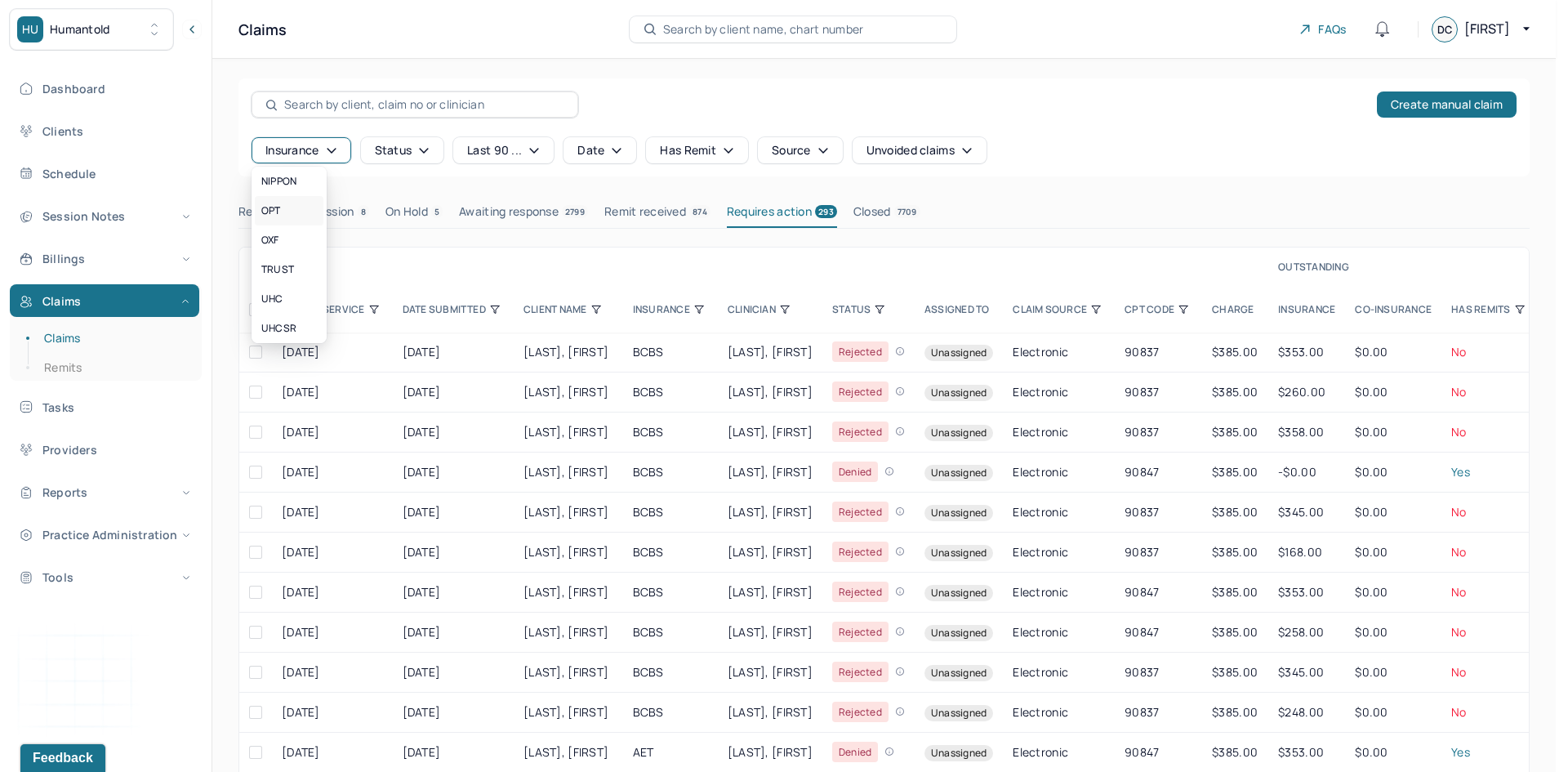 click on "OPT" at bounding box center (271, 211) 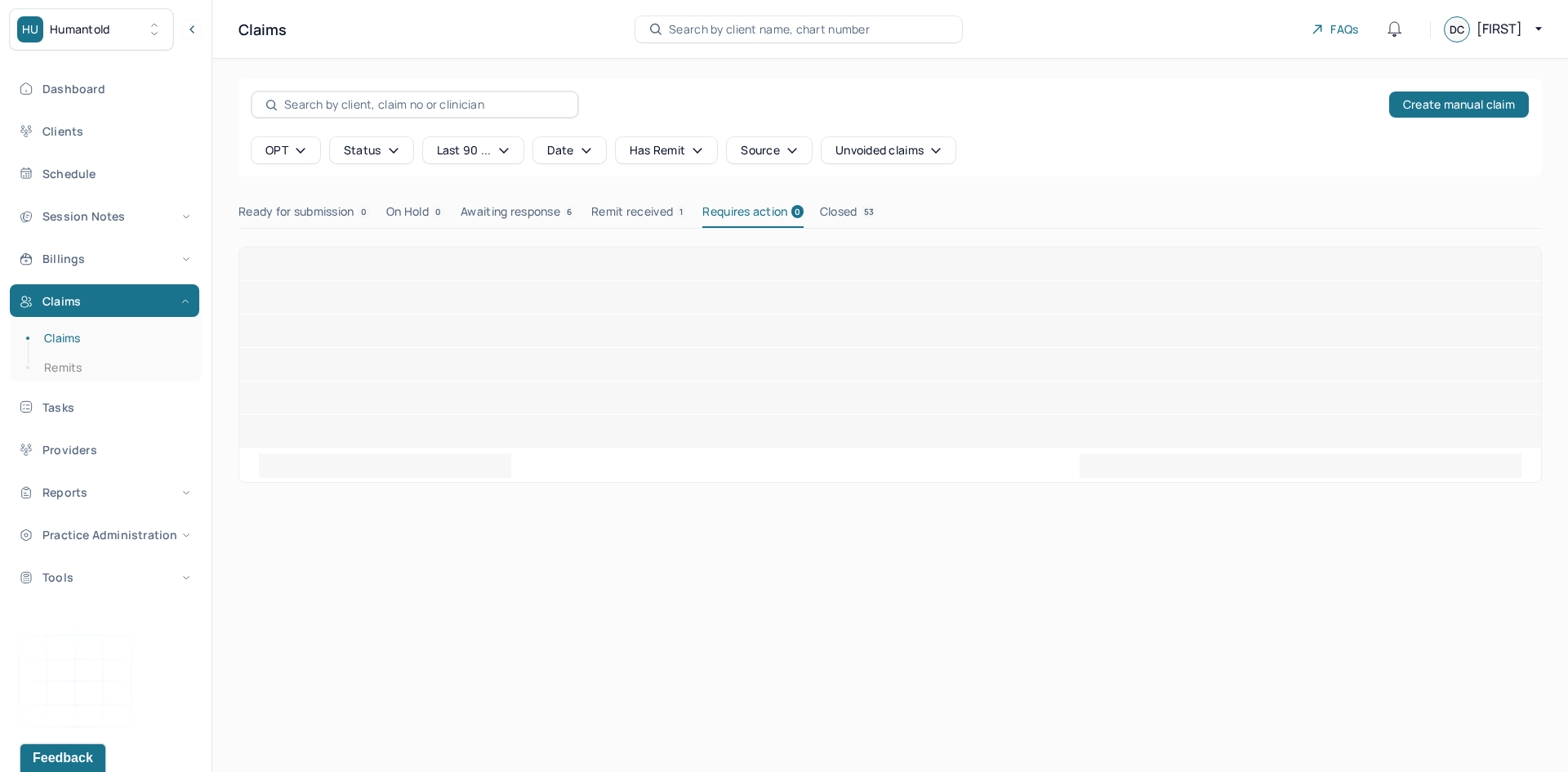 click on "OPT" at bounding box center [286, 150] 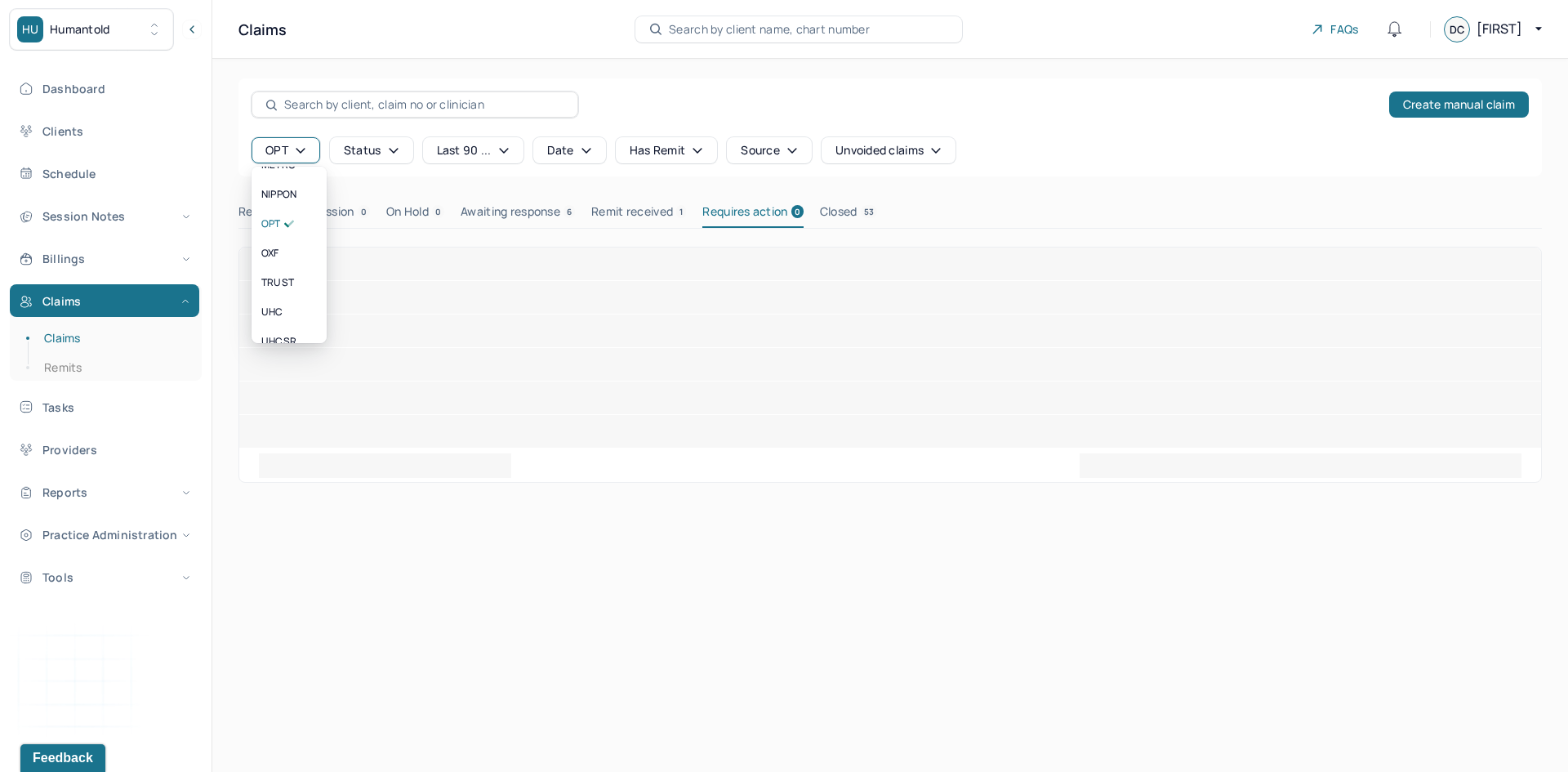 scroll, scrollTop: 327, scrollLeft: 0, axis: vertical 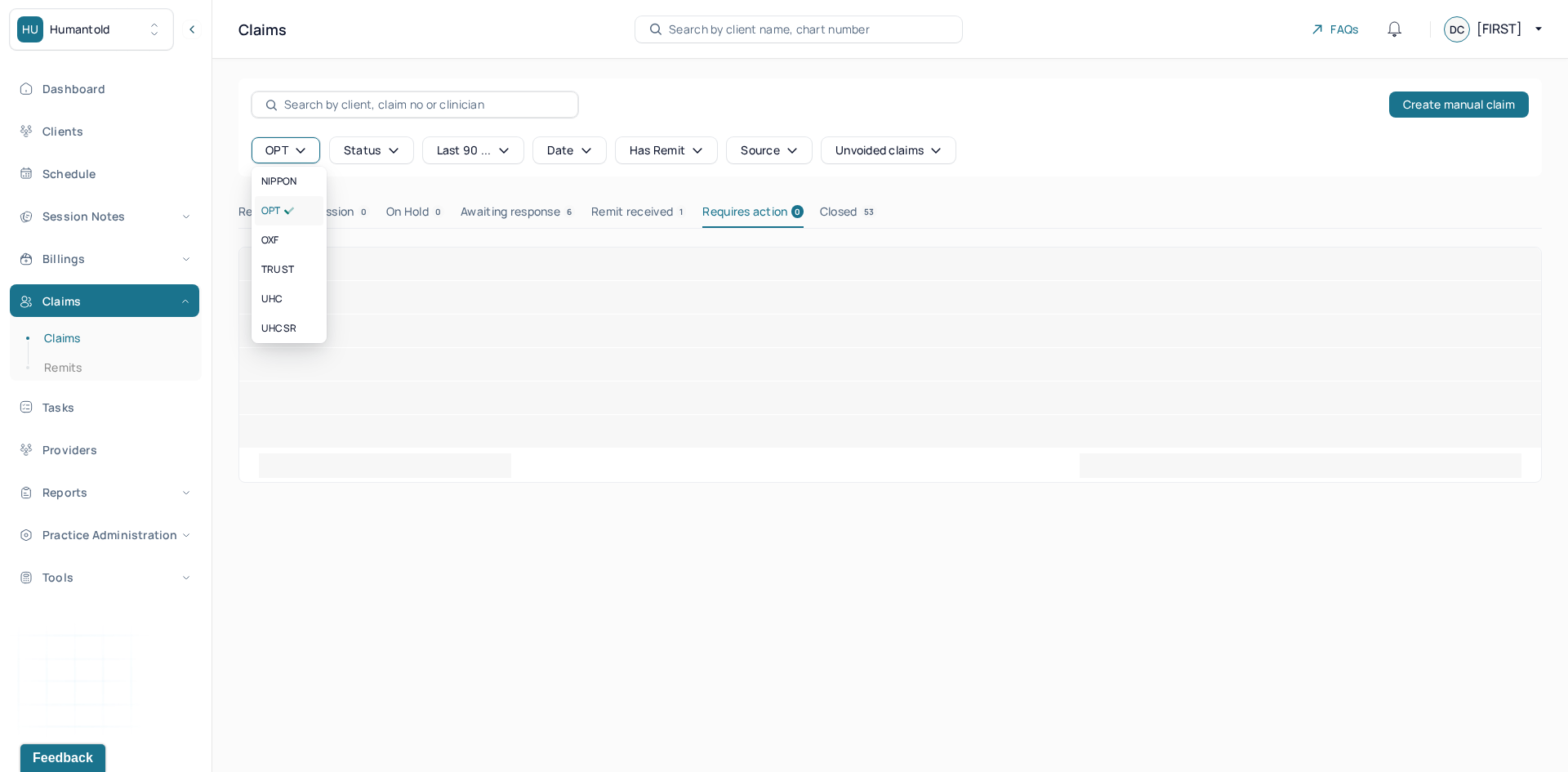 click on "OPT" at bounding box center [289, 211] 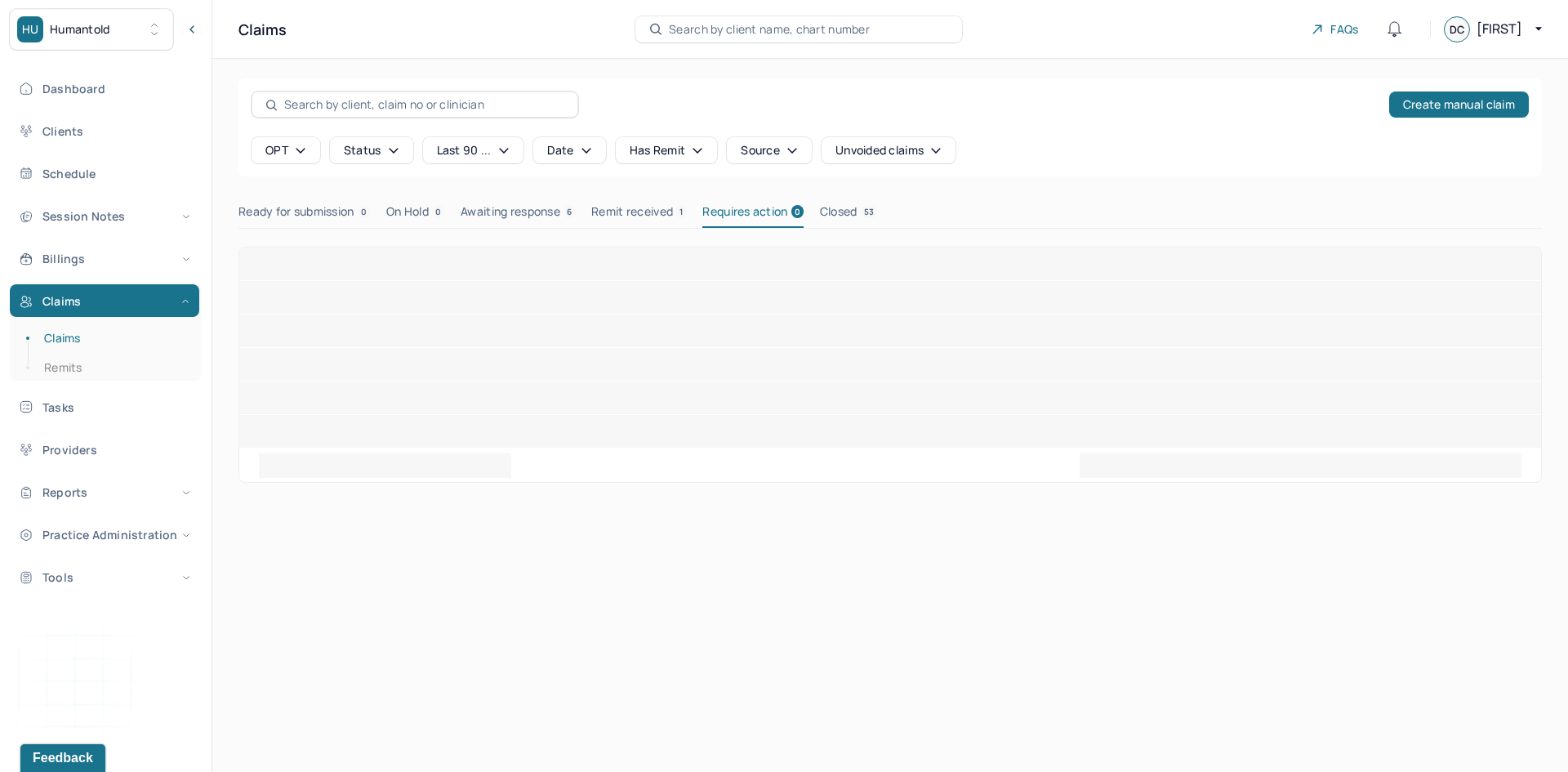 click on "OPT" at bounding box center [286, 150] 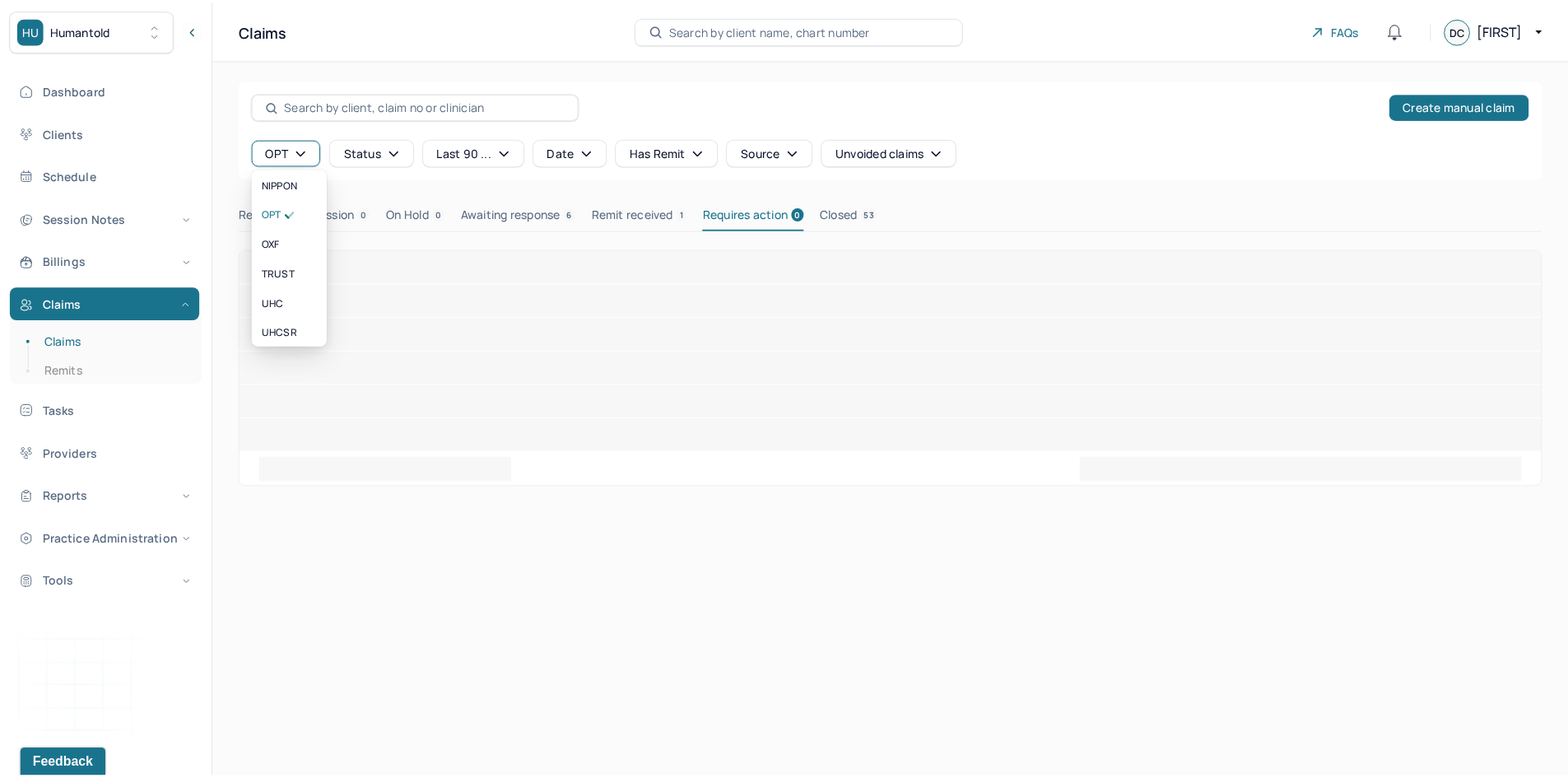 scroll, scrollTop: 329, scrollLeft: 0, axis: vertical 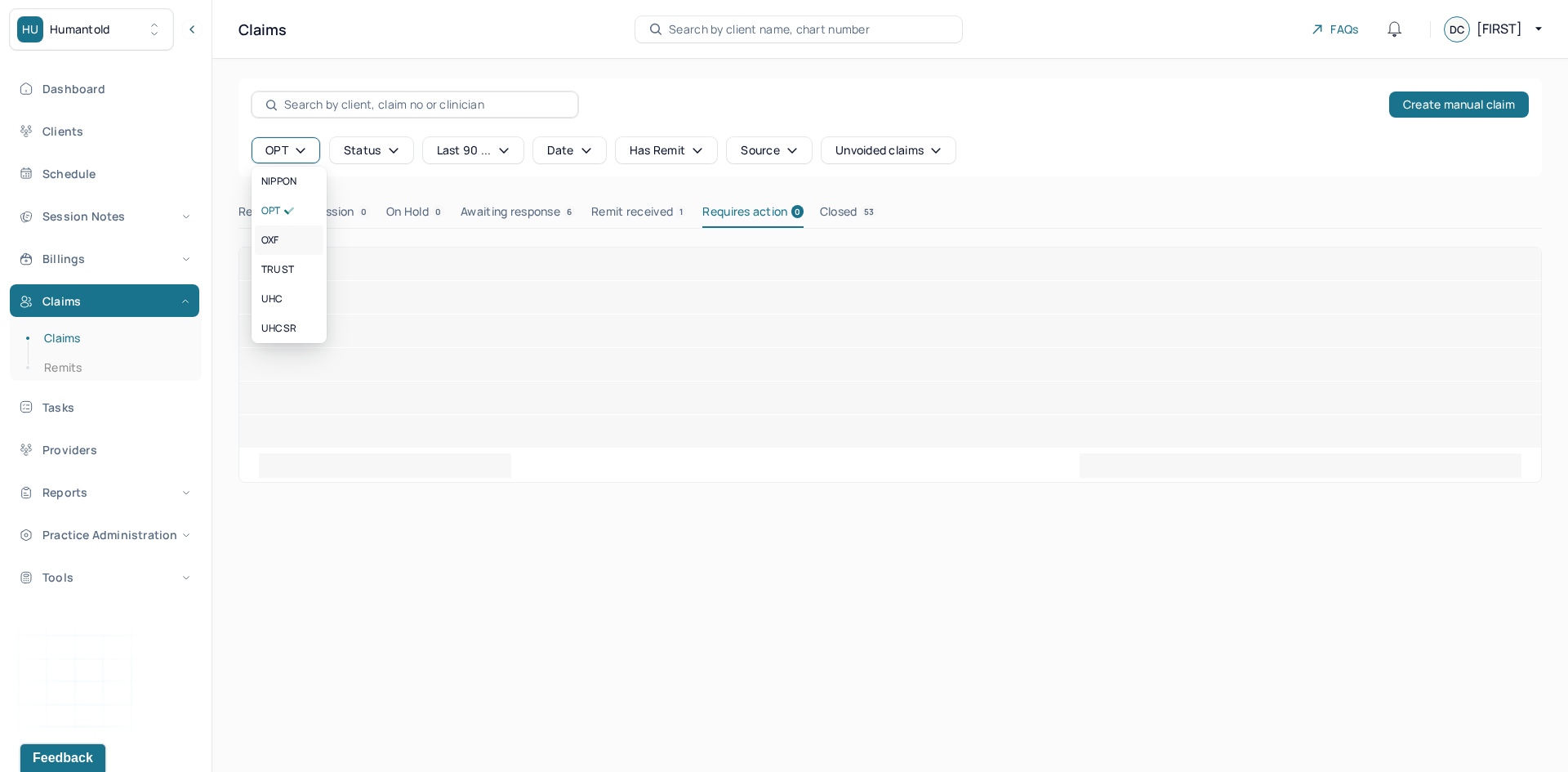 click on "OXF" at bounding box center (270, 240) 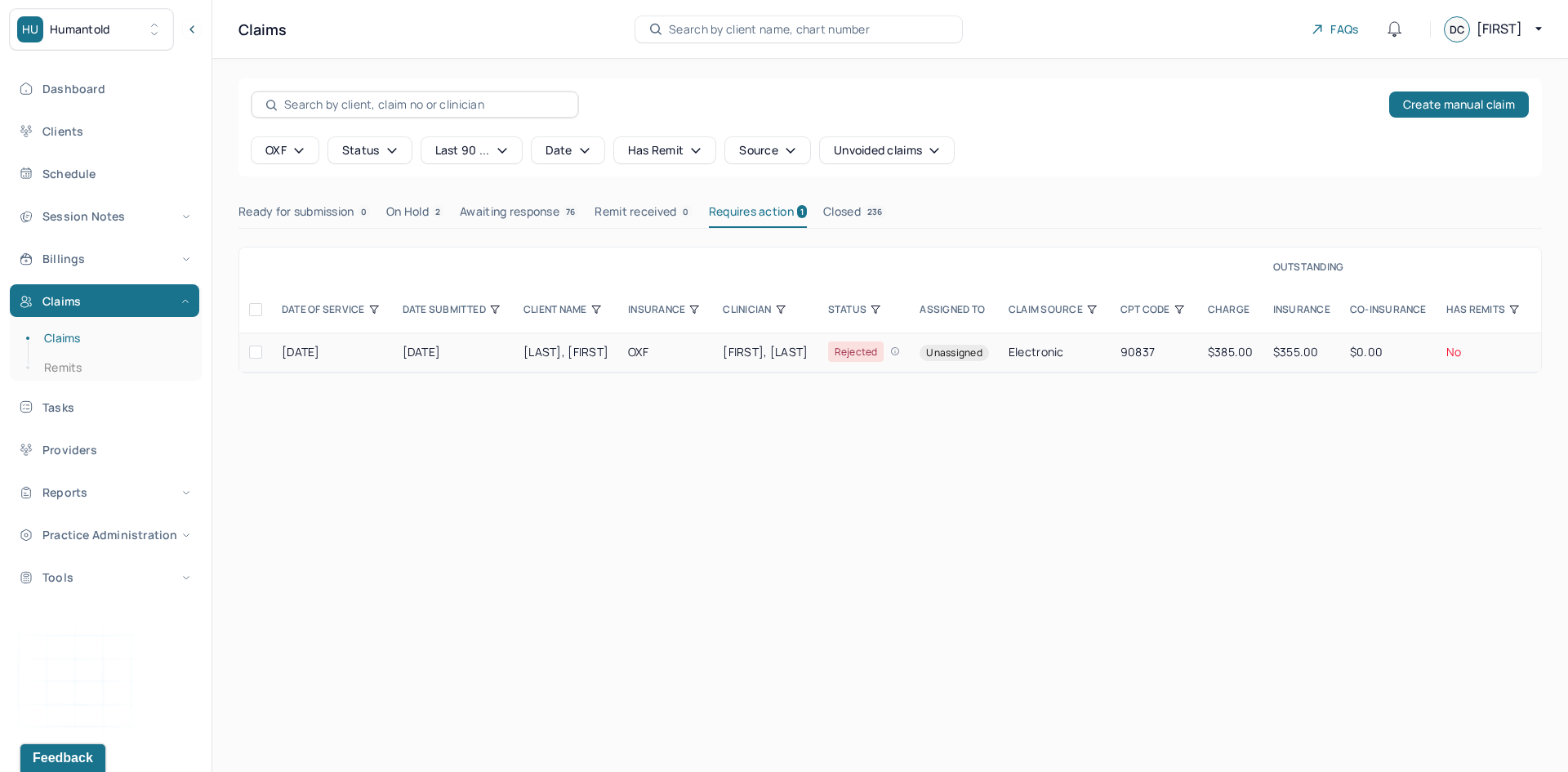 click on "[LAST], [LAST]" at bounding box center [566, 351] 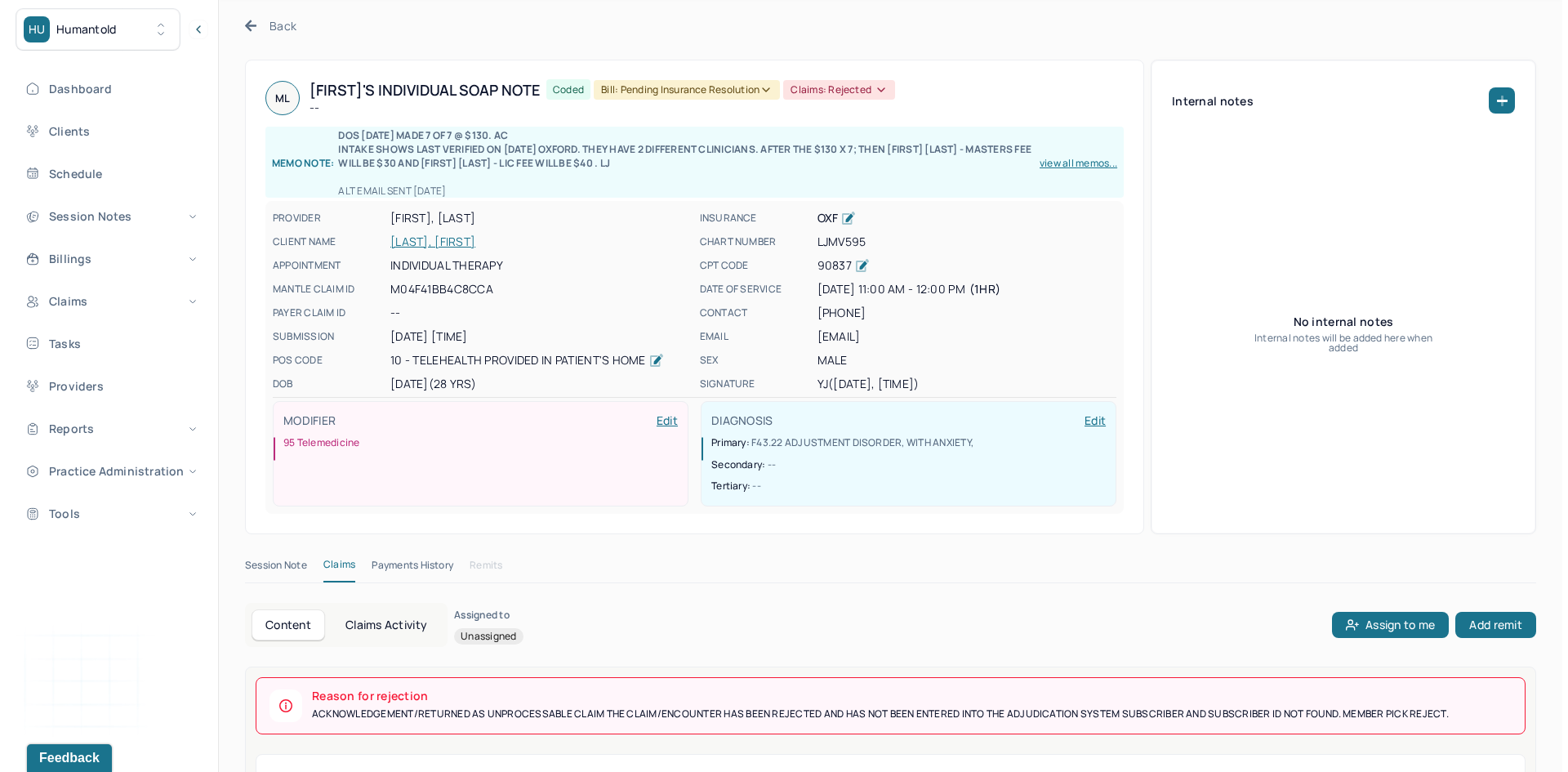 scroll, scrollTop: 0, scrollLeft: 0, axis: both 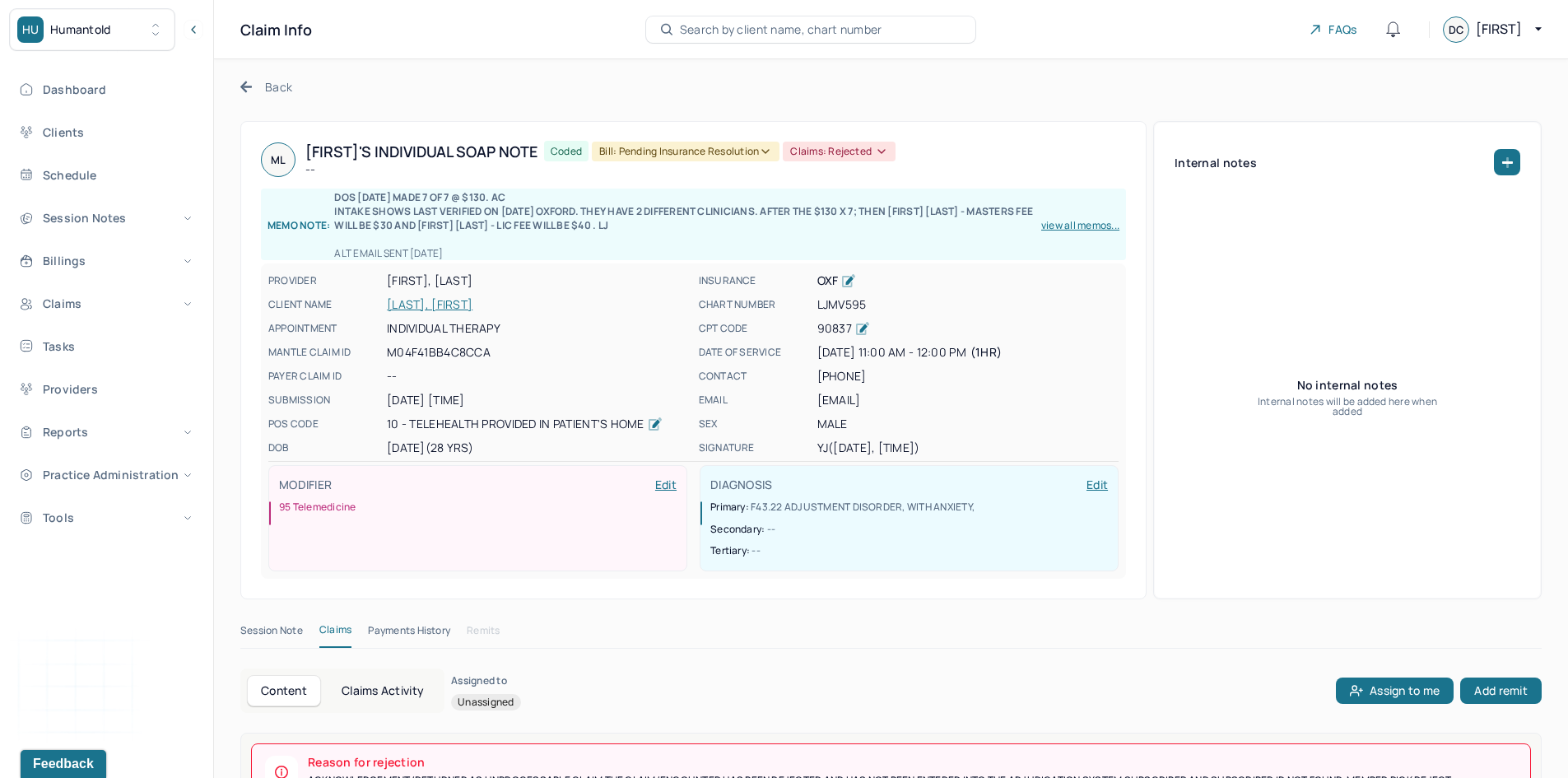 click 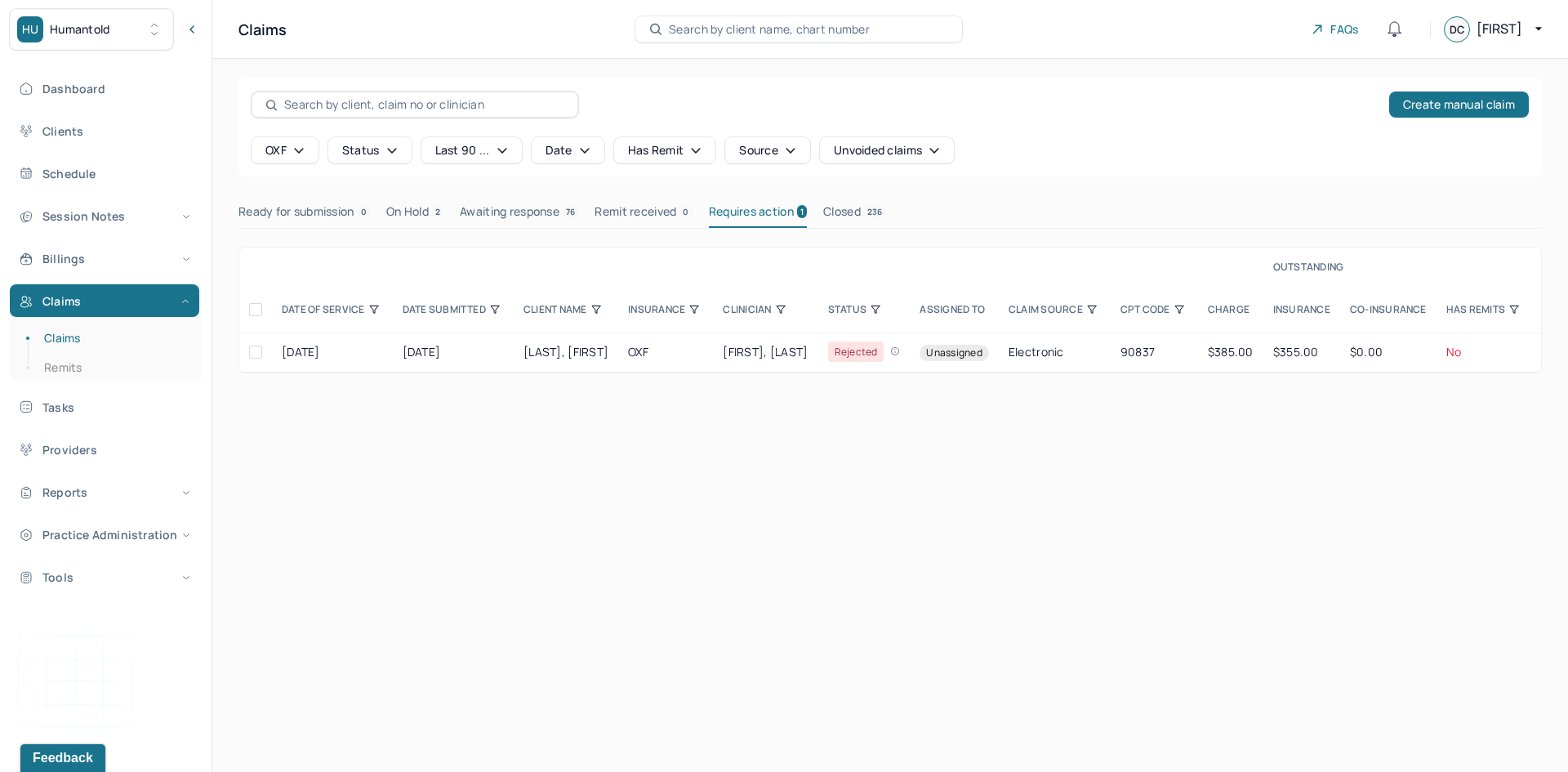 click on "OXF" at bounding box center [285, 150] 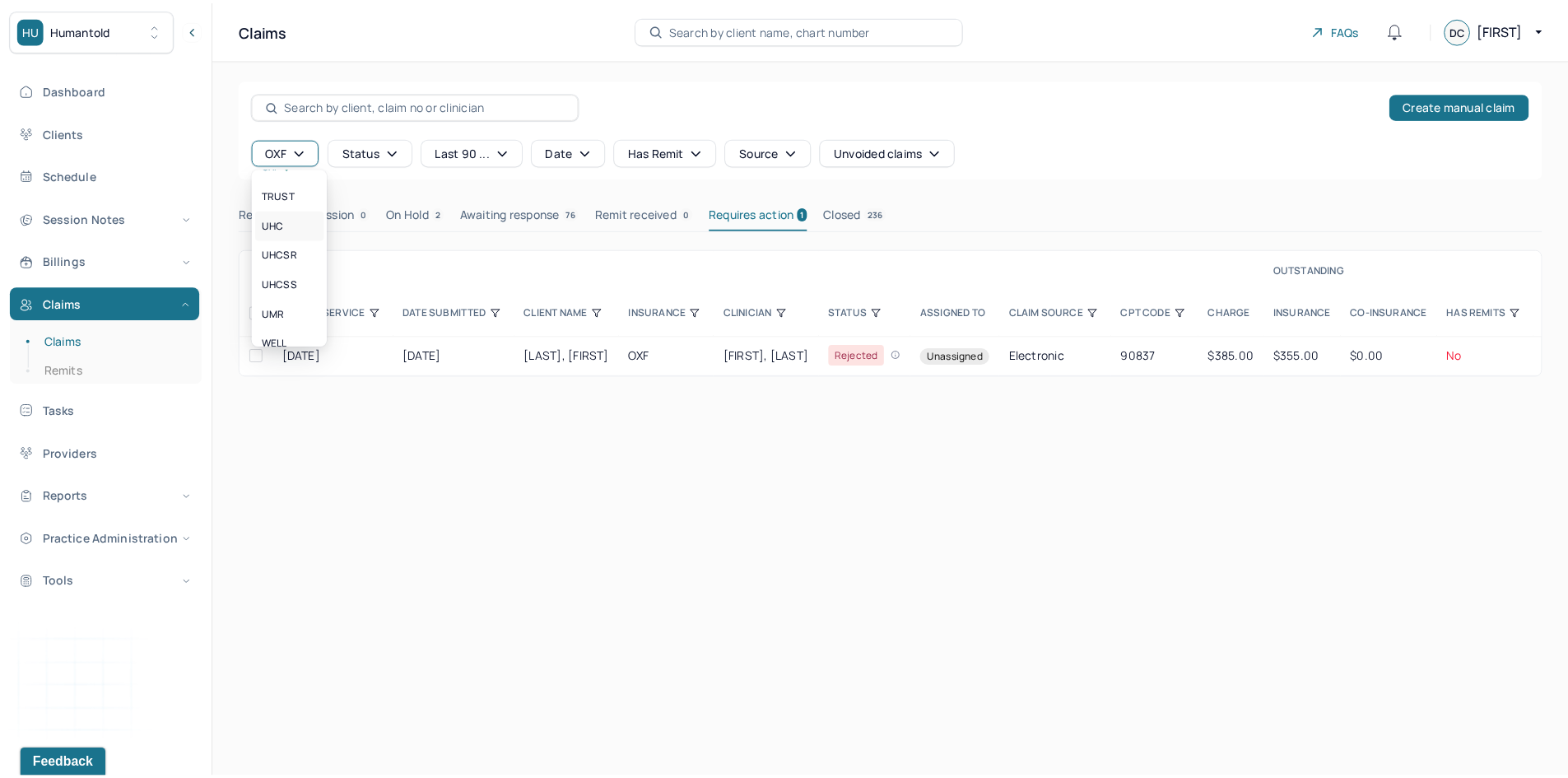 scroll, scrollTop: 412, scrollLeft: 0, axis: vertical 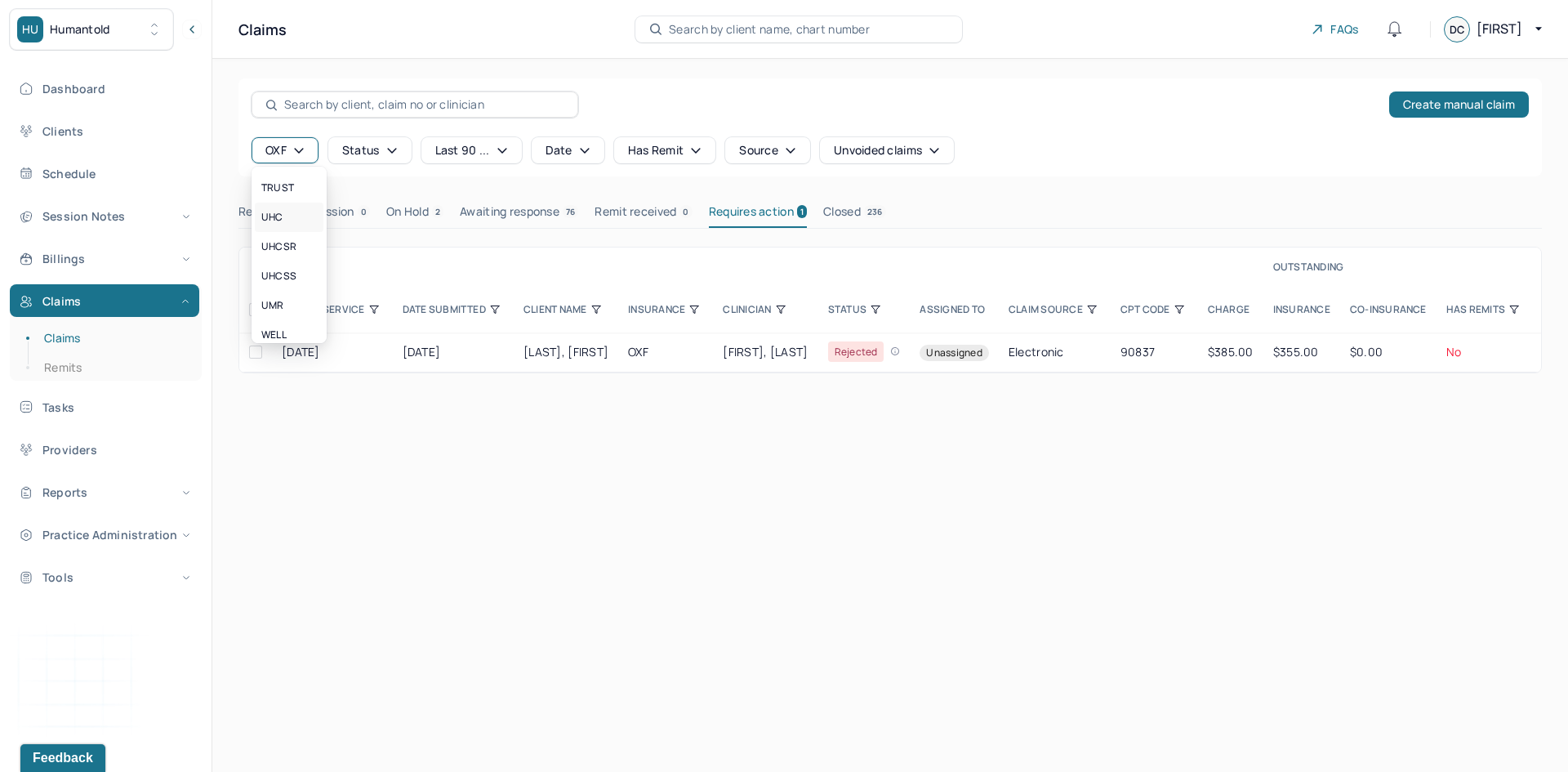 click on "UHC" at bounding box center (272, 217) 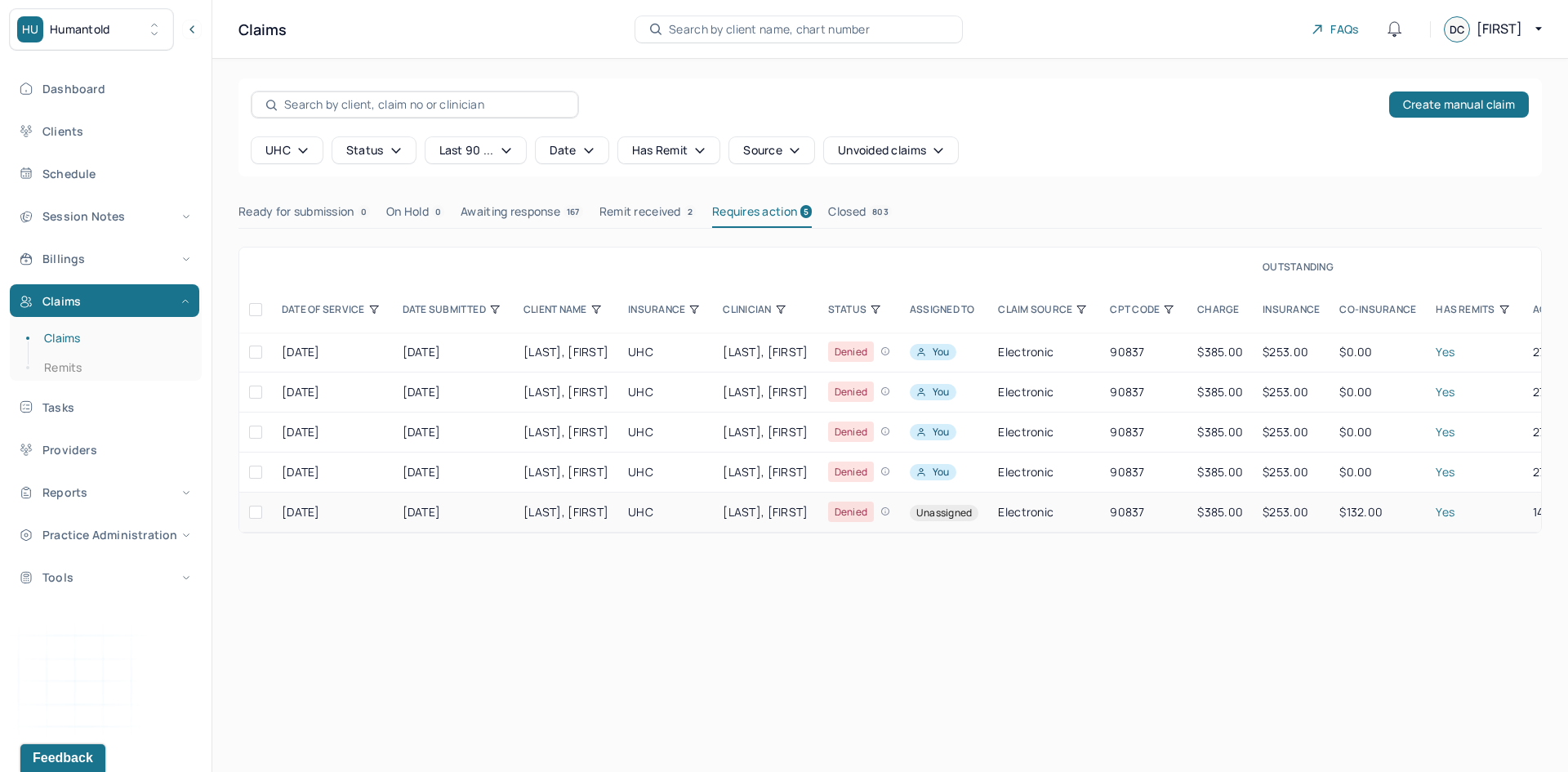 click on "CAMPBELL, ALANA" at bounding box center (566, 511) 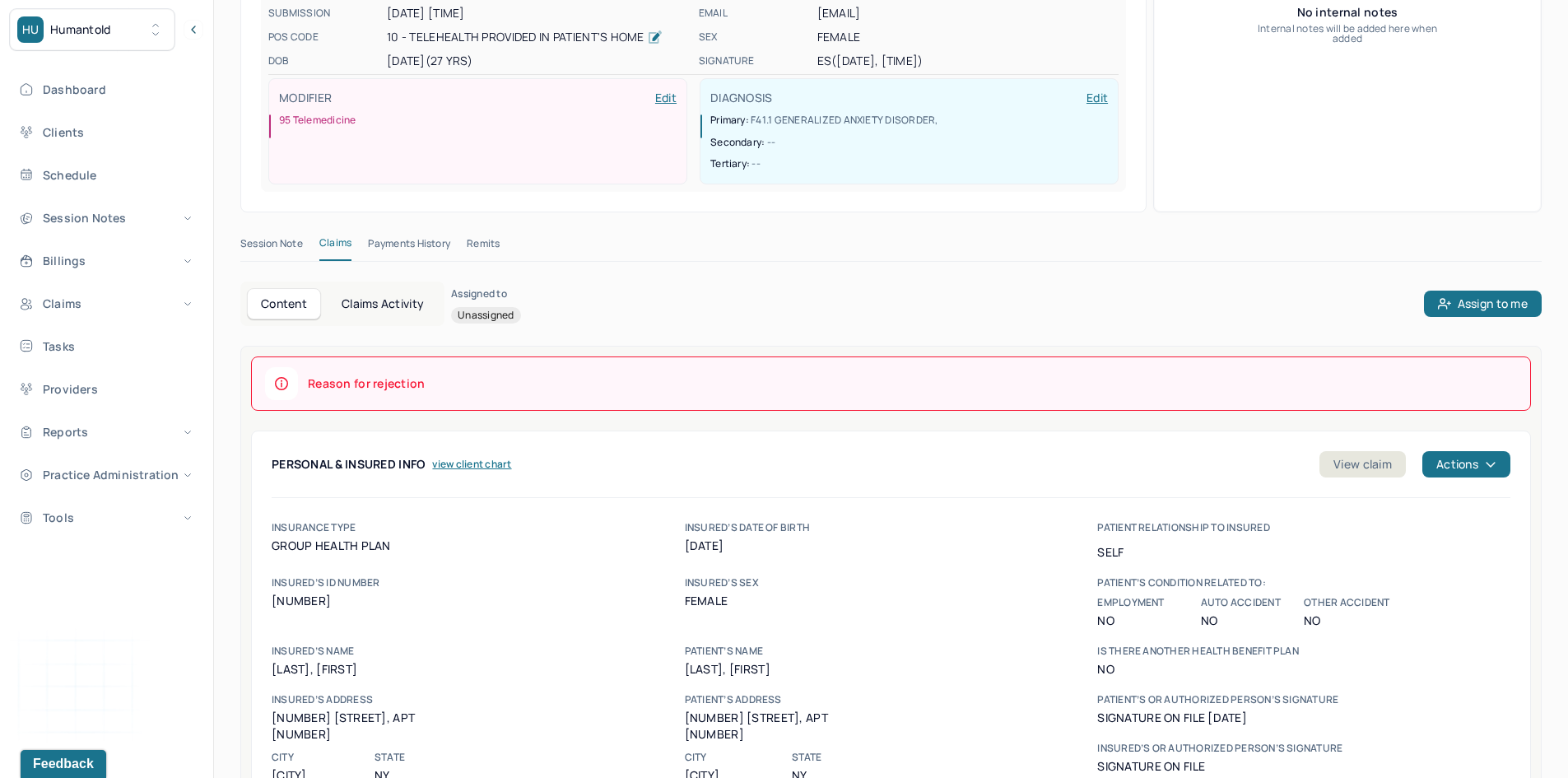 scroll, scrollTop: 165, scrollLeft: 0, axis: vertical 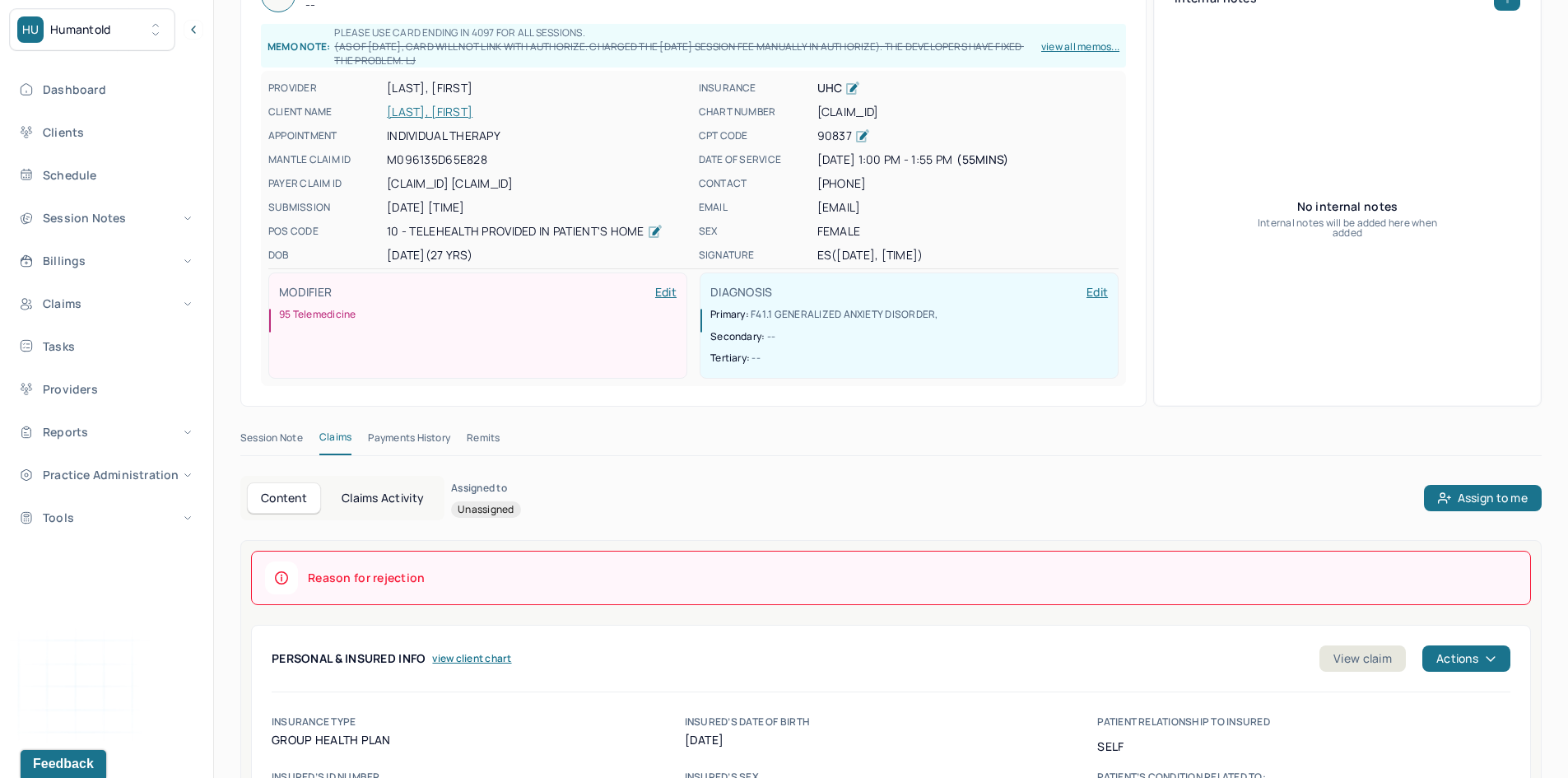 click on "Assigned to" at bounding box center (479, 488) 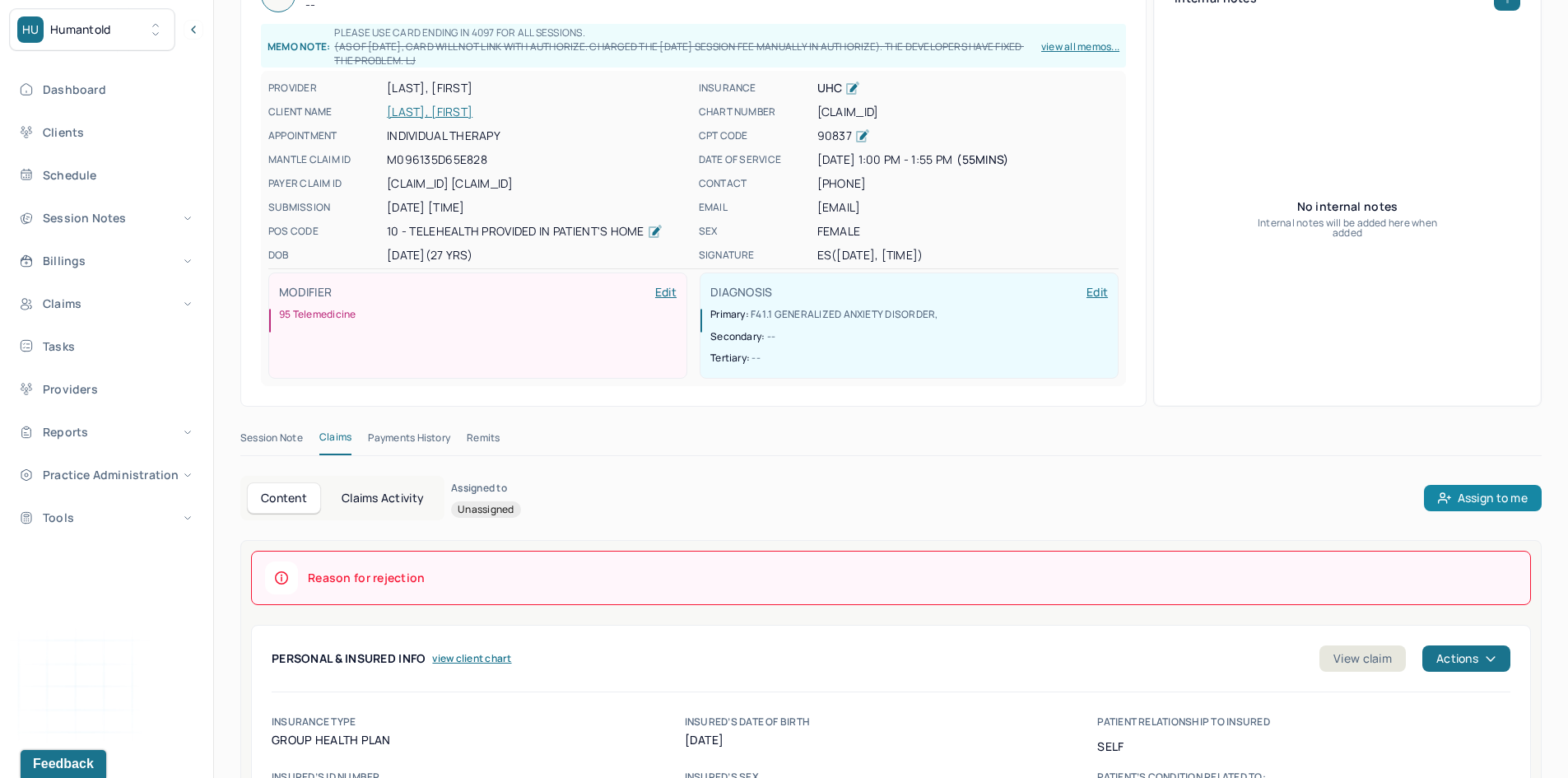click on "Assign to me" at bounding box center [1482, 498] 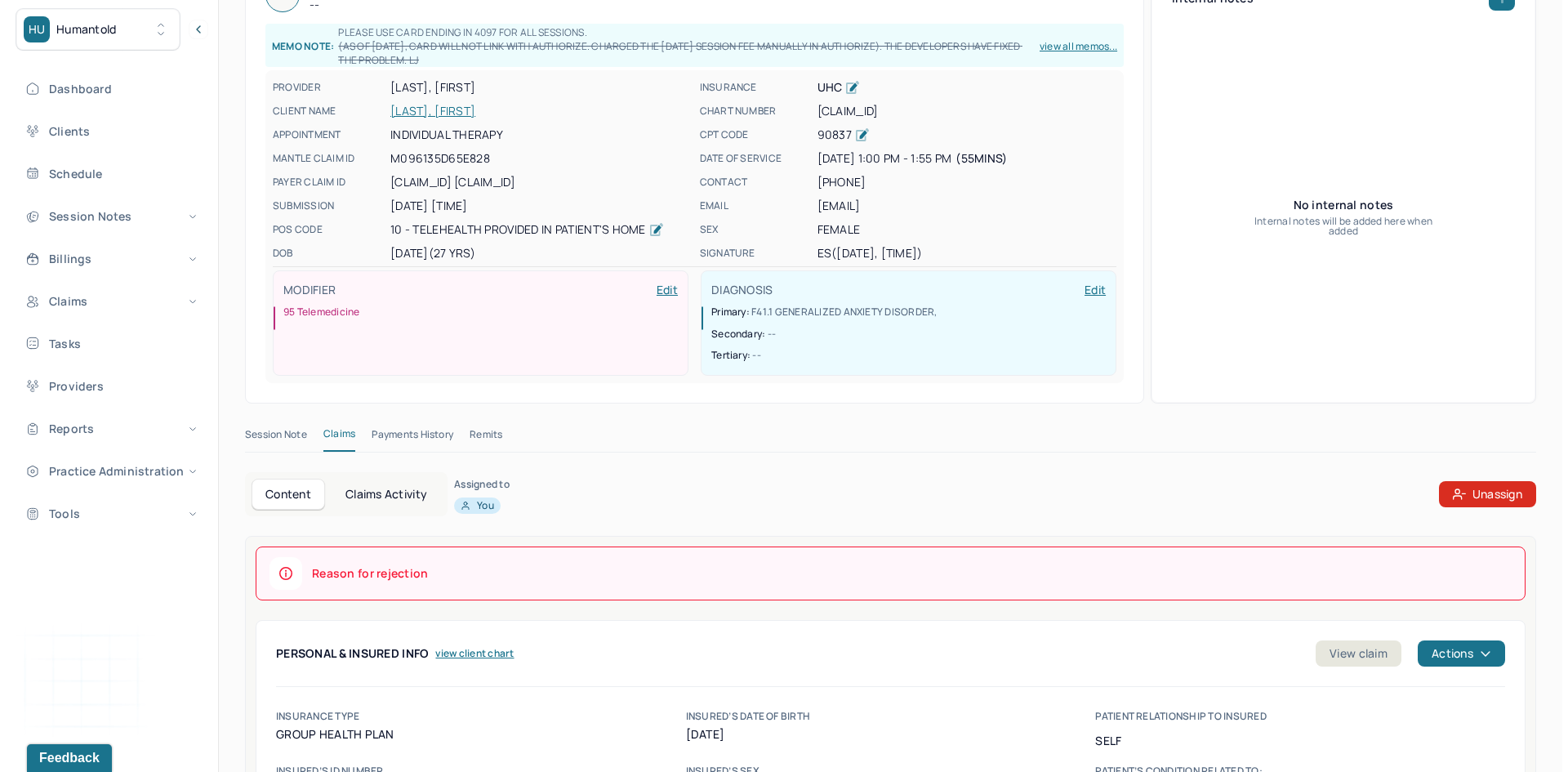 scroll, scrollTop: 0, scrollLeft: 0, axis: both 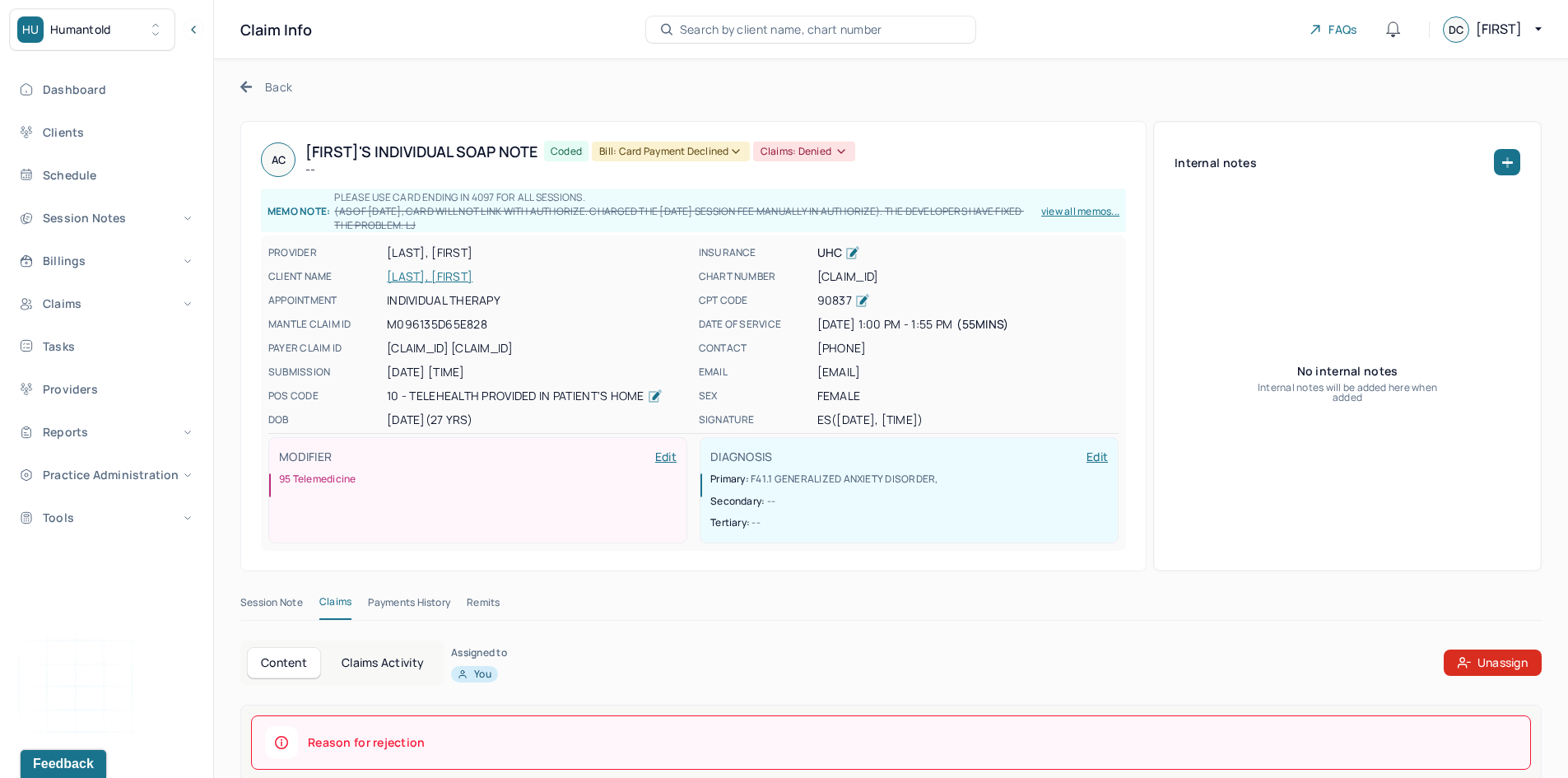 click 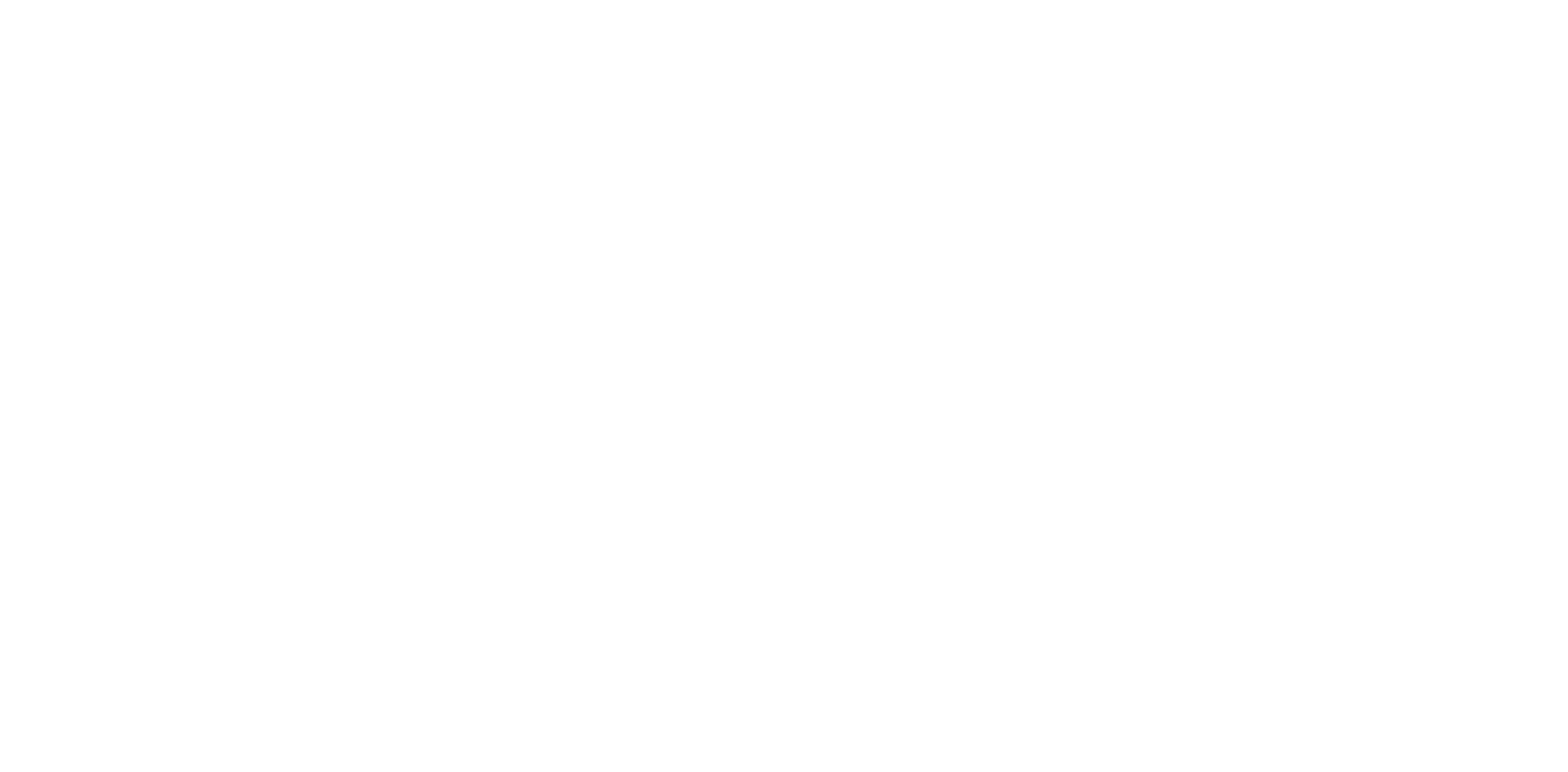 scroll, scrollTop: 0, scrollLeft: 0, axis: both 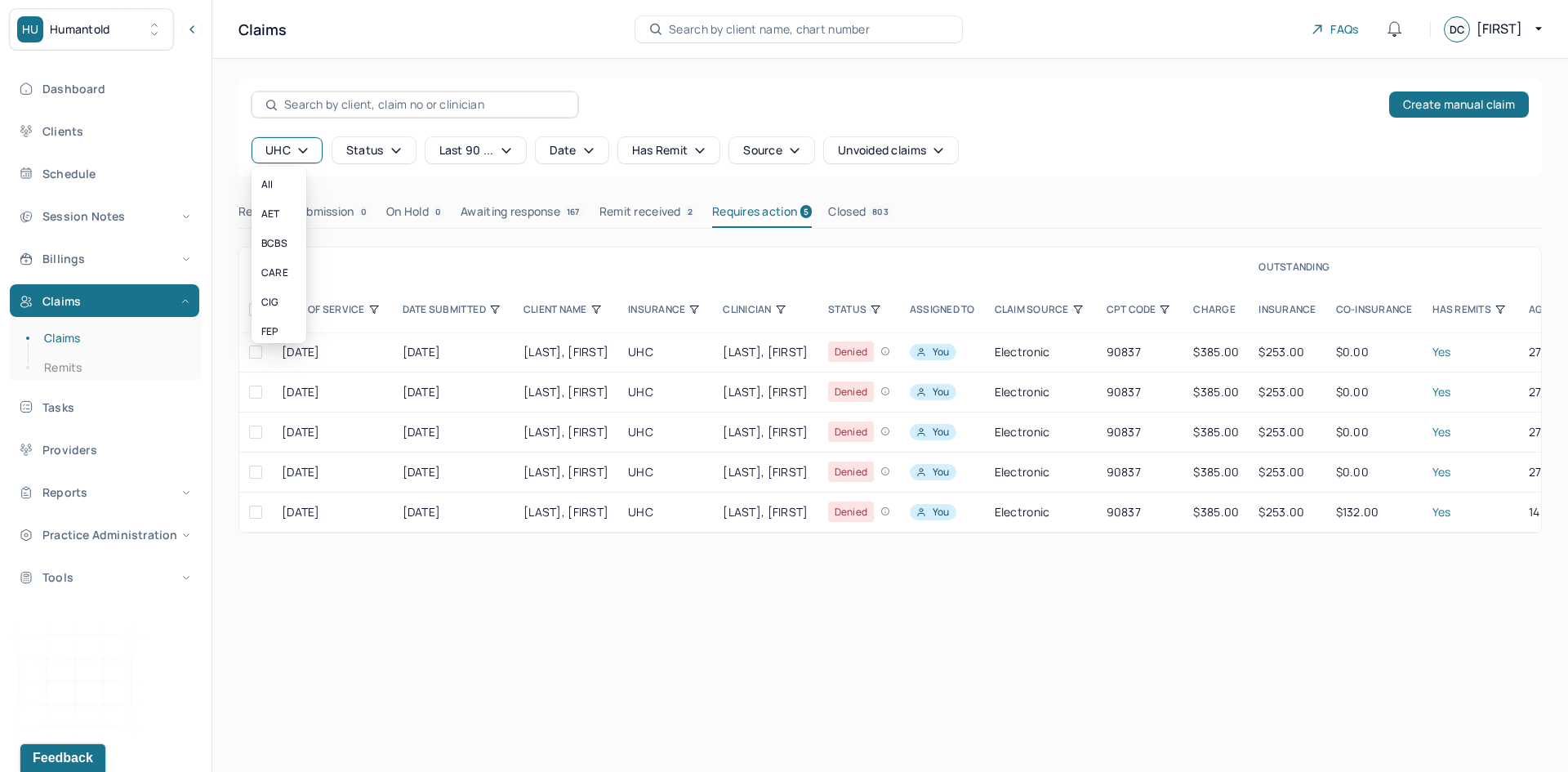 click on "UHC" at bounding box center [287, 150] 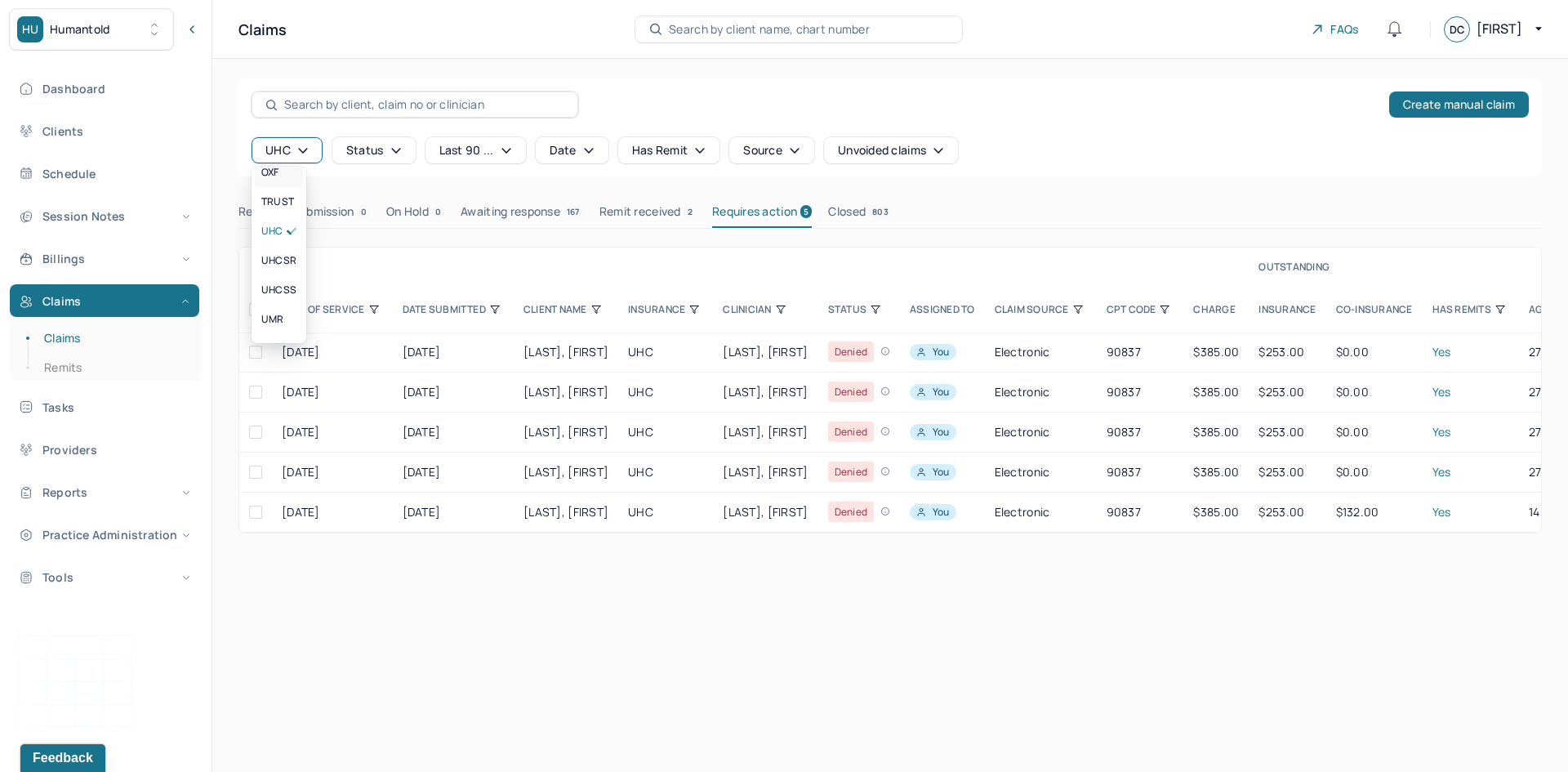 scroll, scrollTop: 408, scrollLeft: 0, axis: vertical 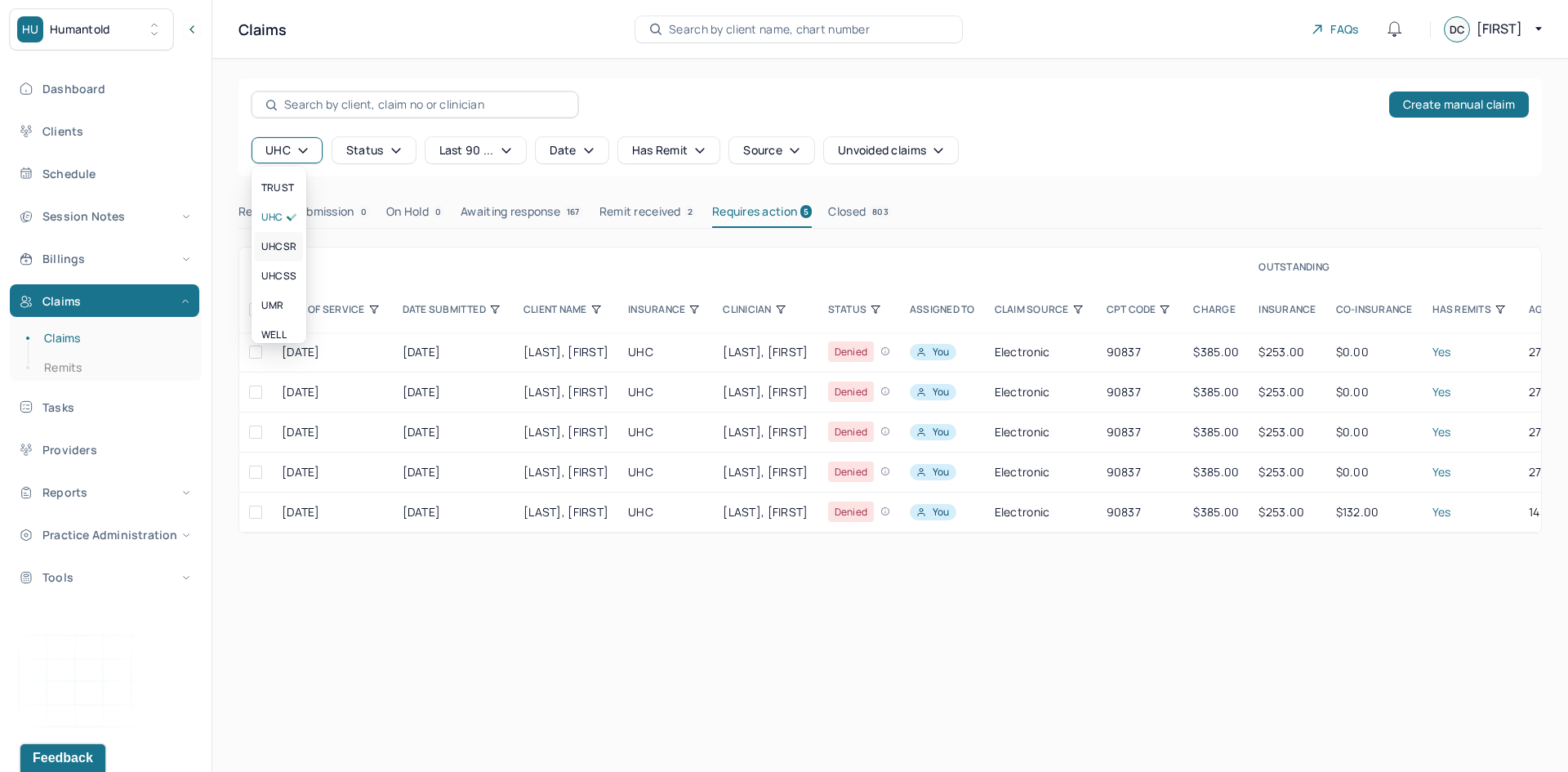 click on "UHCSR" at bounding box center [278, 247] 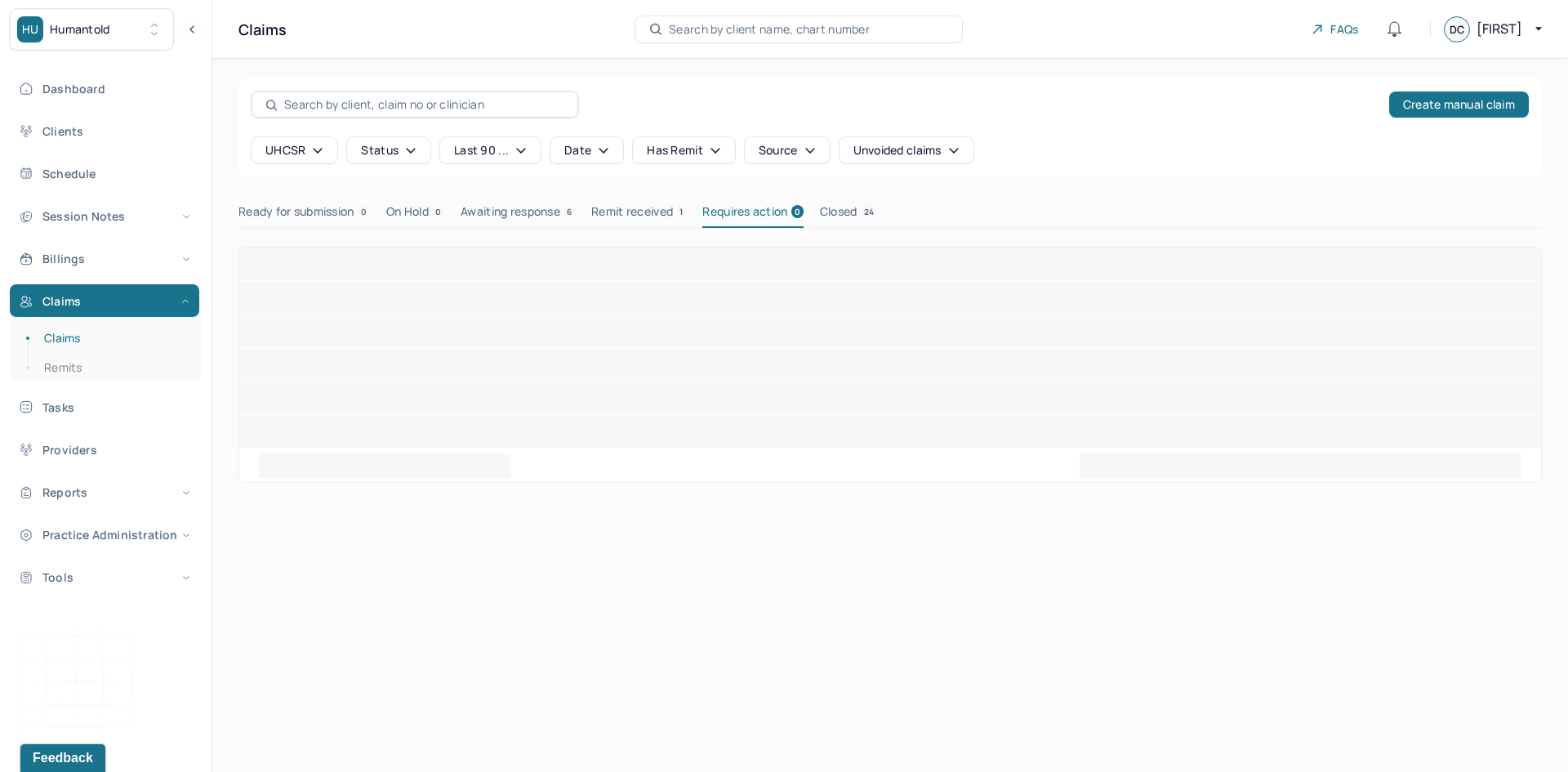 click on "UHCSR" at bounding box center [294, 150] 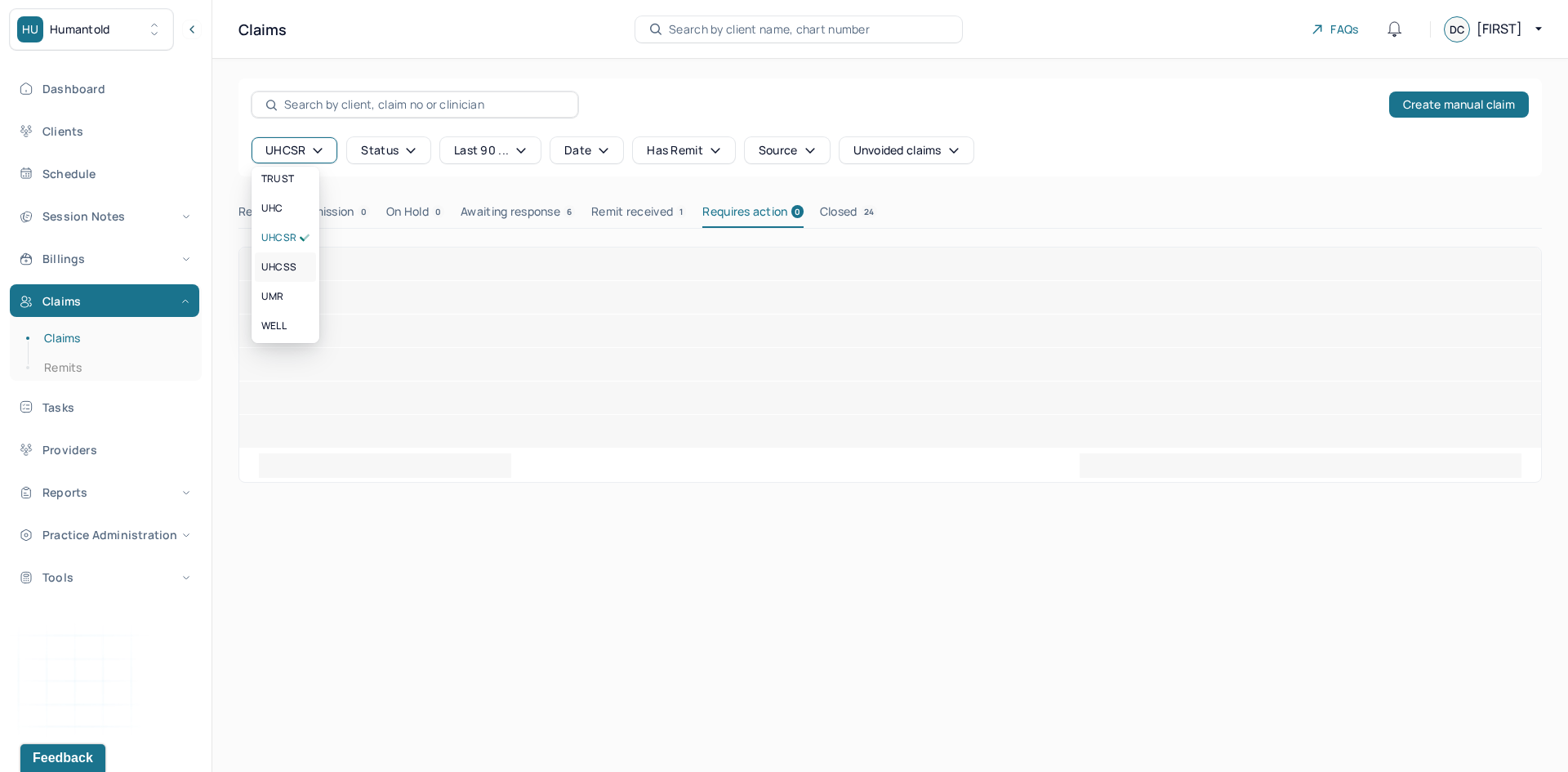 scroll, scrollTop: 418, scrollLeft: 0, axis: vertical 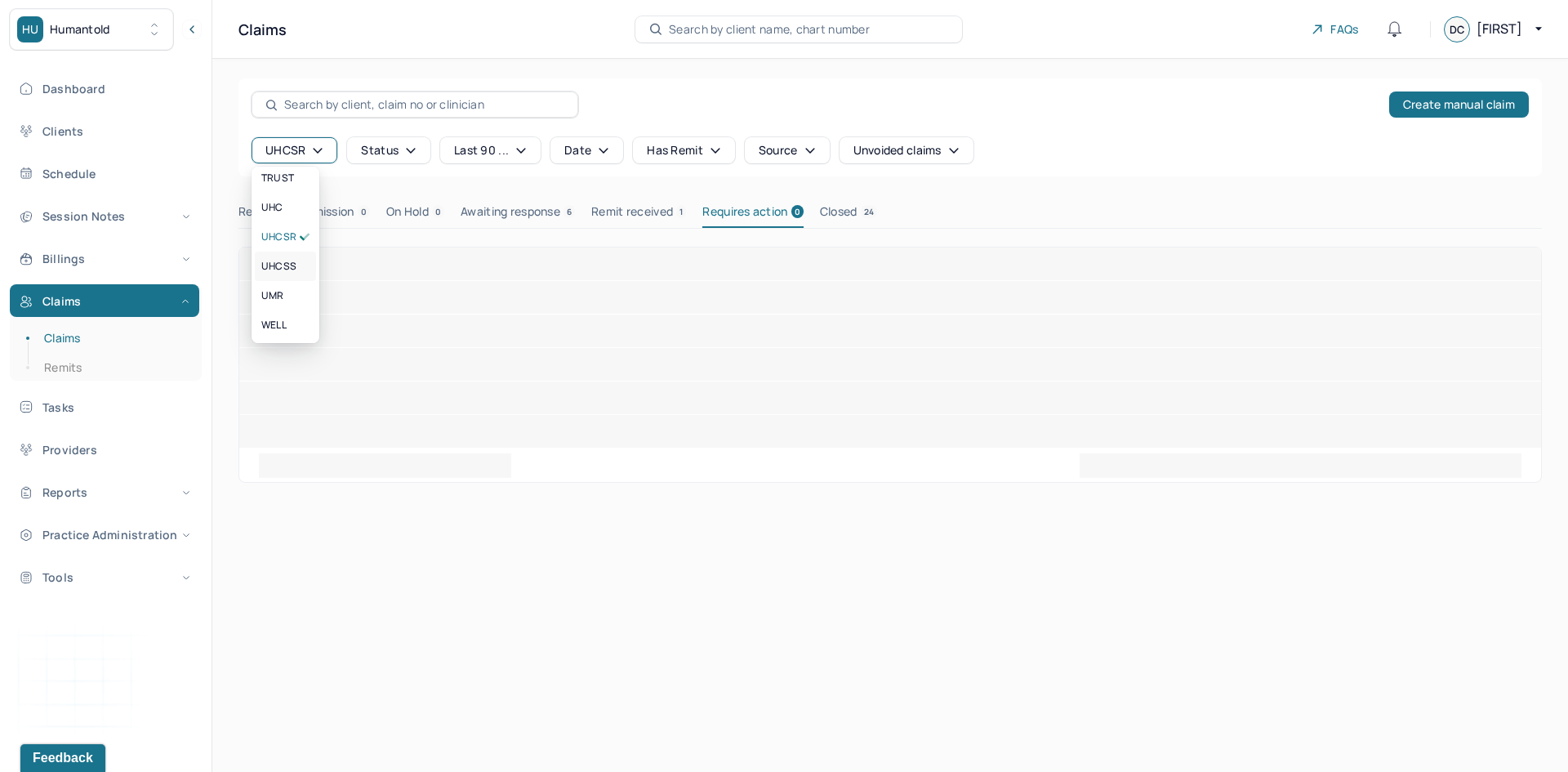 click on "UHCSS" at bounding box center [278, 266] 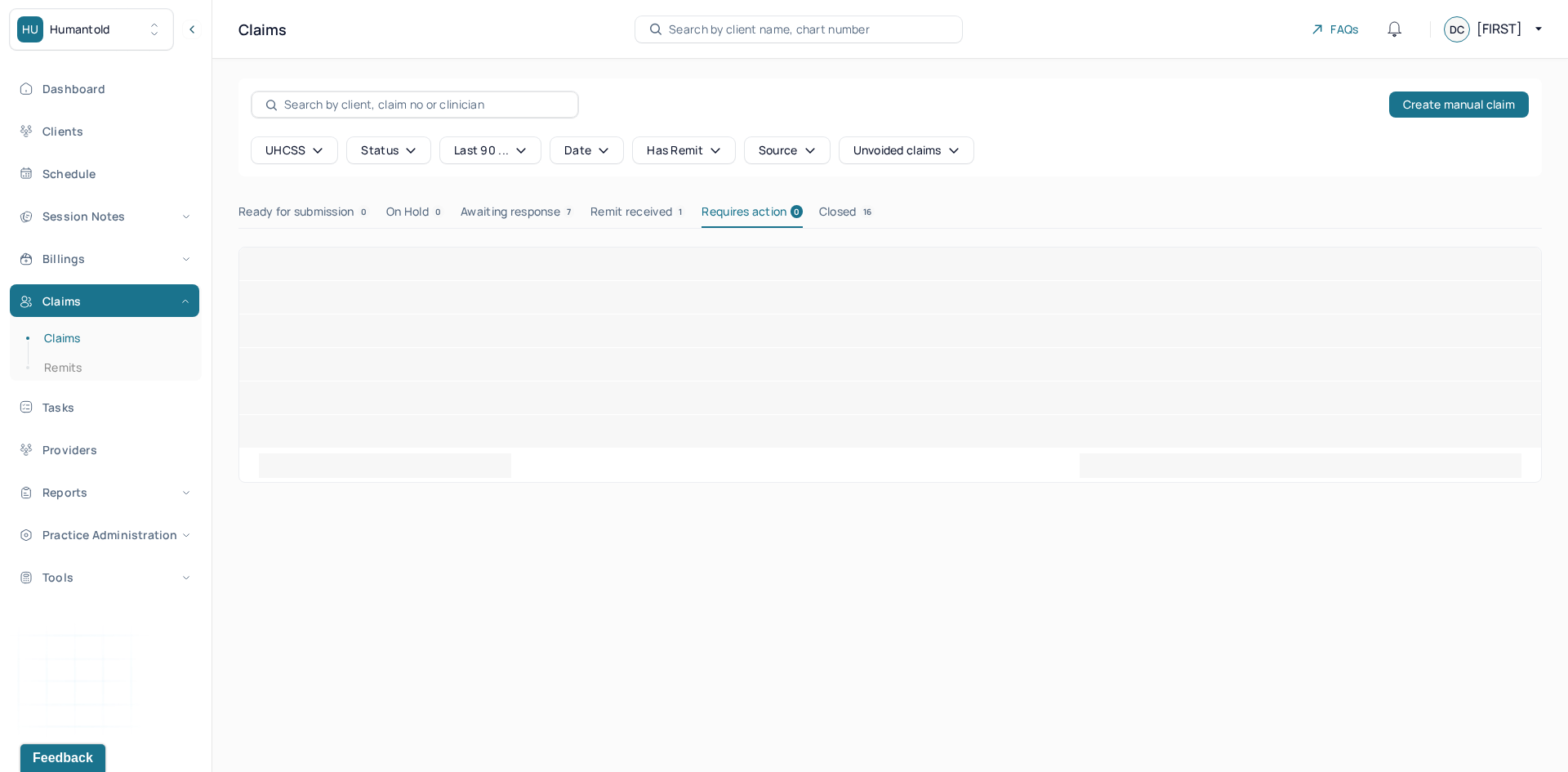 click on "UHCSS" at bounding box center [294, 150] 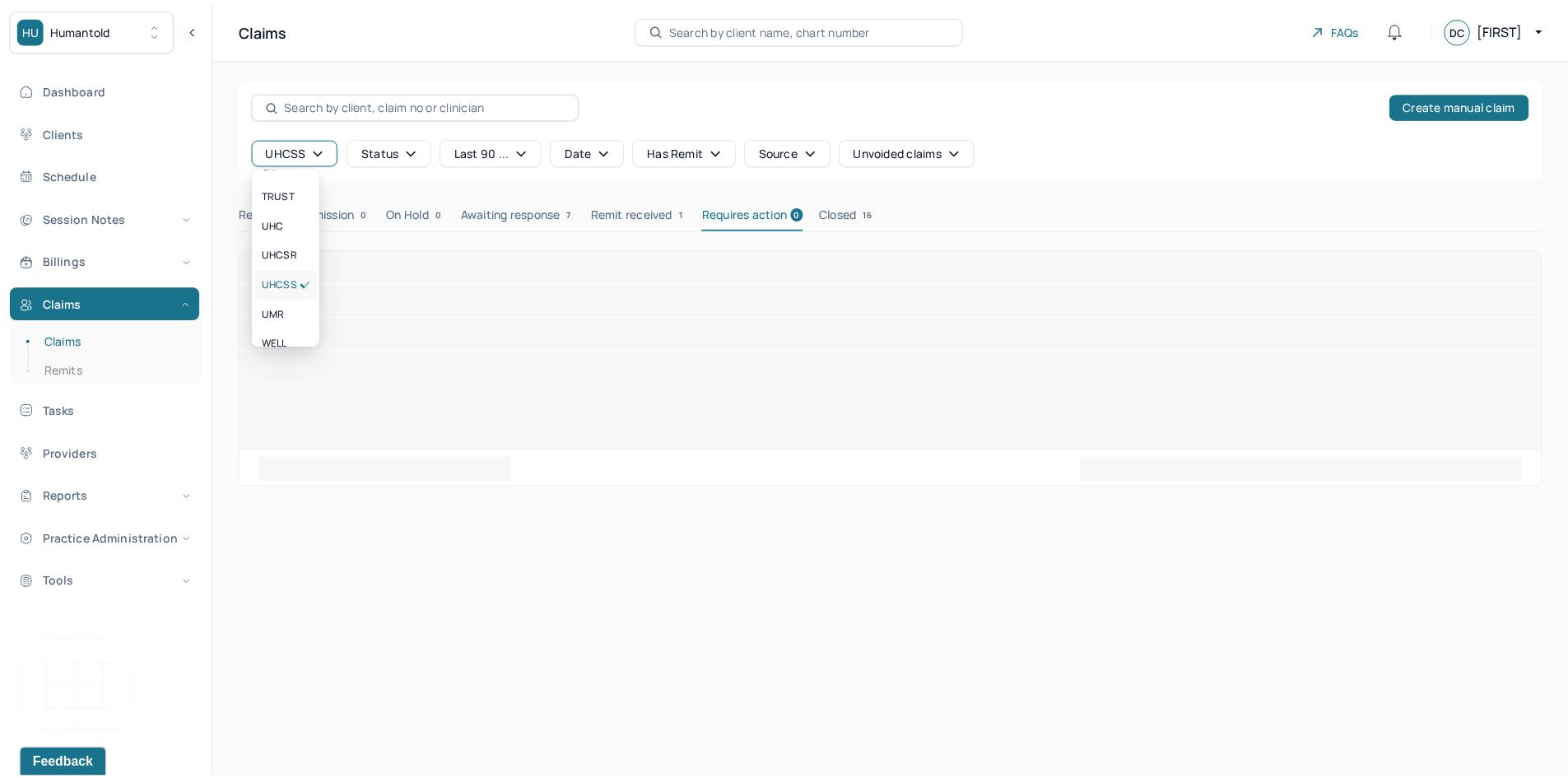 scroll, scrollTop: 412, scrollLeft: 0, axis: vertical 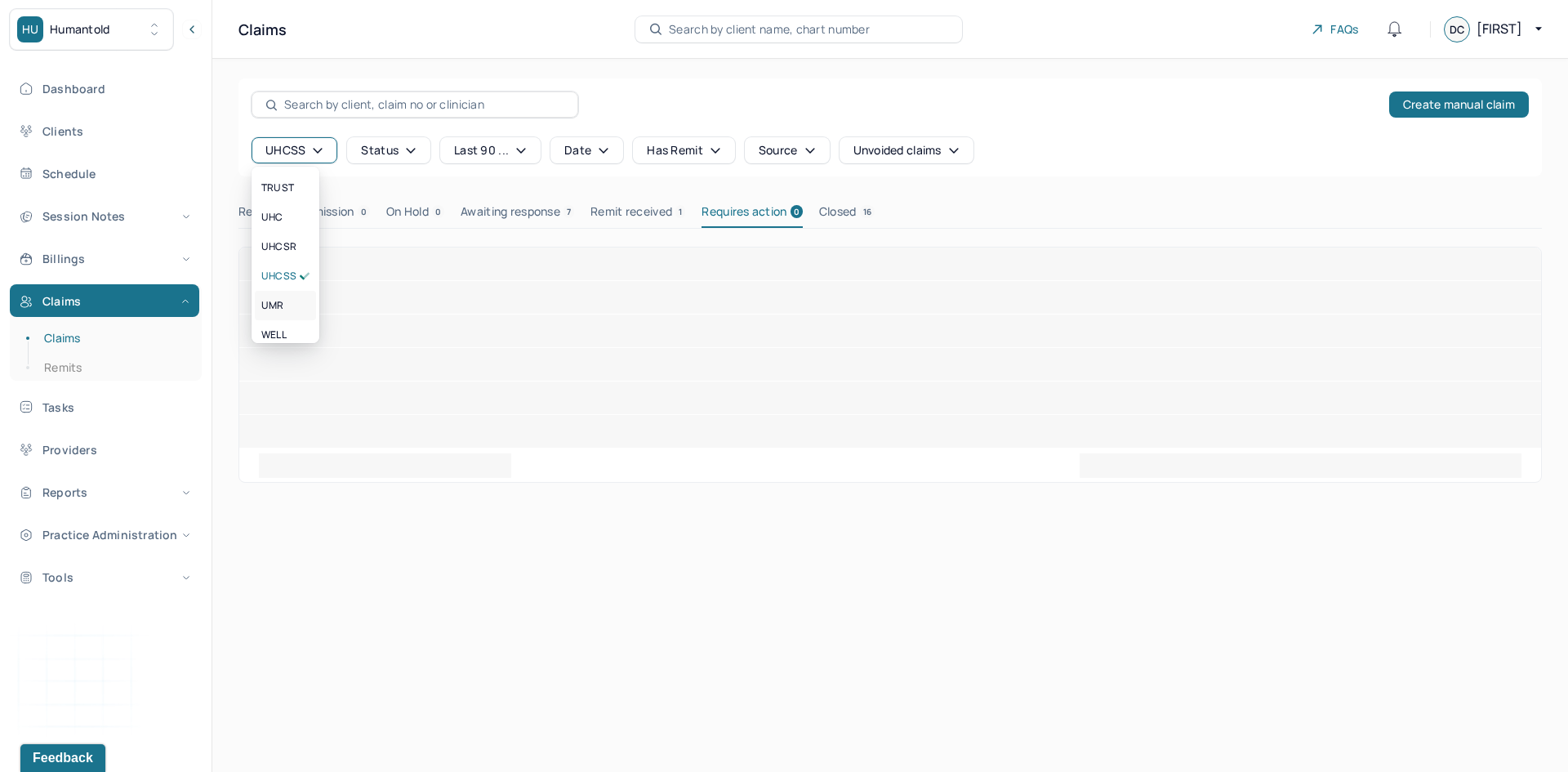 click on "UMR" at bounding box center [273, 306] 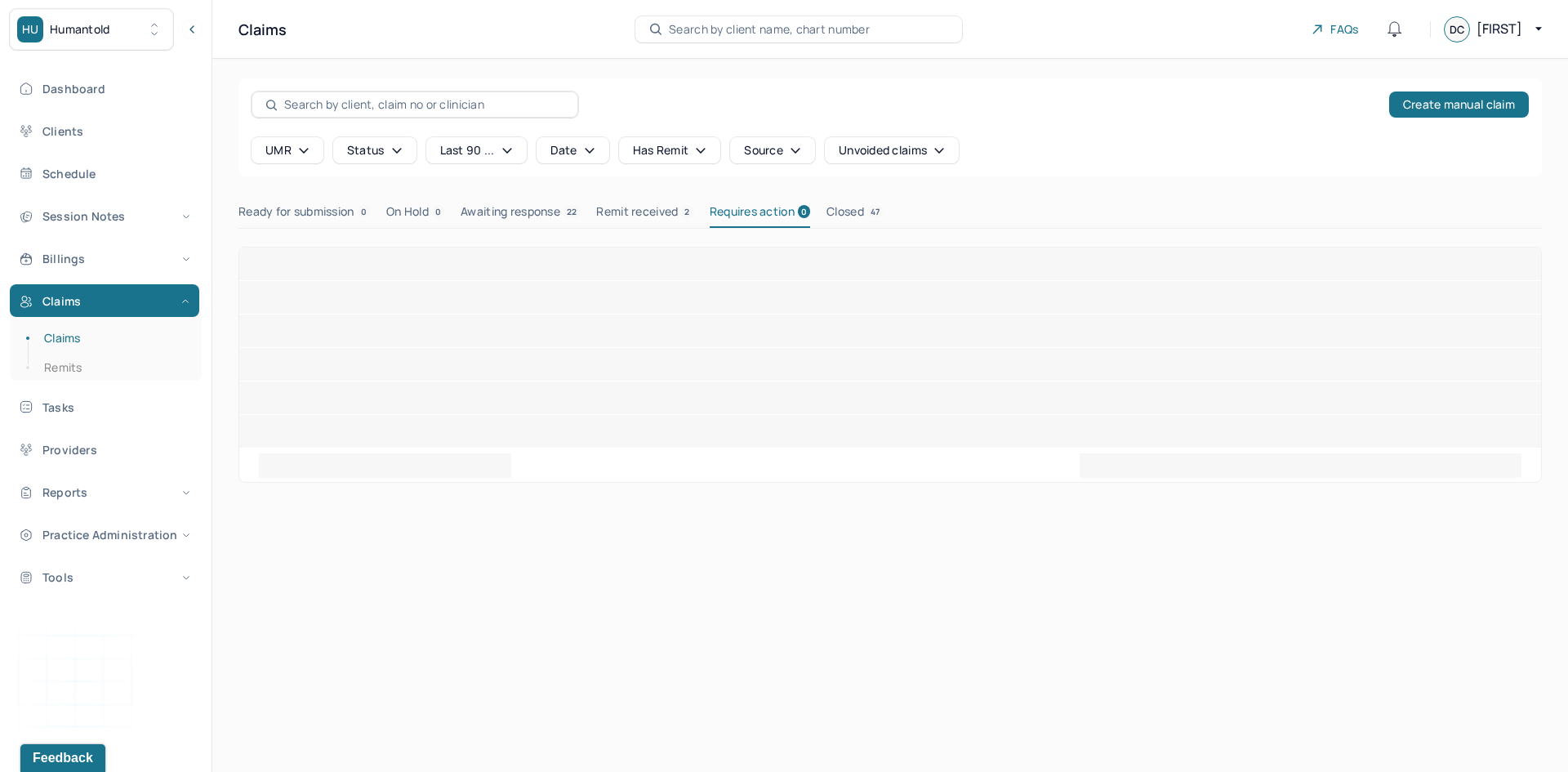 click on "UMR" at bounding box center [287, 150] 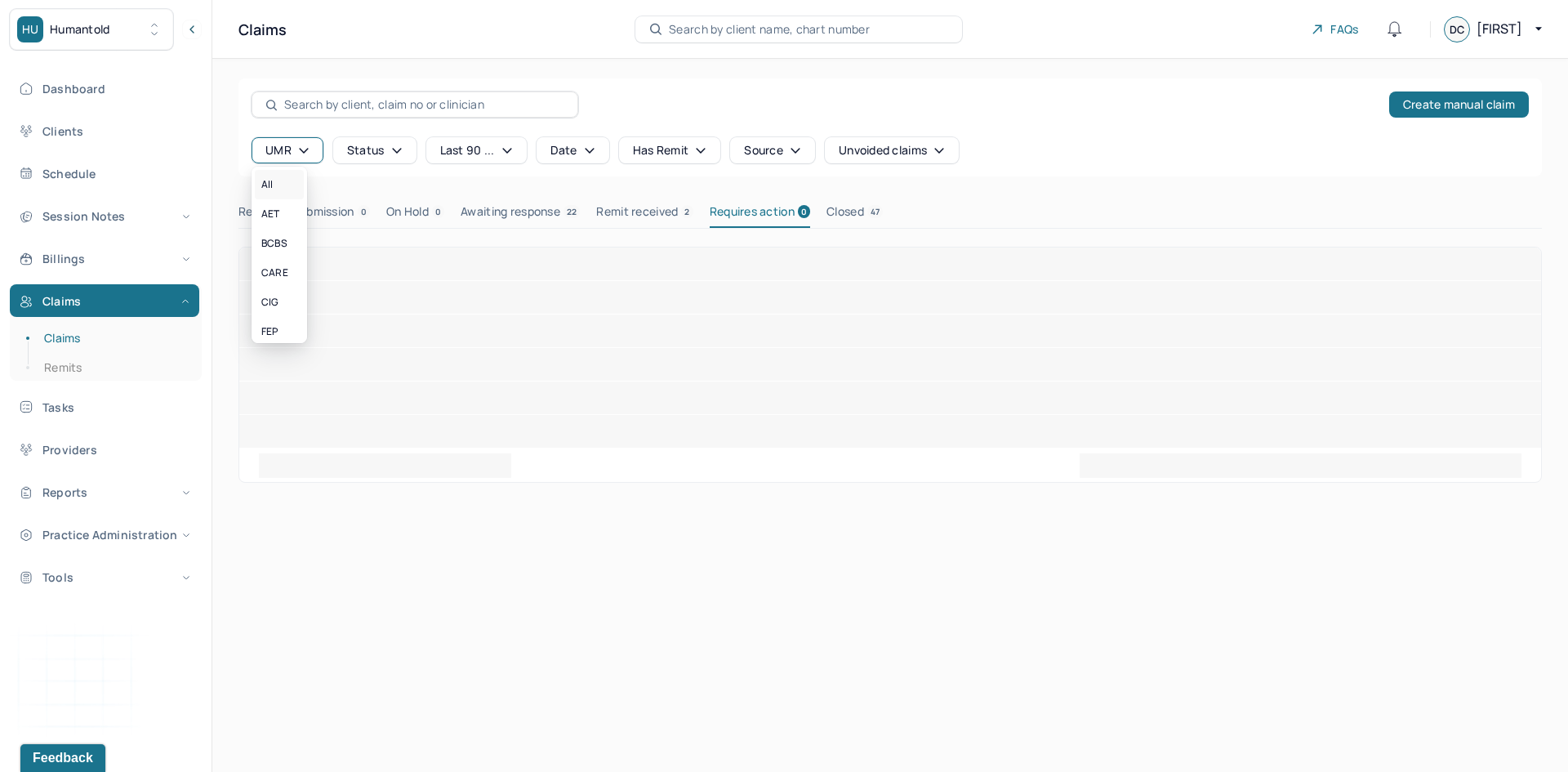 click on "All" at bounding box center (267, 185) 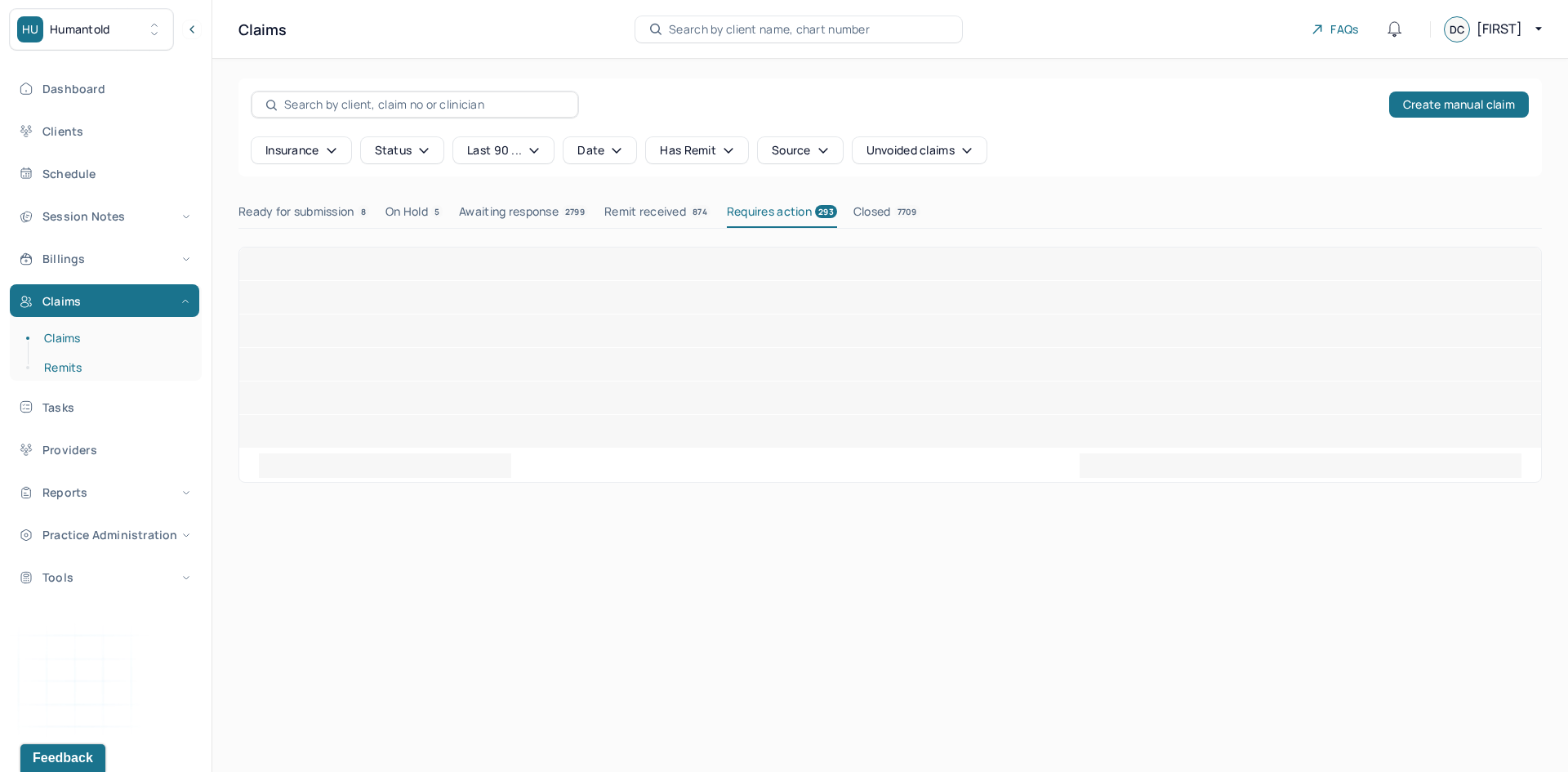 click on "Remits" at bounding box center (114, 368) 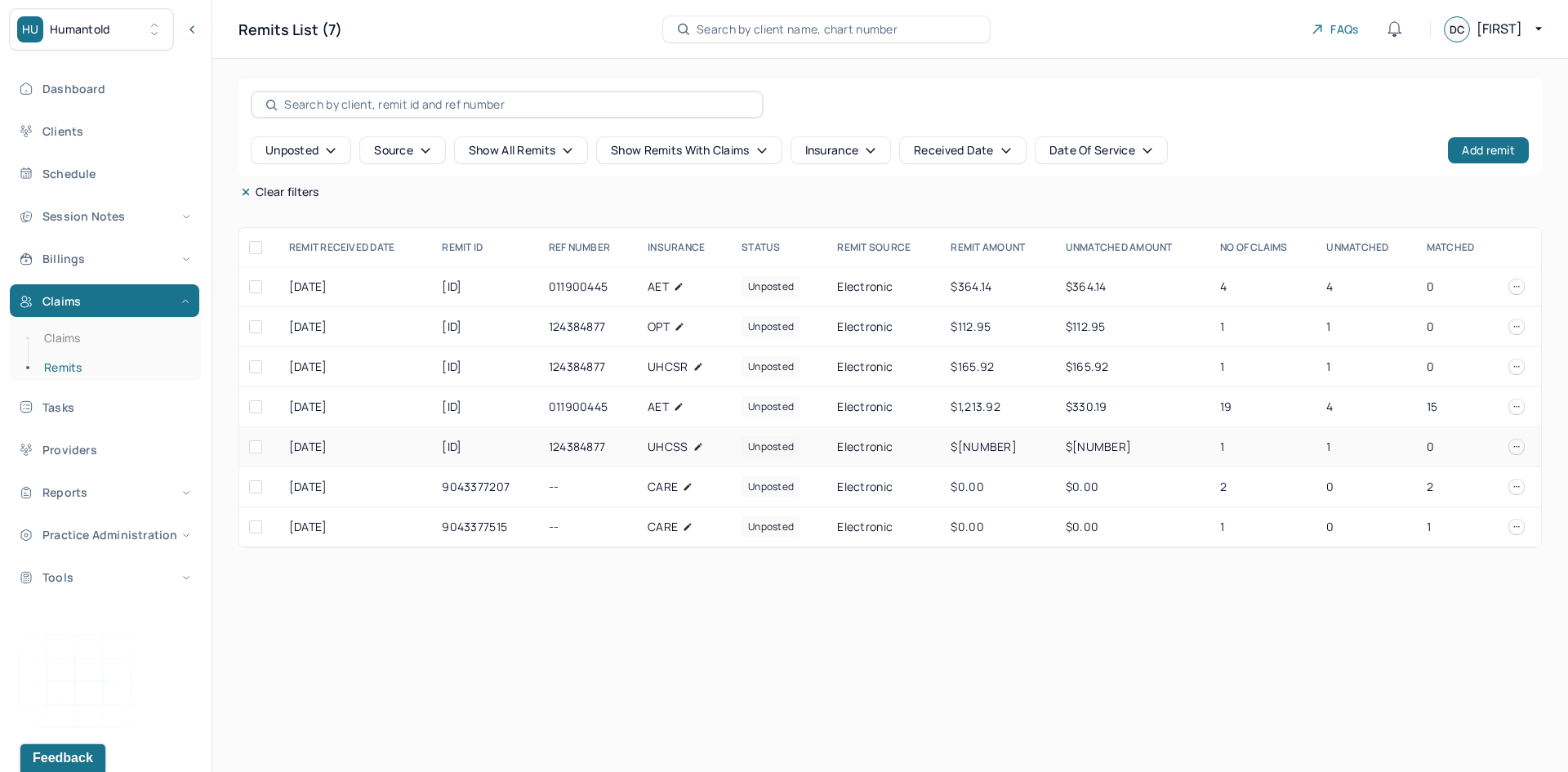 click on "UHCSS" at bounding box center [667, 447] 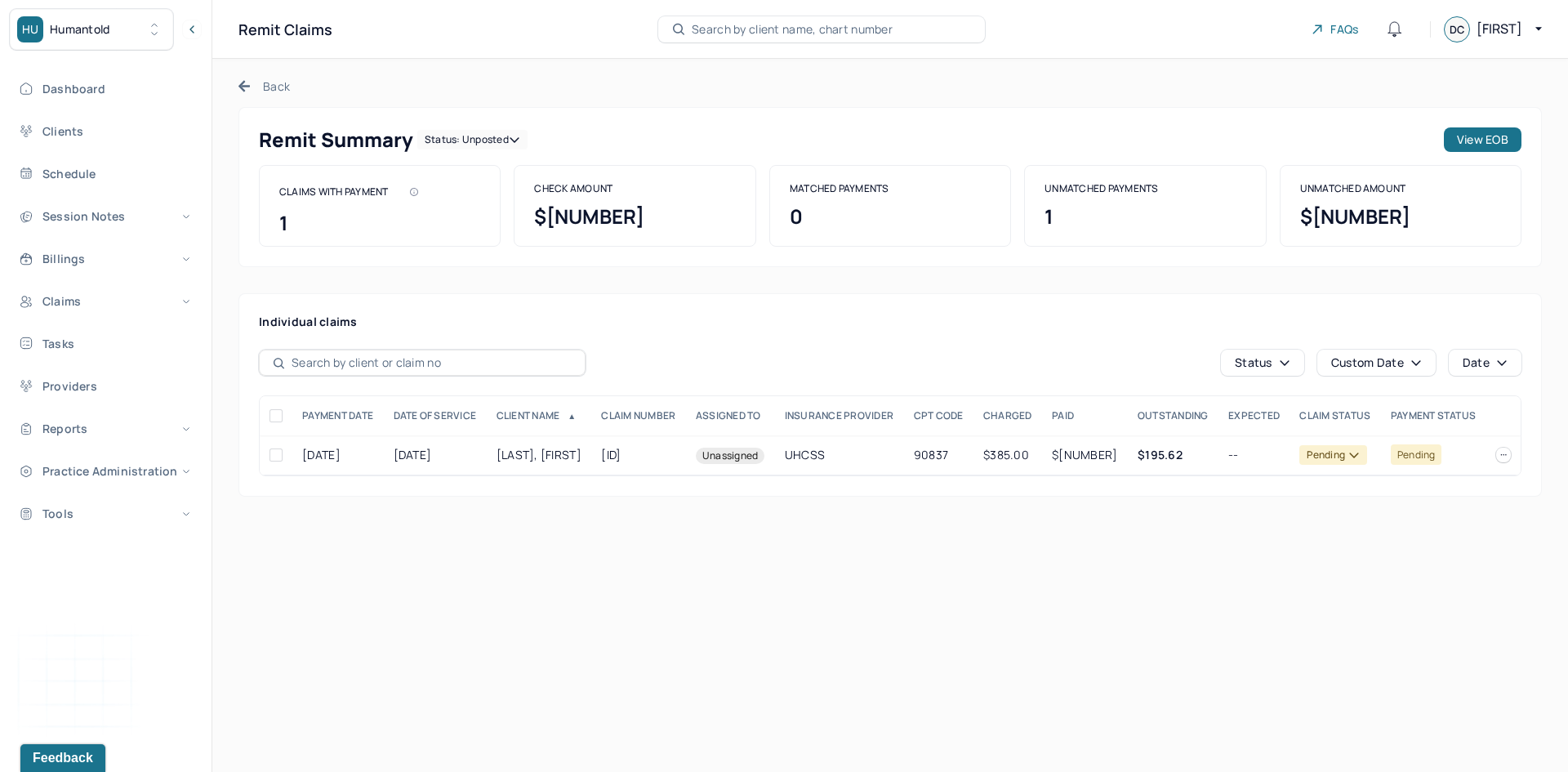 click 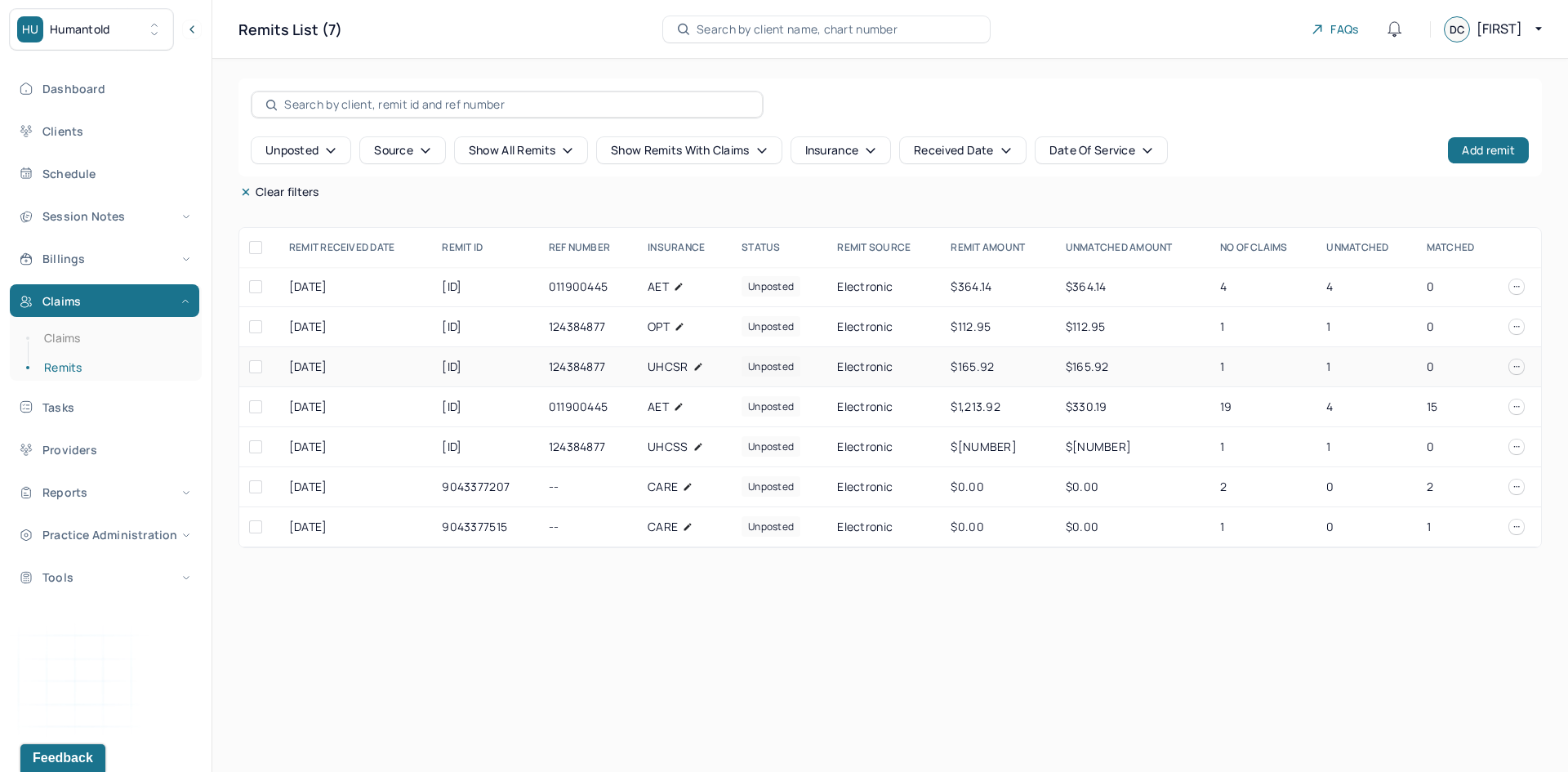 click on "124384877" at bounding box center (588, 367) 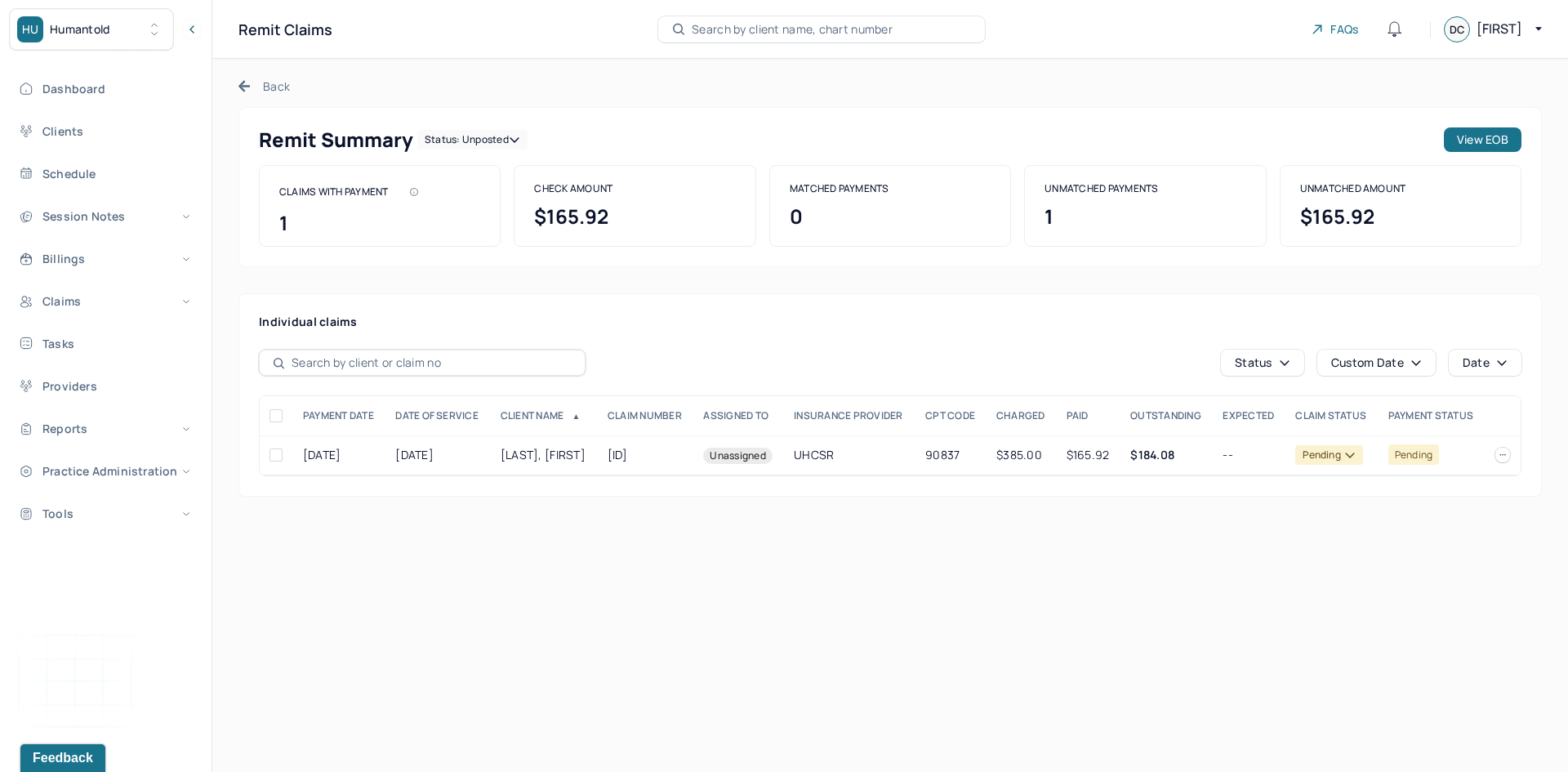 click 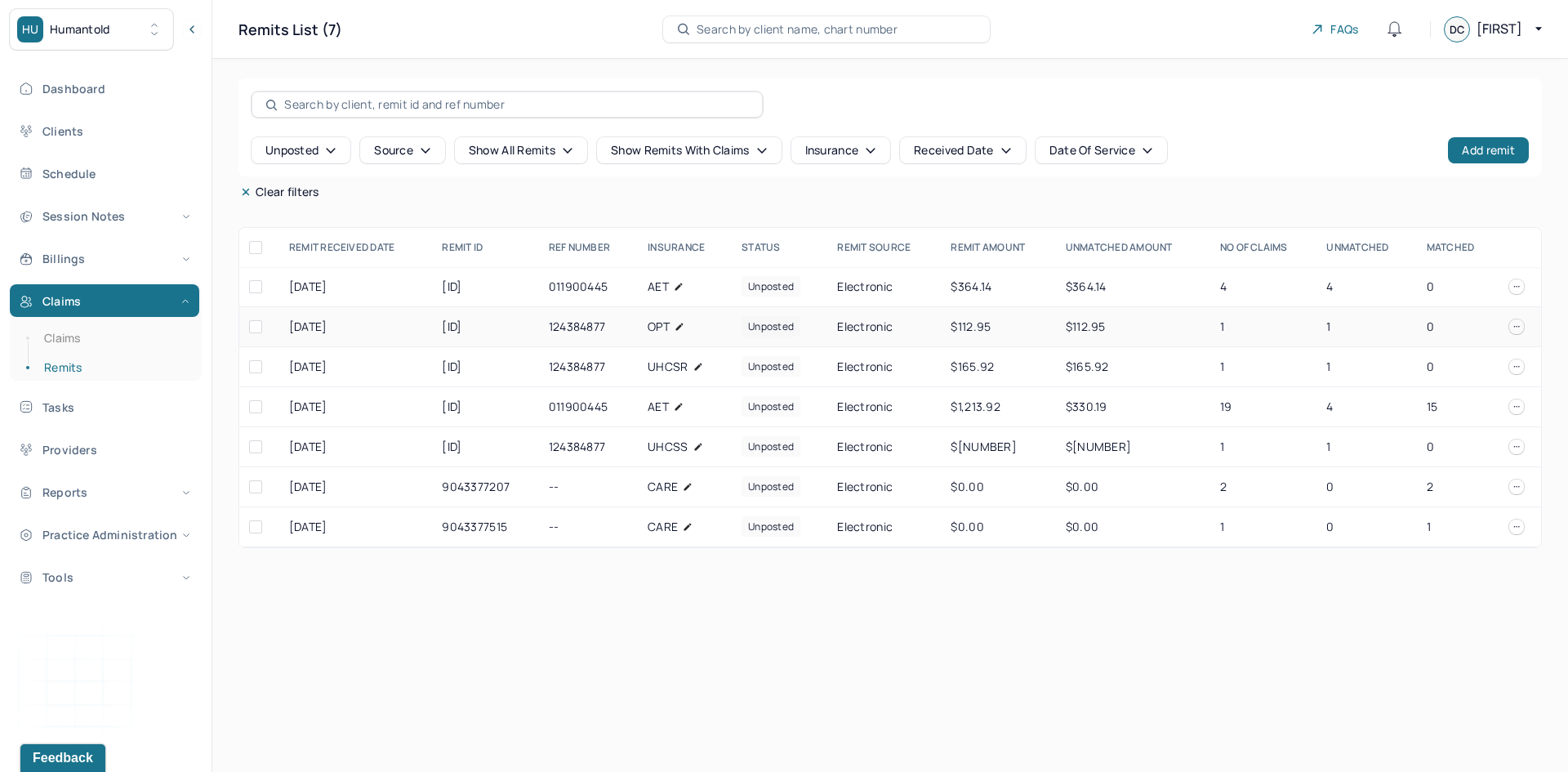 click on "OPT" at bounding box center (658, 327) 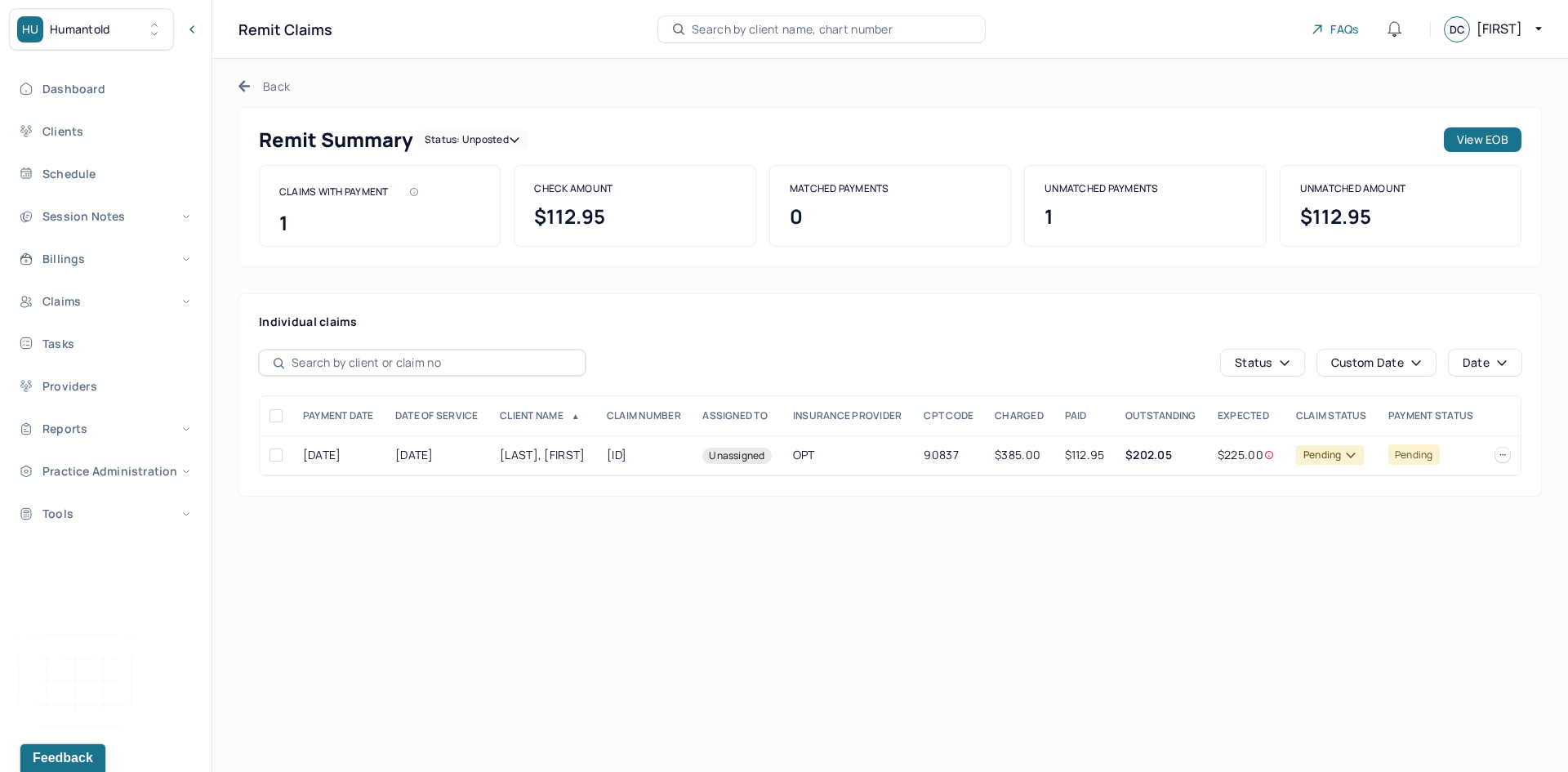 click 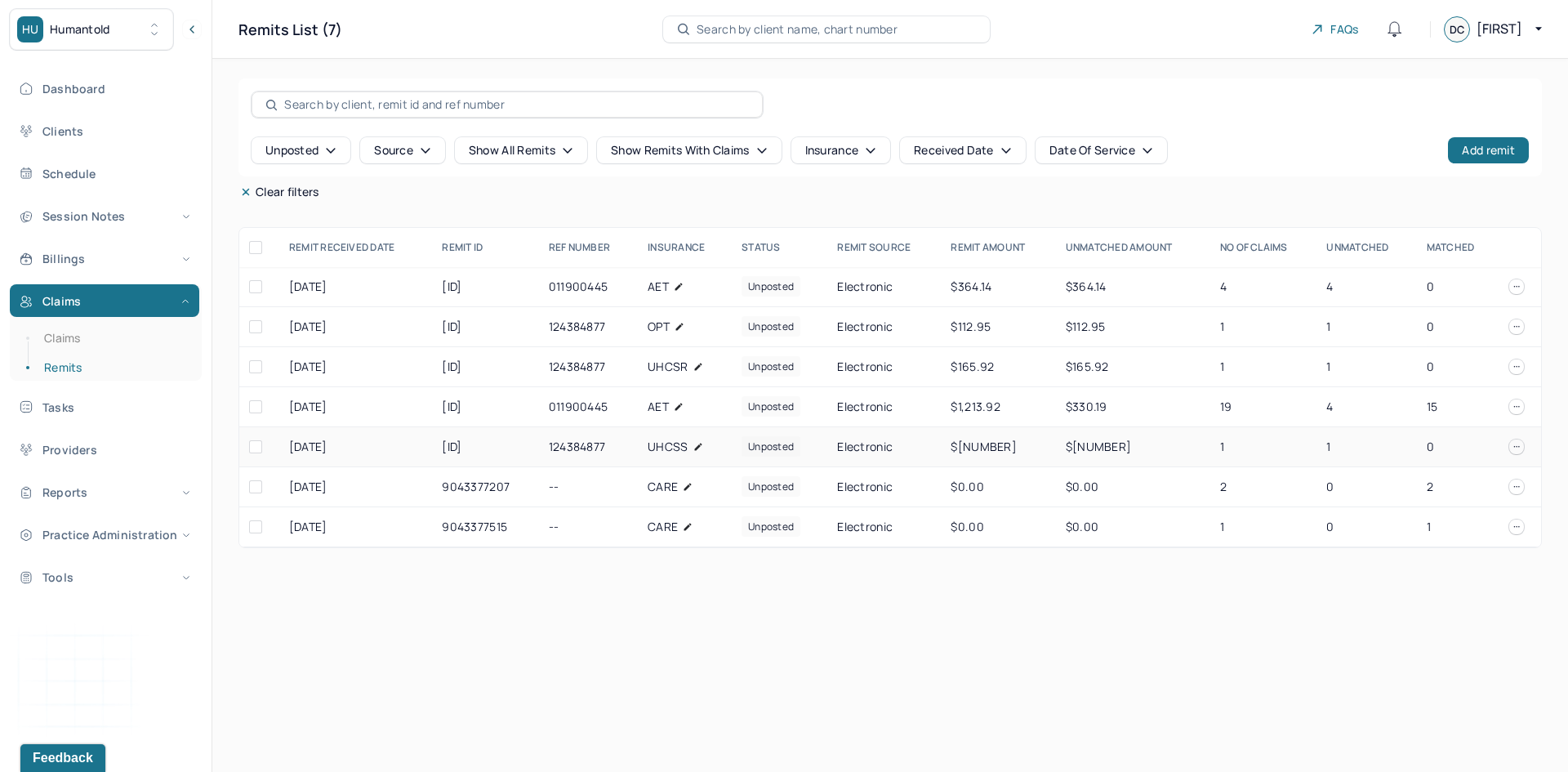 click on "[ID]" at bounding box center [485, 447] 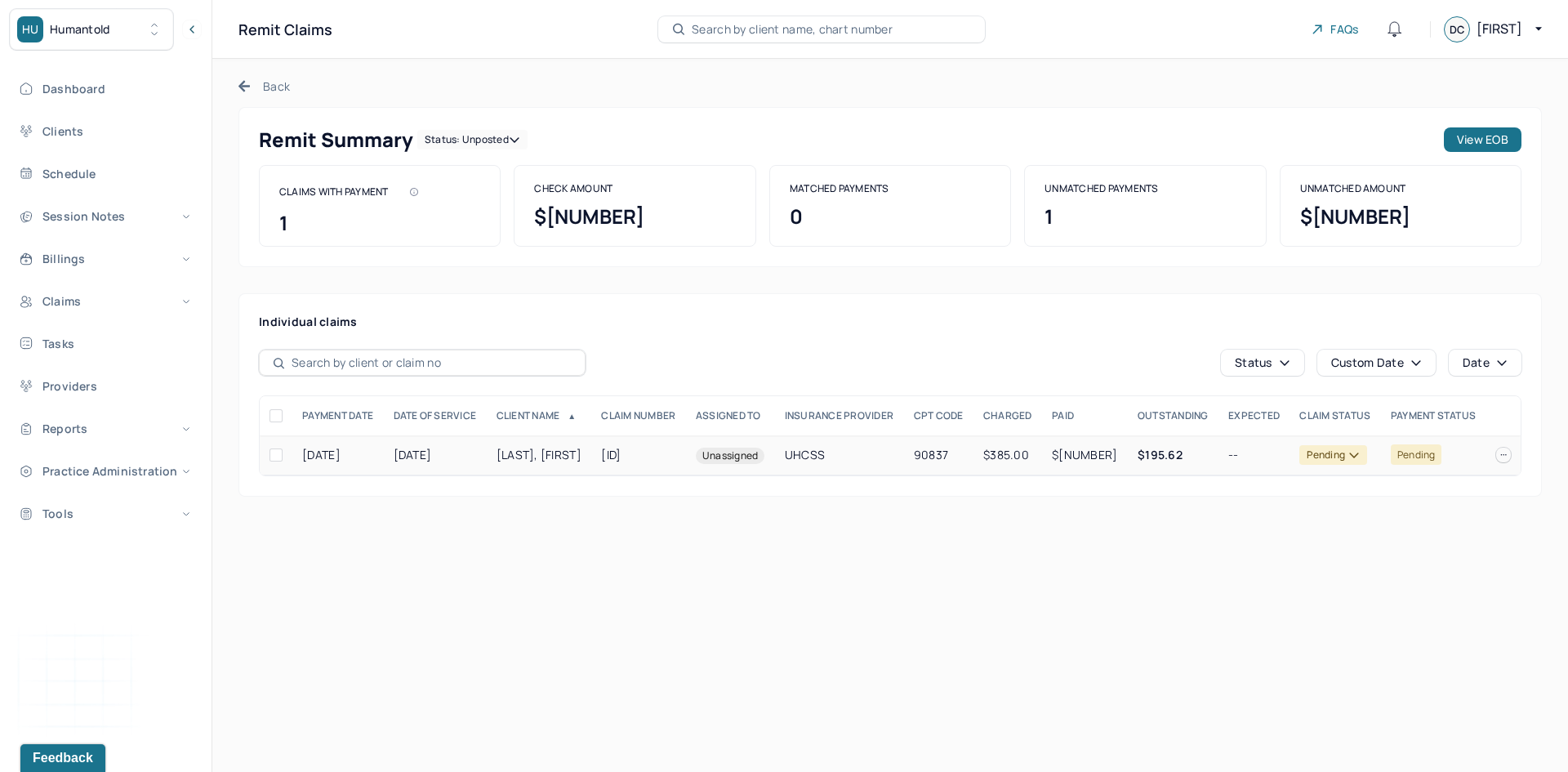 click on "[LAST], [FIRST]" at bounding box center (539, 455) 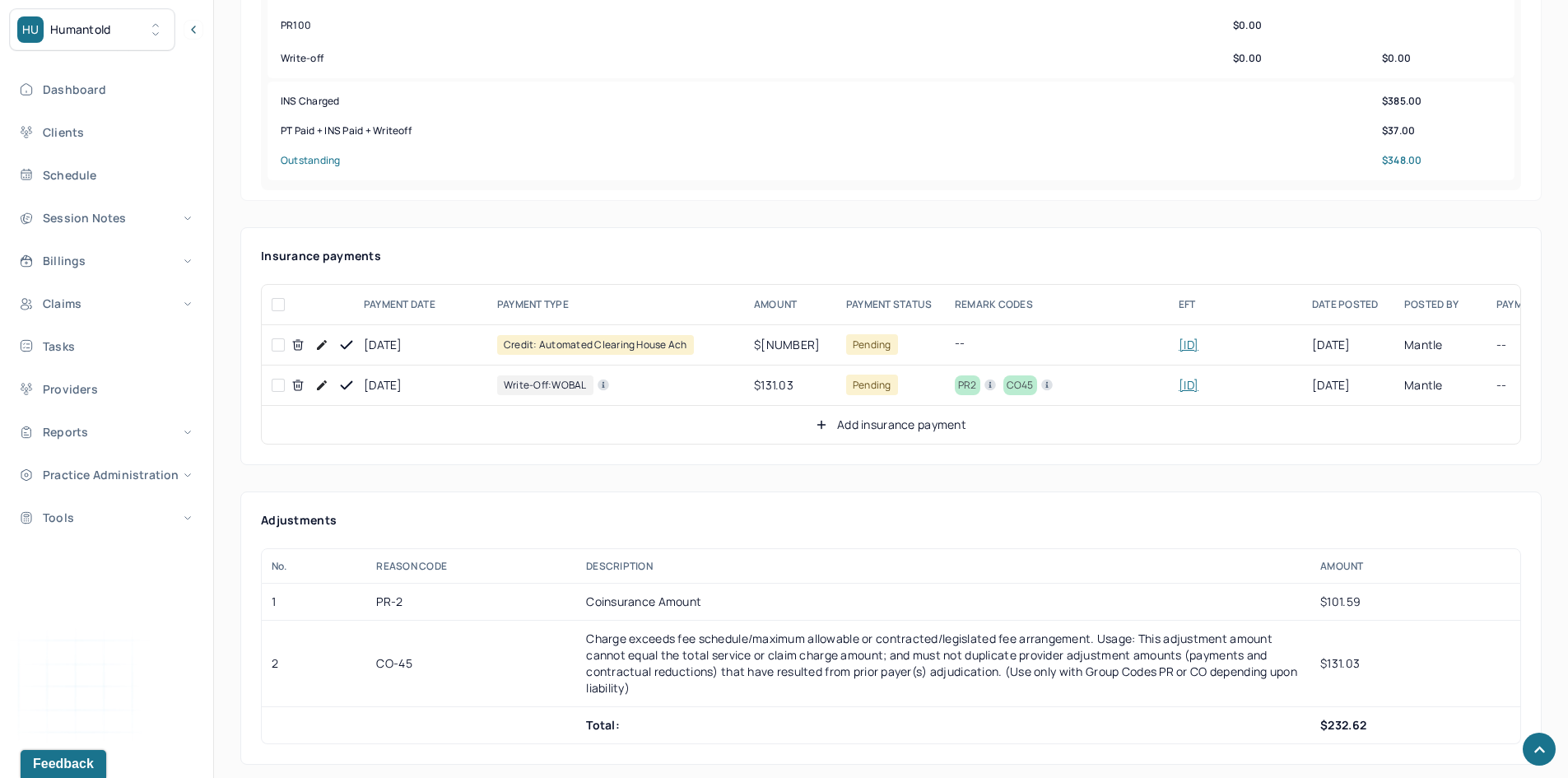 scroll, scrollTop: 823, scrollLeft: 0, axis: vertical 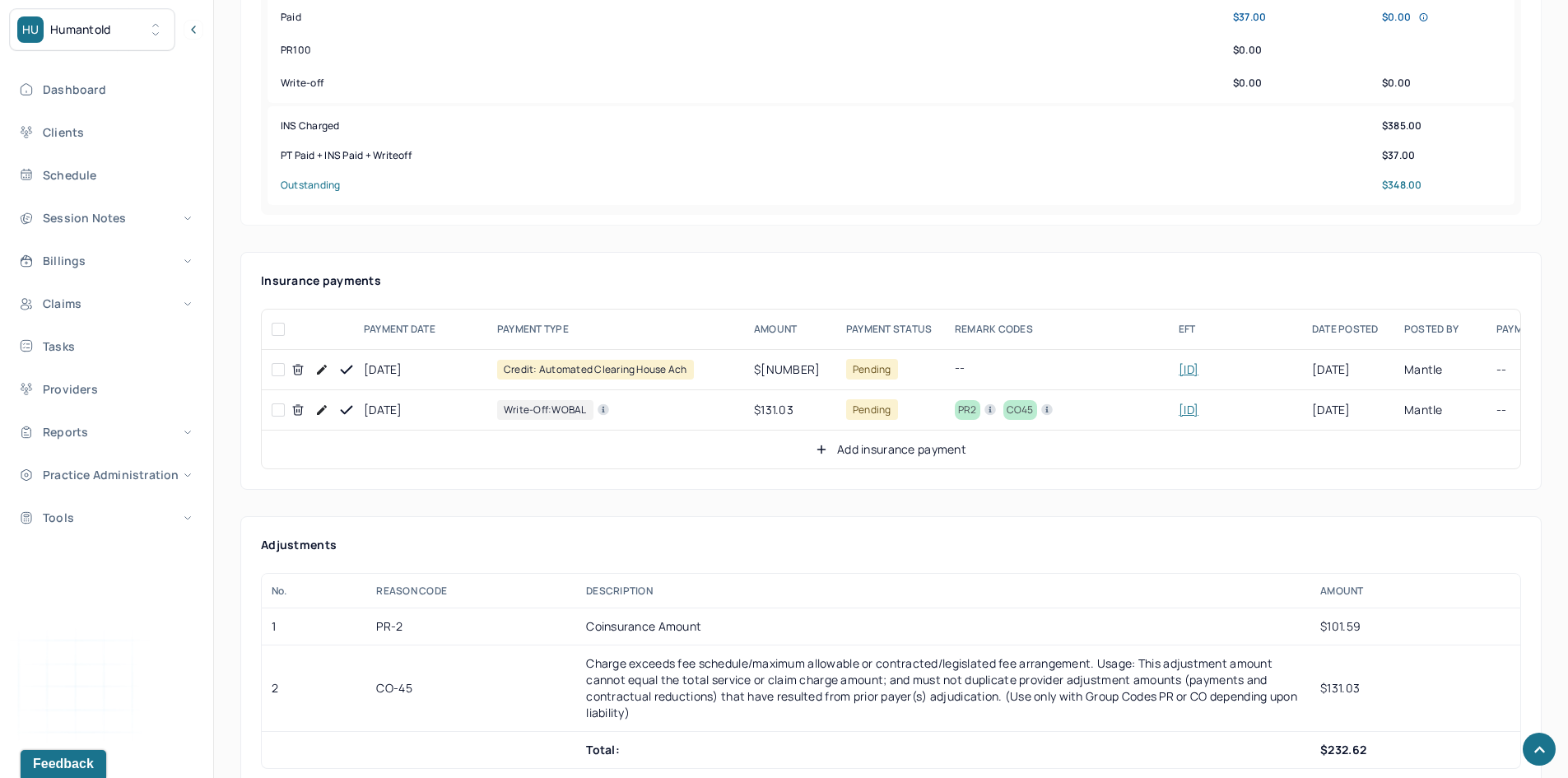 click at bounding box center (278, 370) 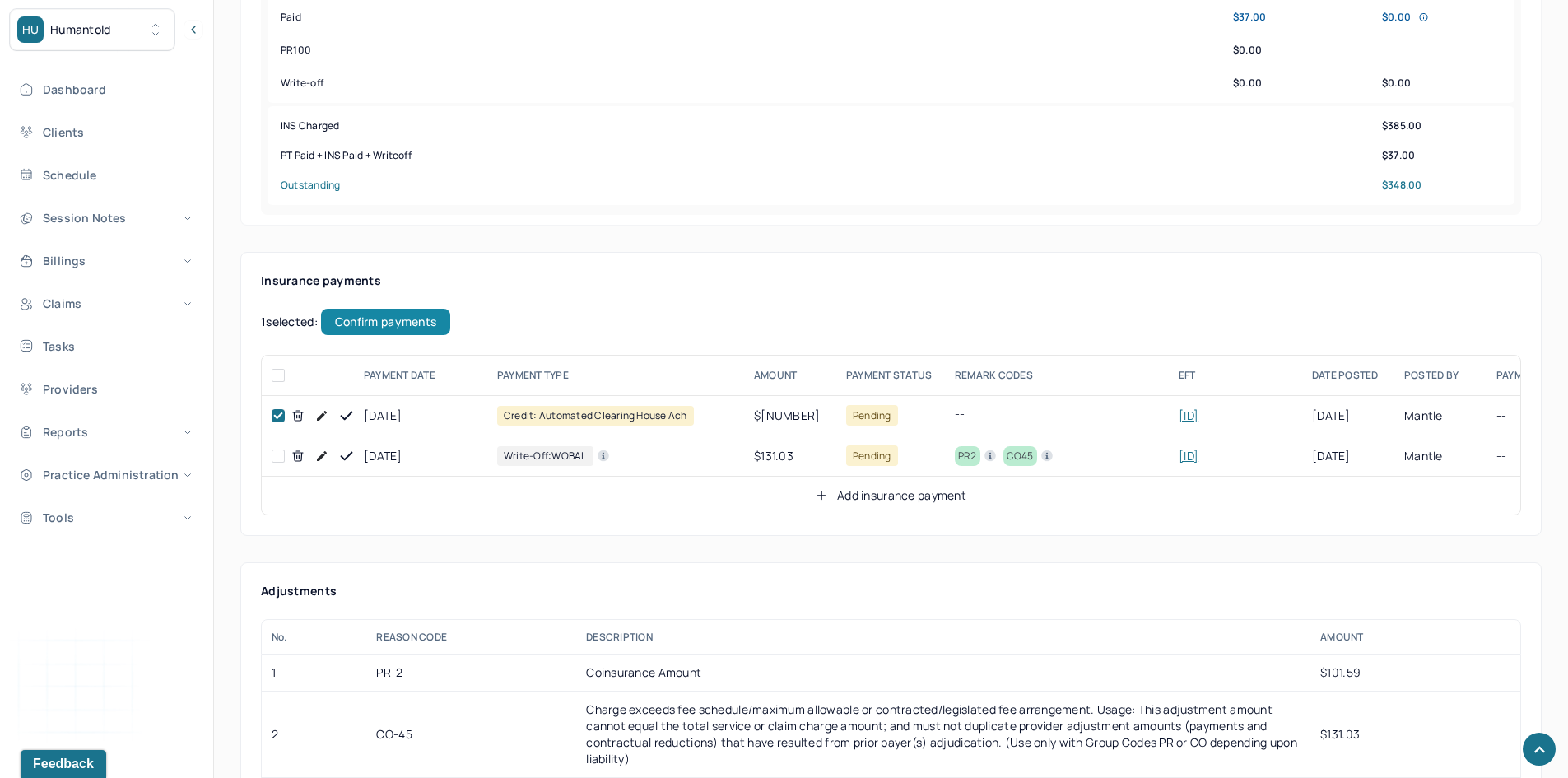 click on "Confirm payments" at bounding box center [385, 322] 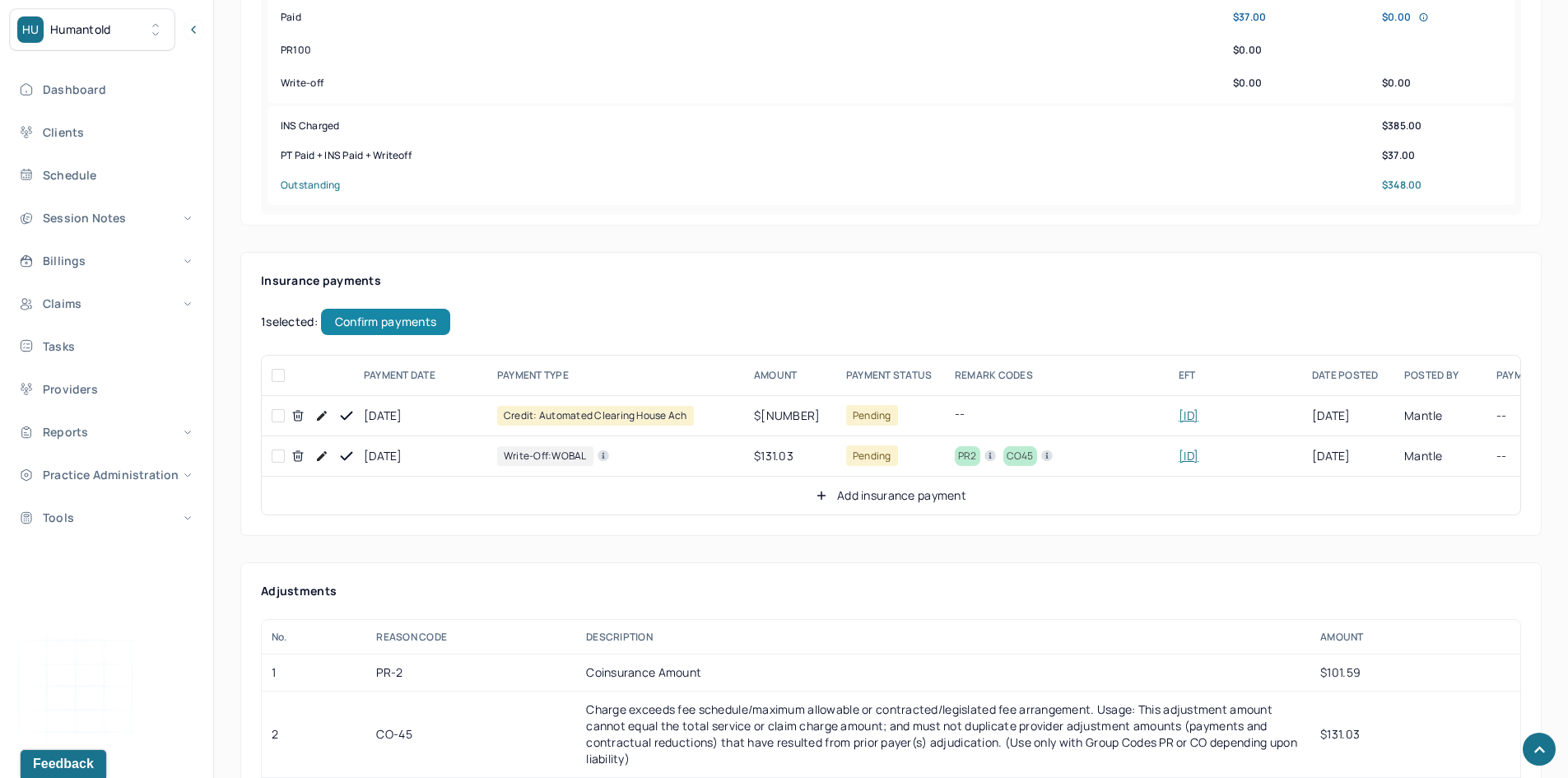 checkbox on "false" 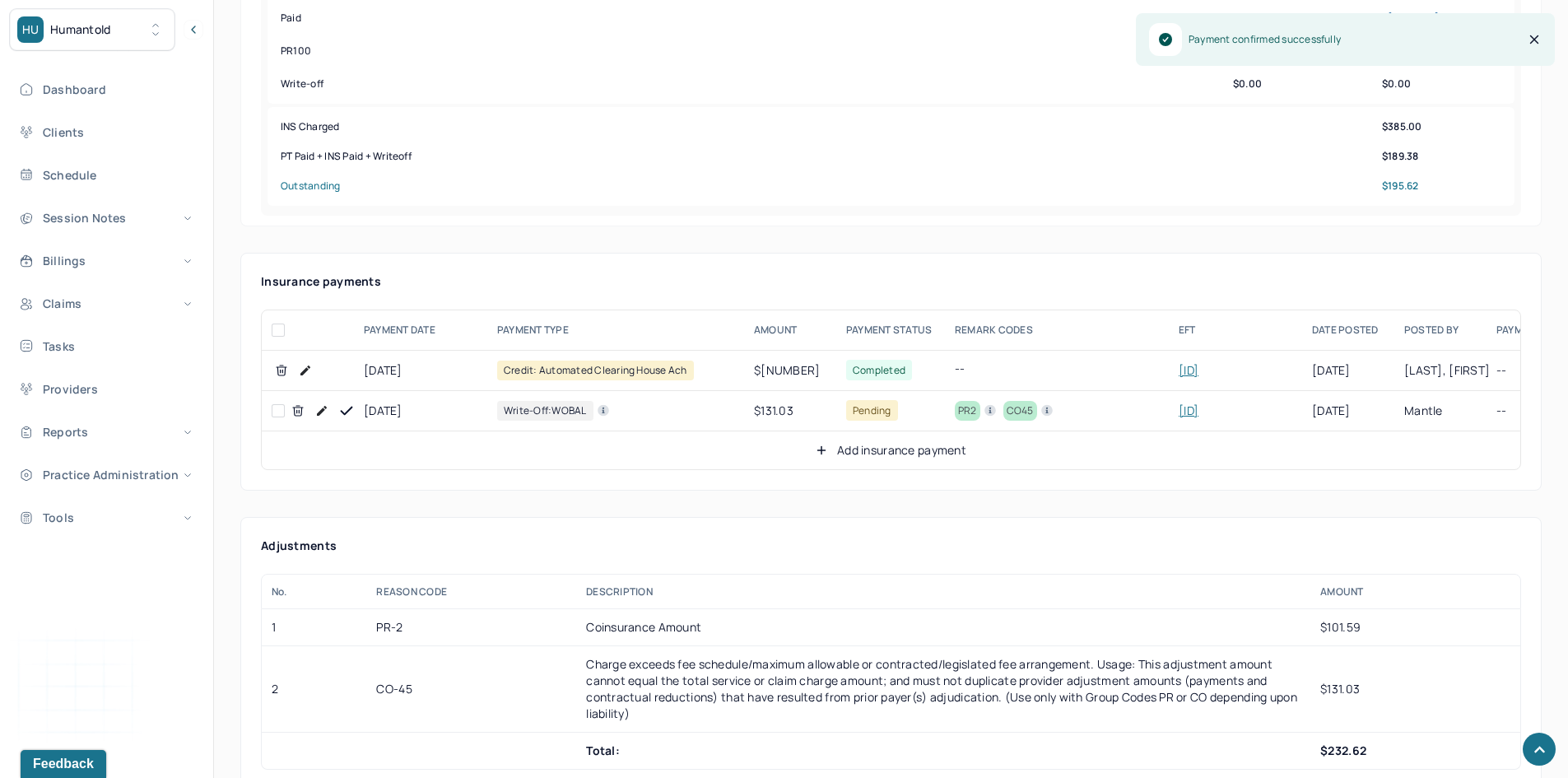scroll, scrollTop: 823, scrollLeft: 0, axis: vertical 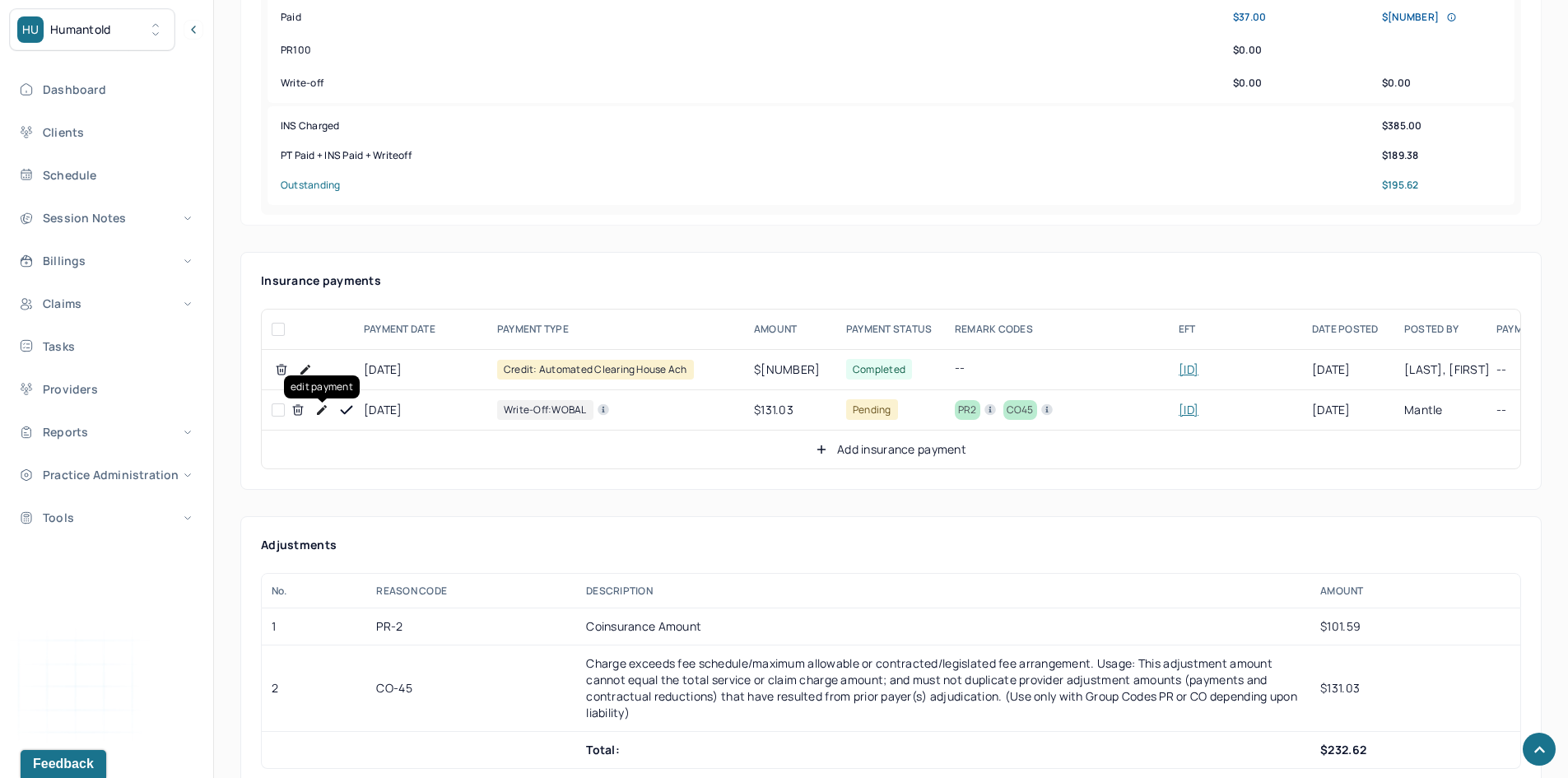 click 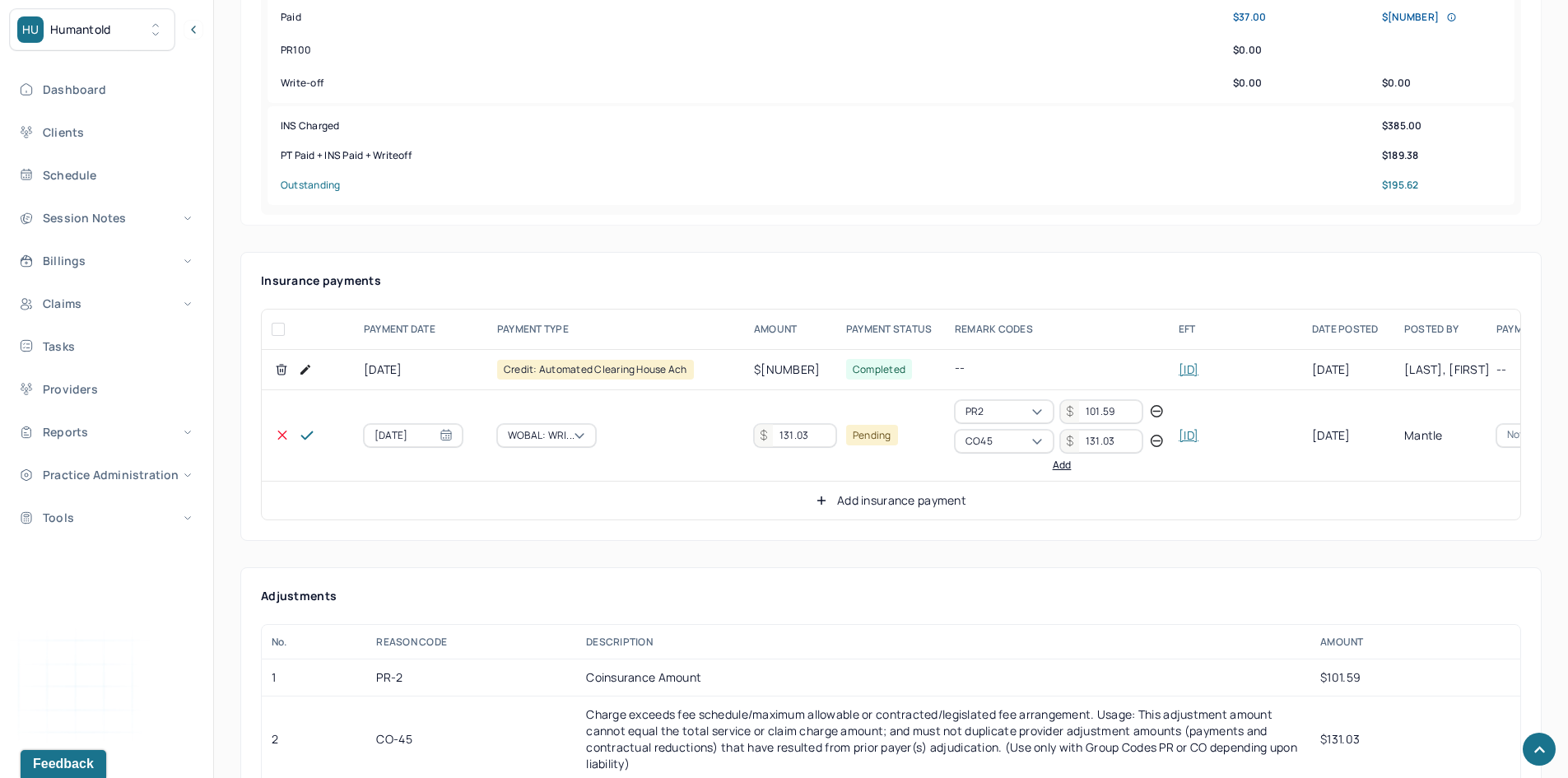 drag, startPoint x: 817, startPoint y: 429, endPoint x: 575, endPoint y: 390, distance: 245.1224 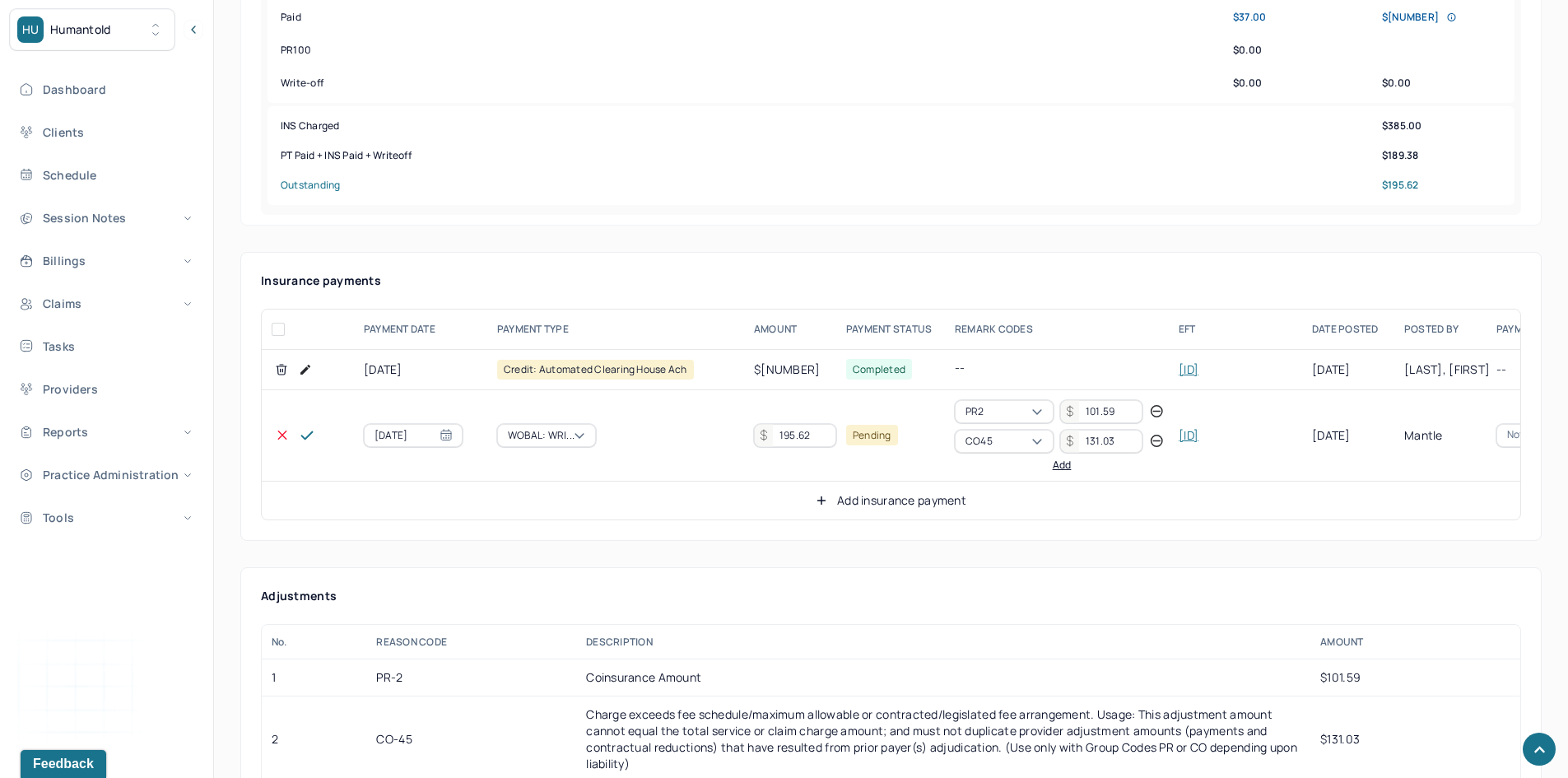 type on "195.62" 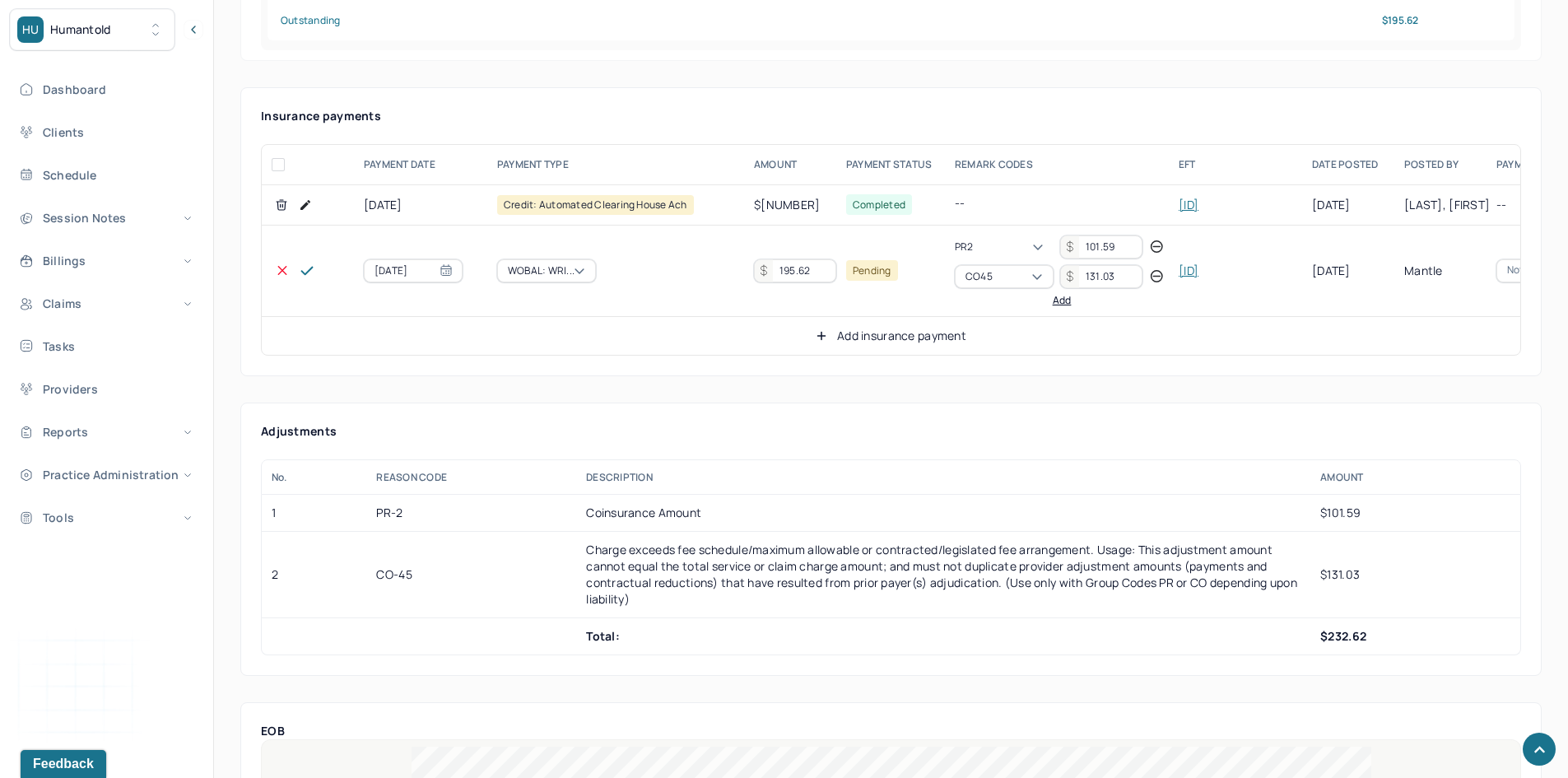 scroll, scrollTop: 741, scrollLeft: 0, axis: vertical 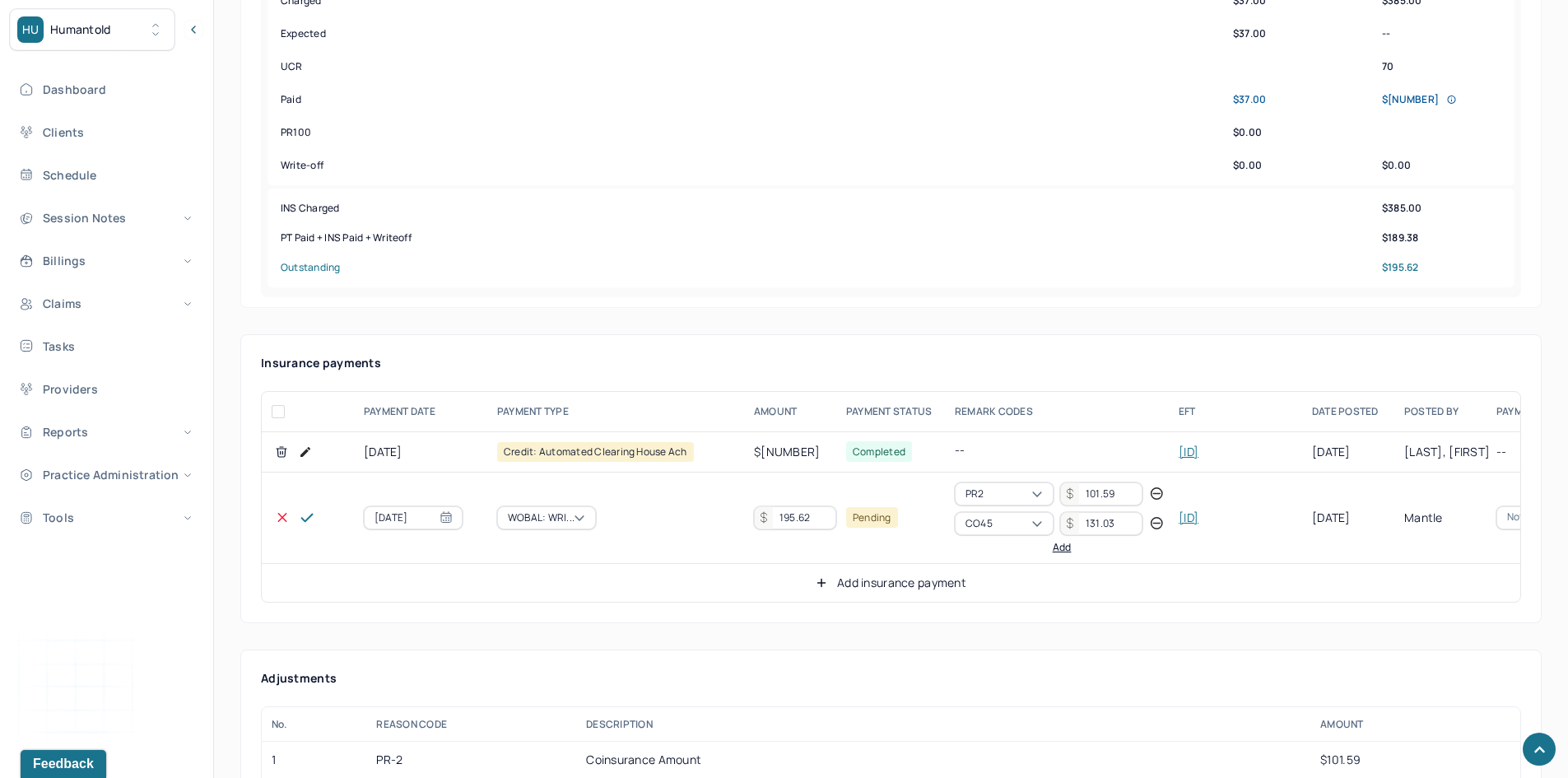 click 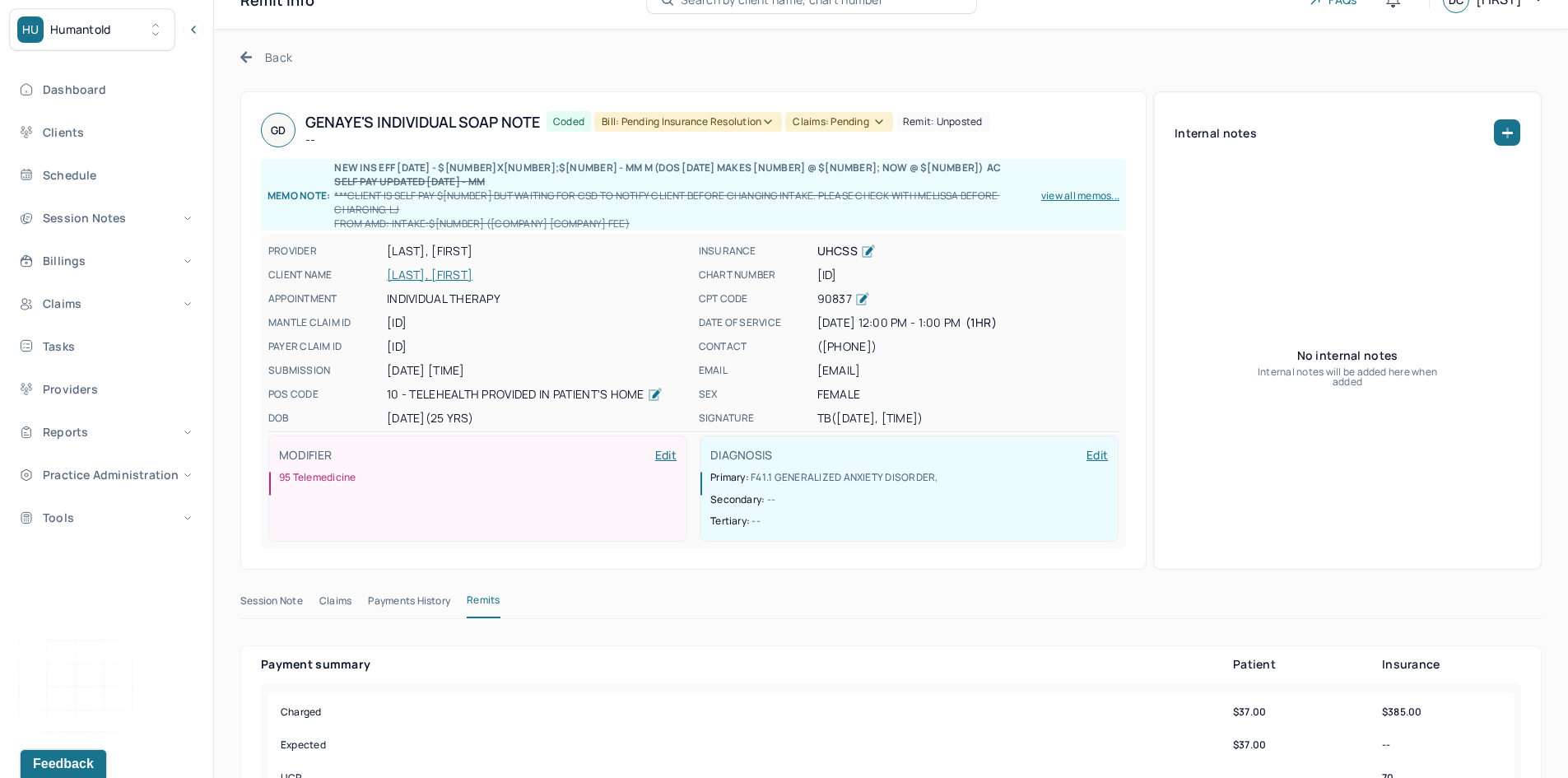 scroll, scrollTop: 0, scrollLeft: 0, axis: both 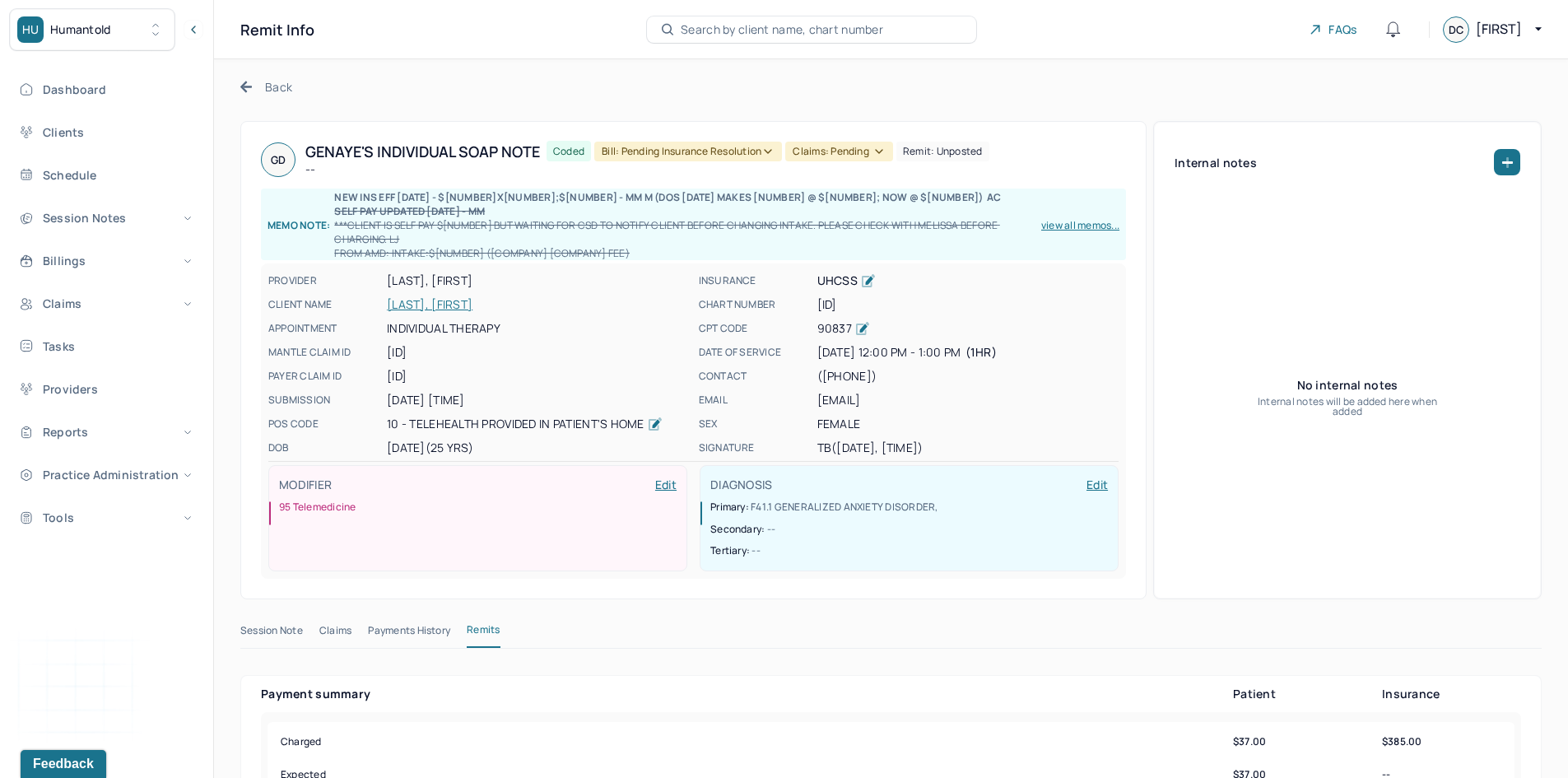 click on "Bill: Pending Insurance Resolution" at bounding box center (688, 151) 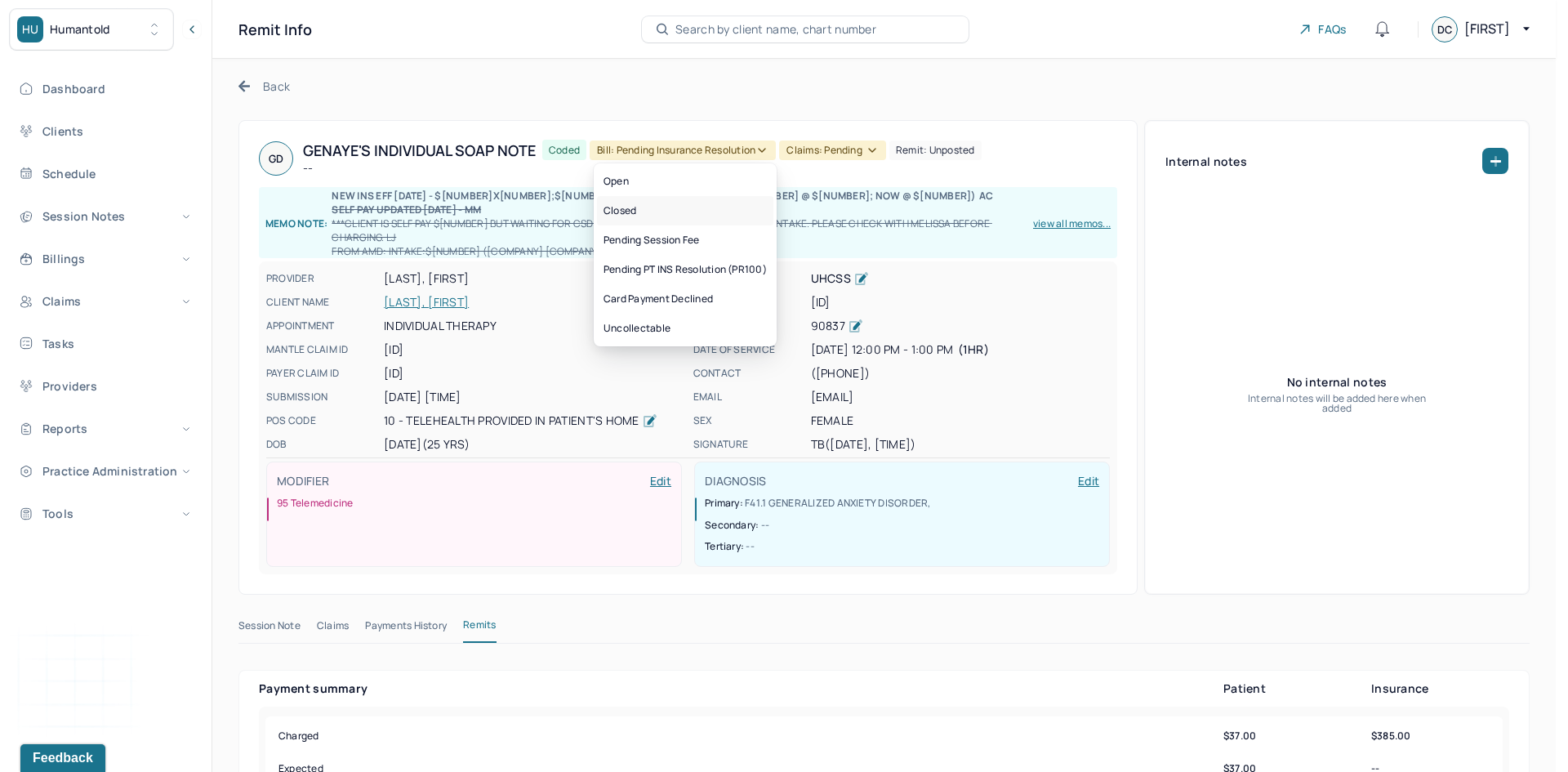 click on "Closed" at bounding box center (685, 211) 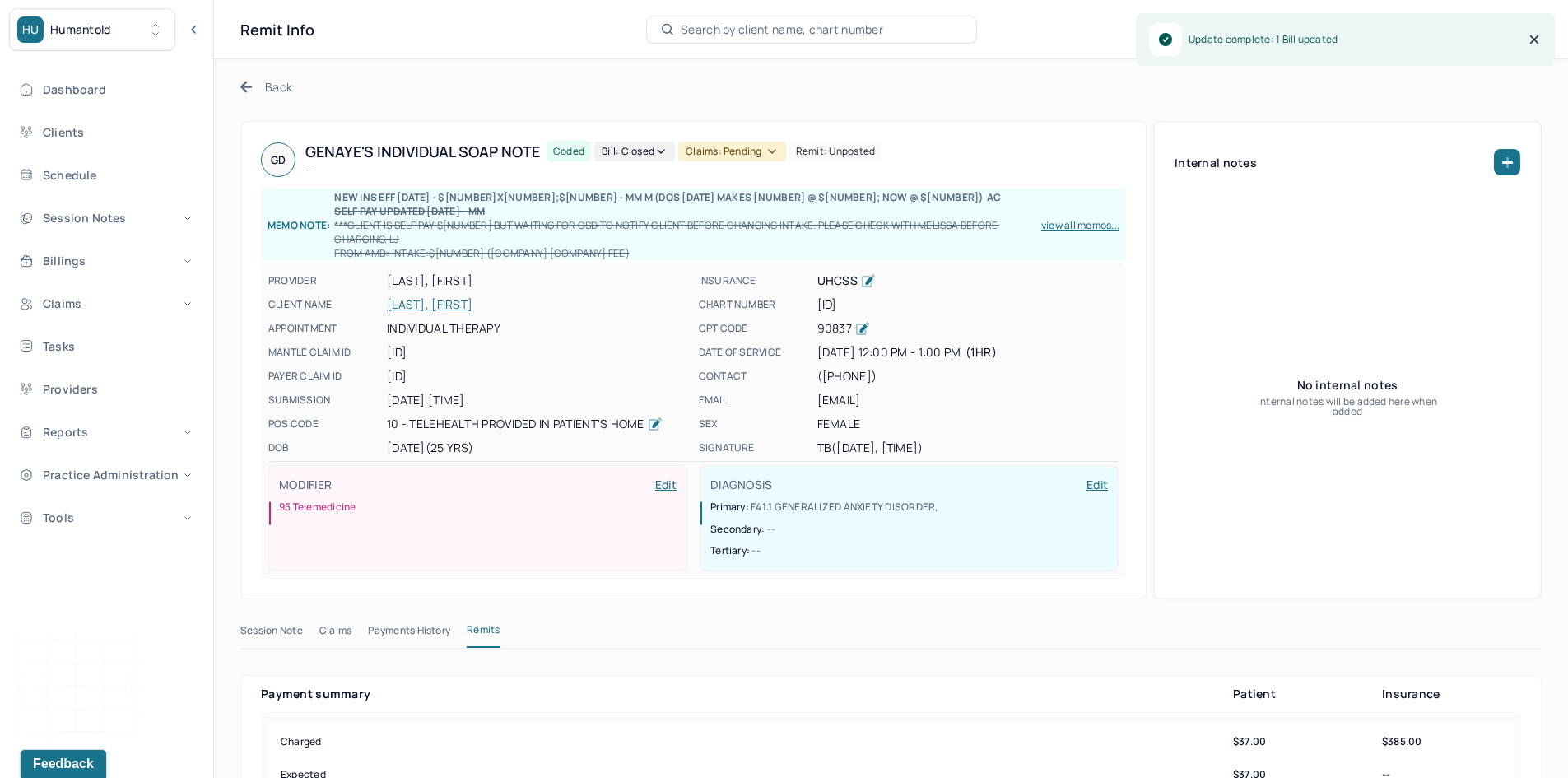 click on "Claims: pending" at bounding box center [732, 151] 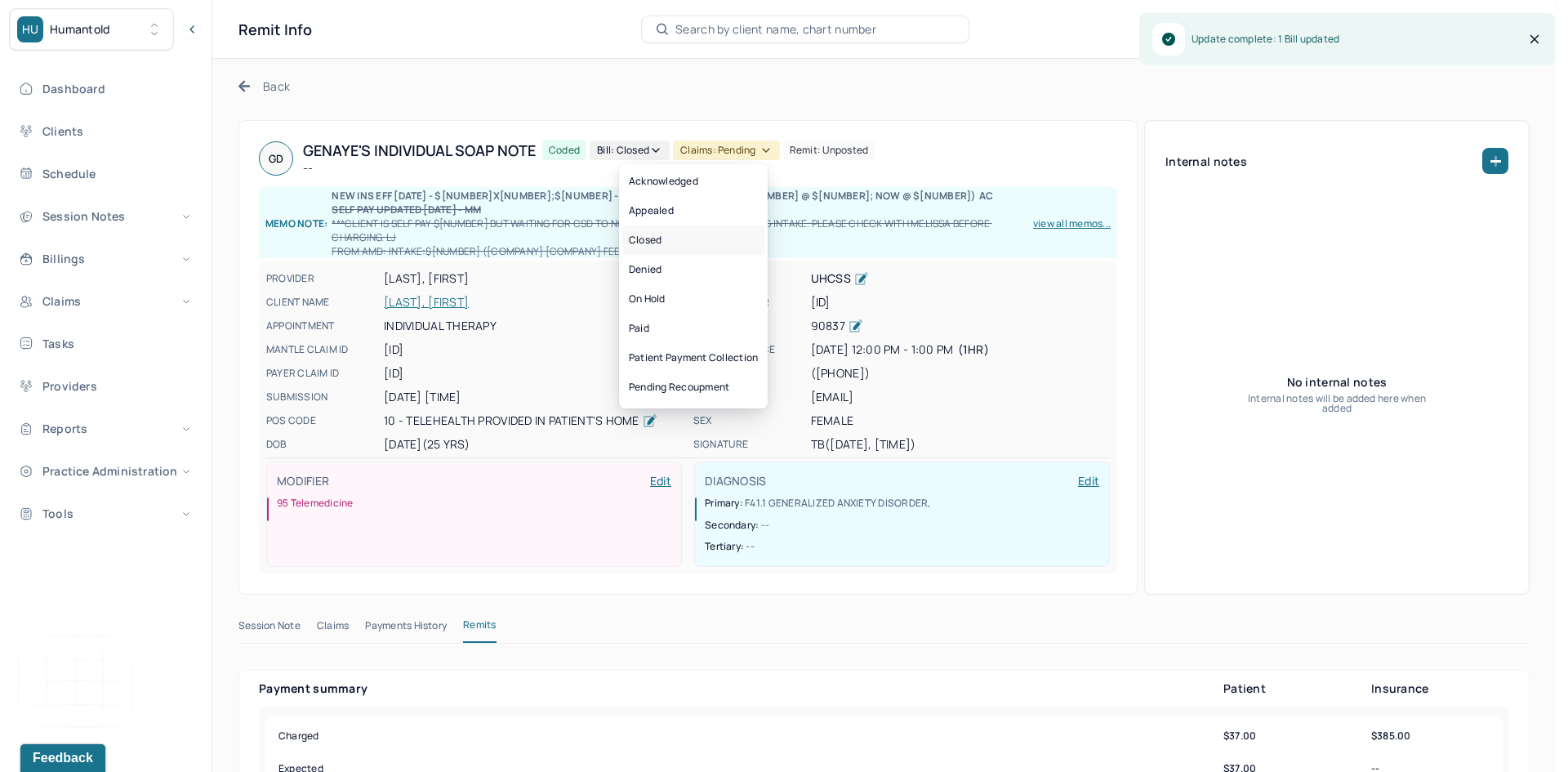 click on "Closed" at bounding box center [693, 240] 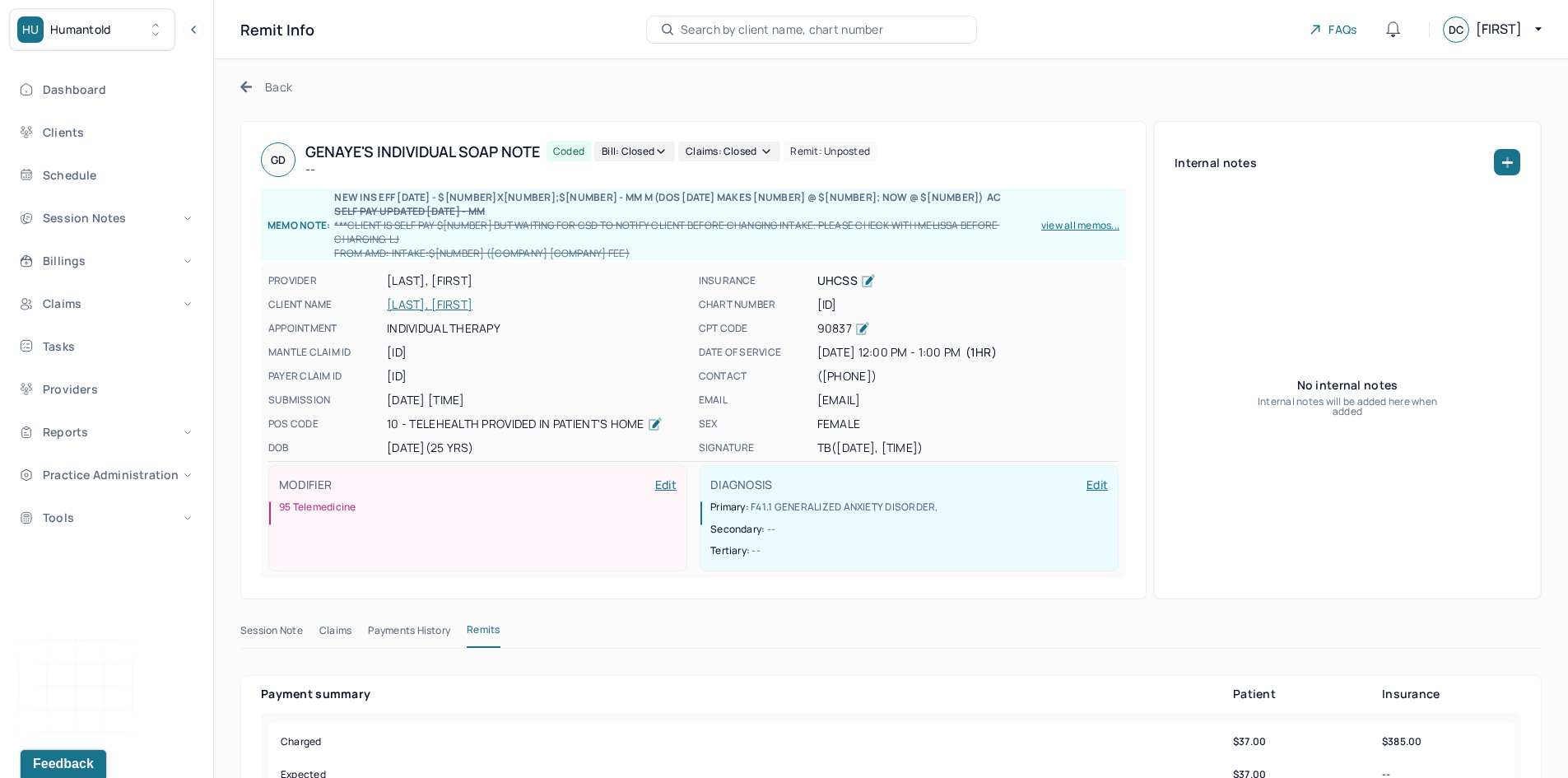 click 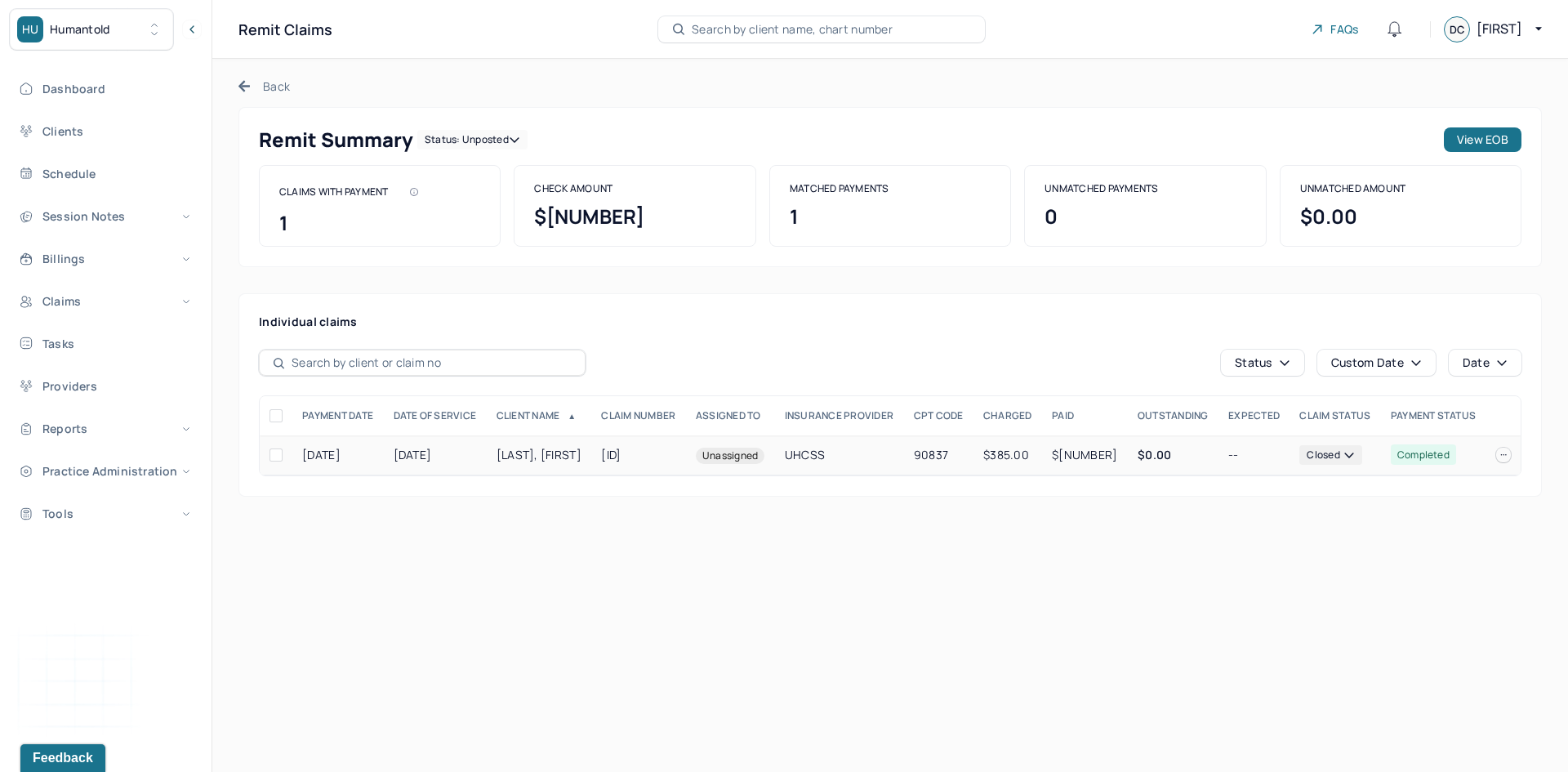 click at bounding box center [276, 455] 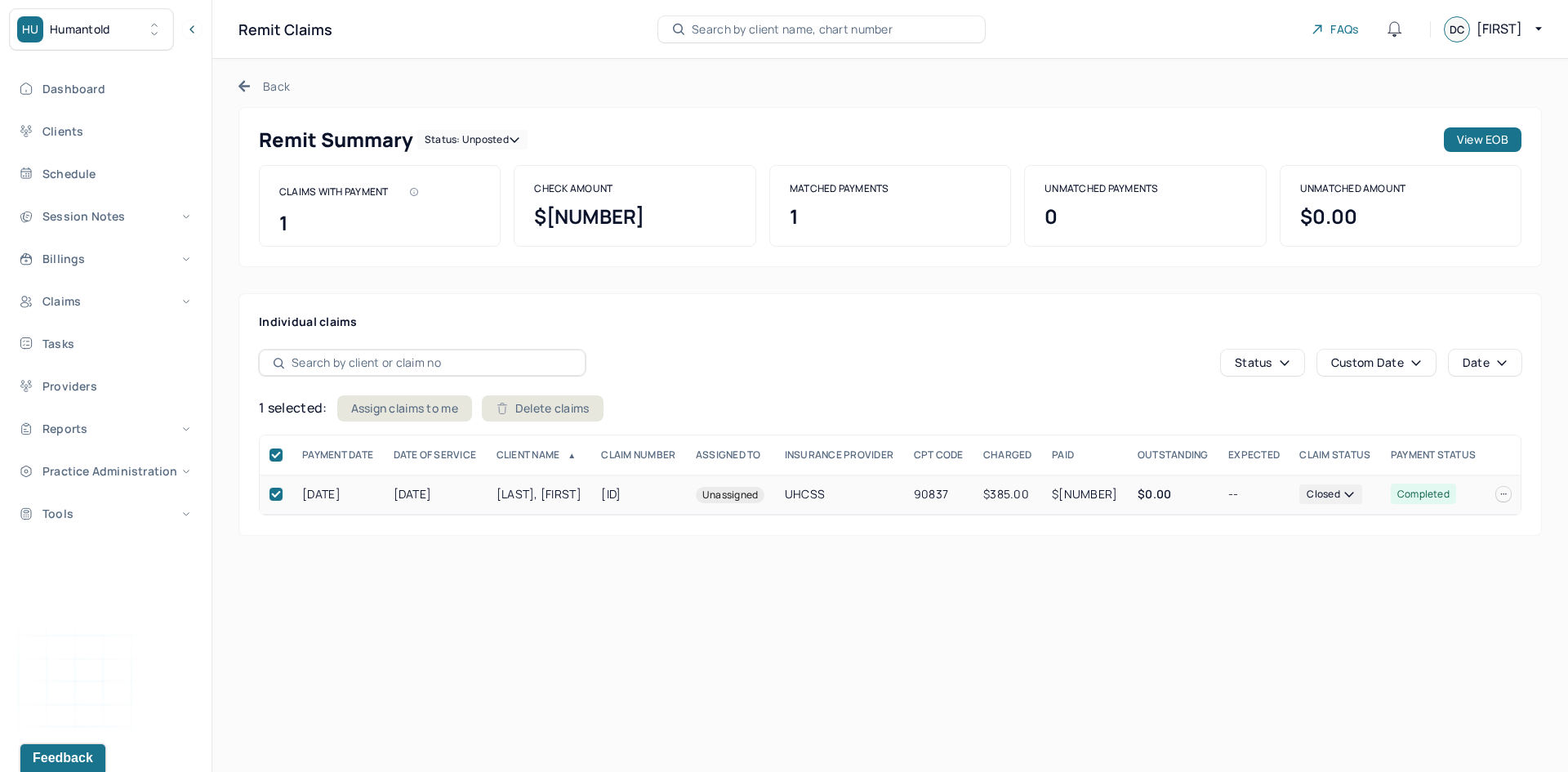 click at bounding box center [276, 494] 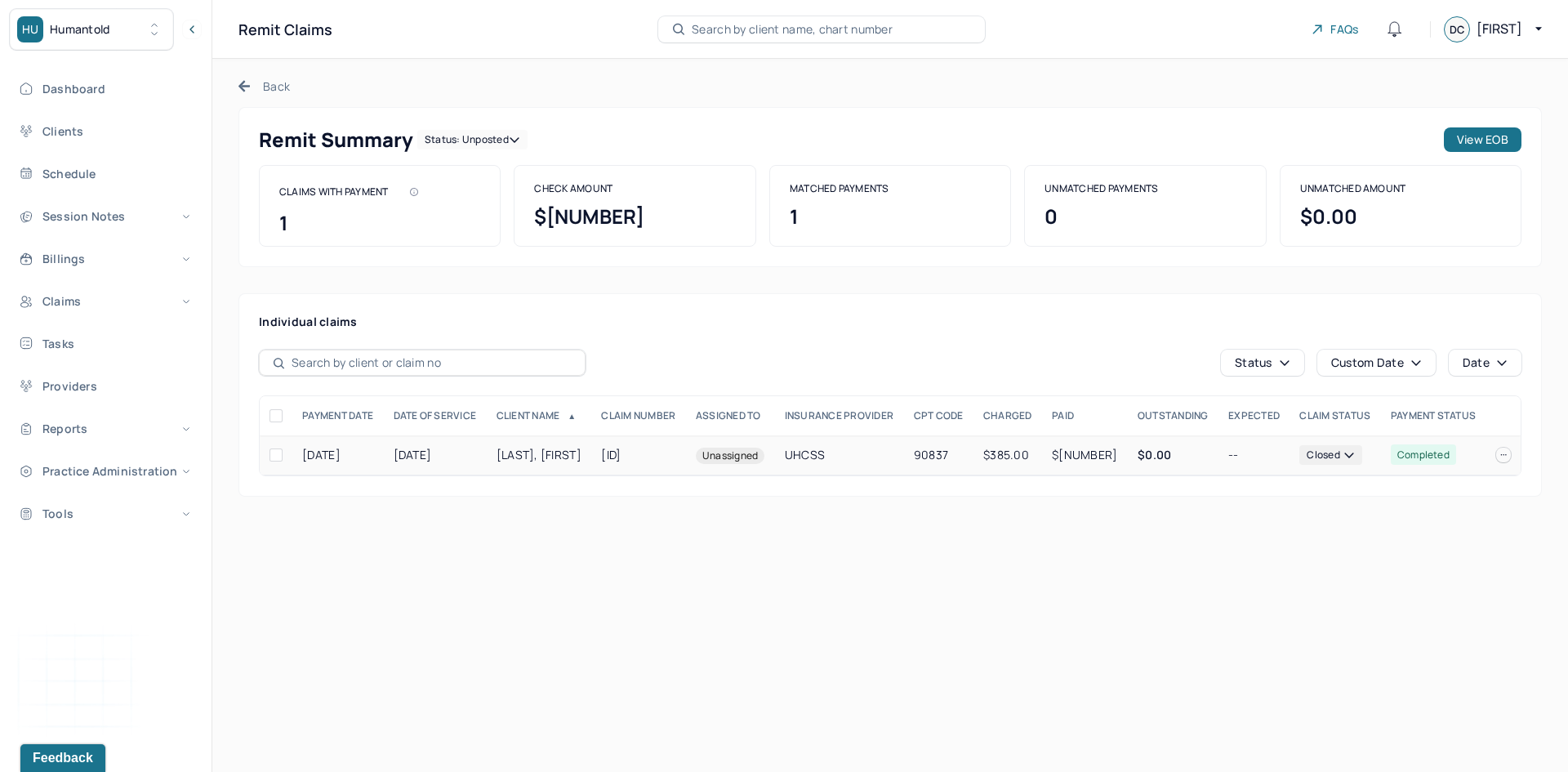 click 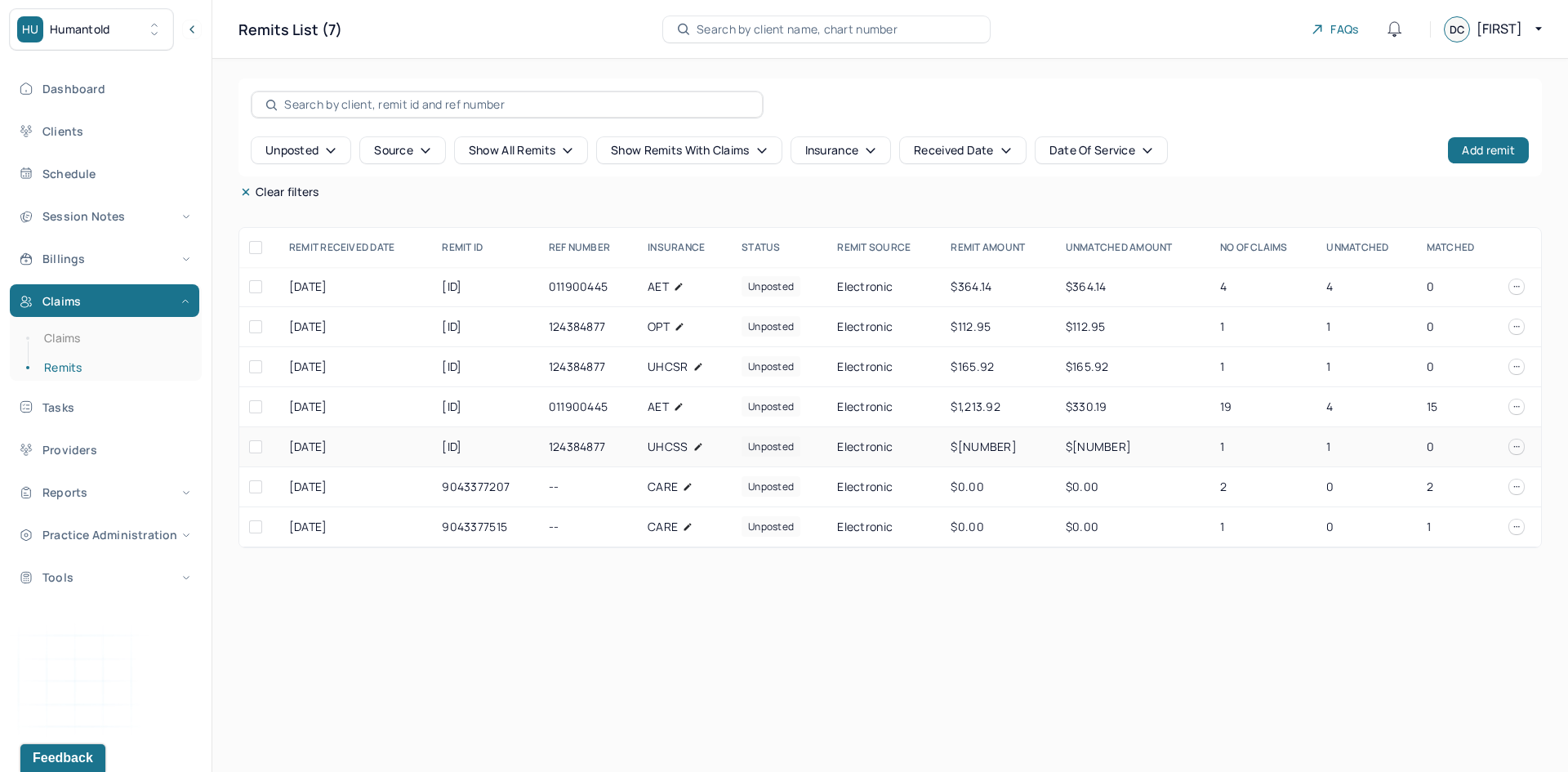 click on "[DATE]" at bounding box center (356, 447) 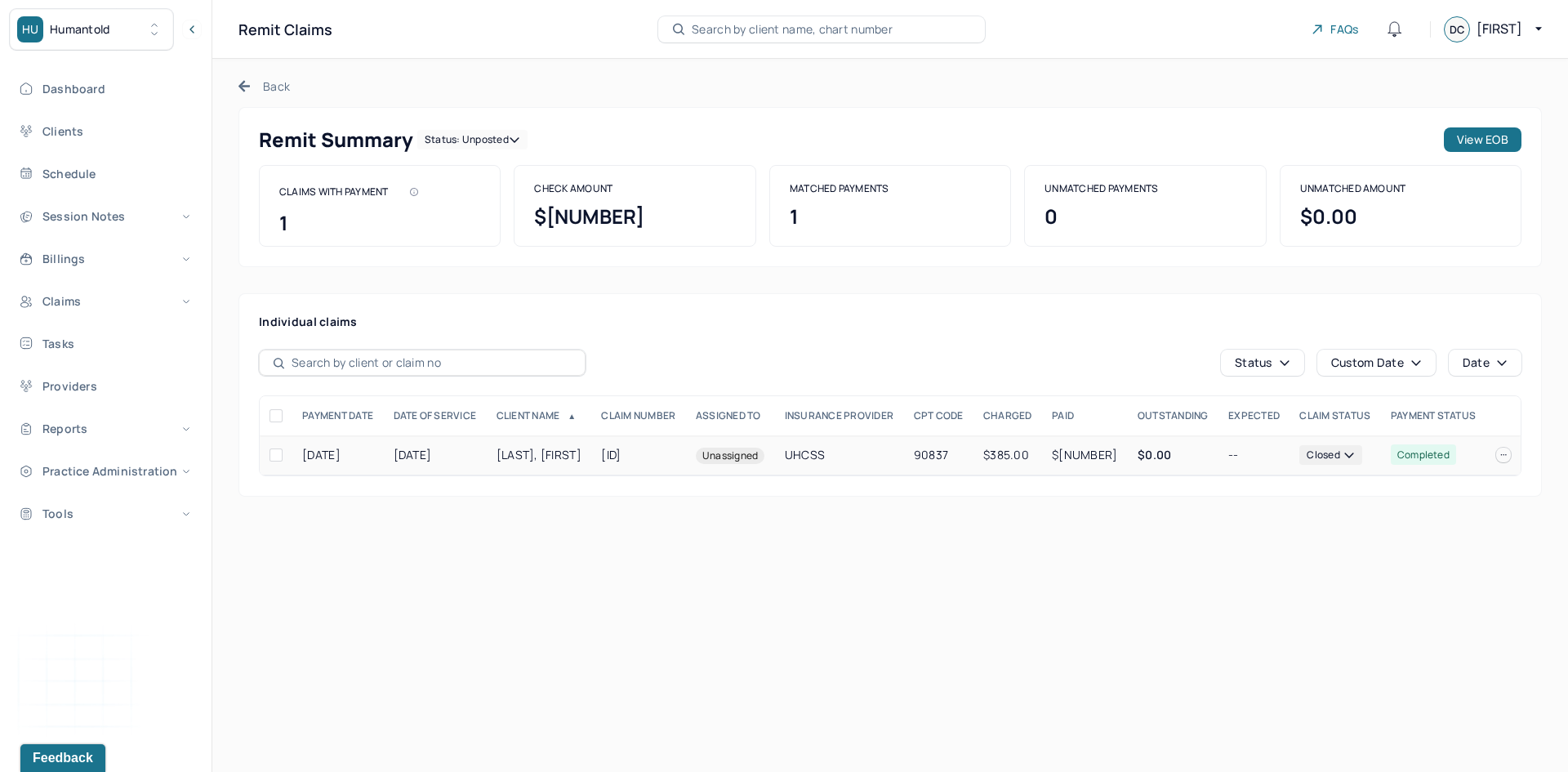 click at bounding box center [276, 455] 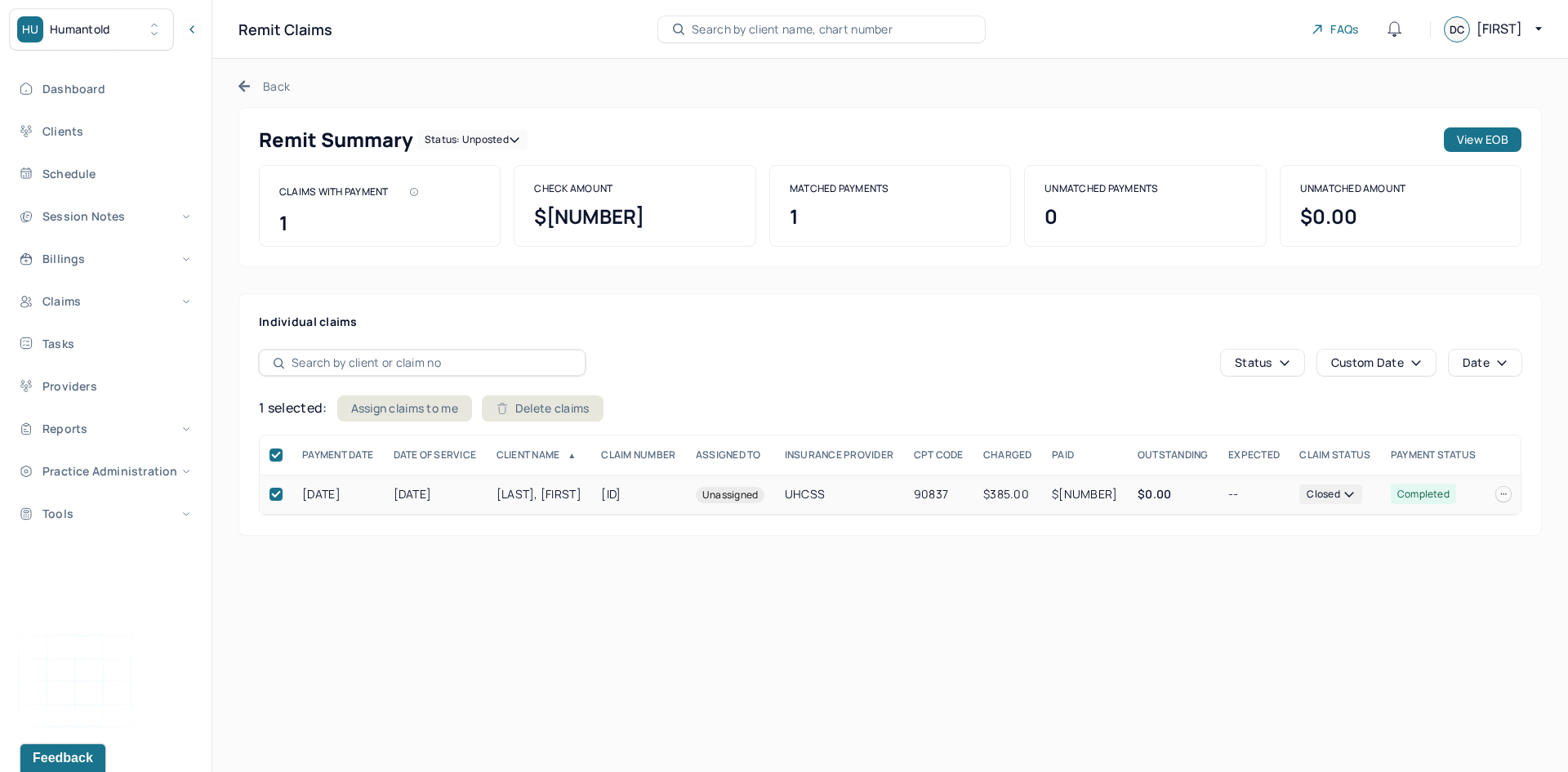 click 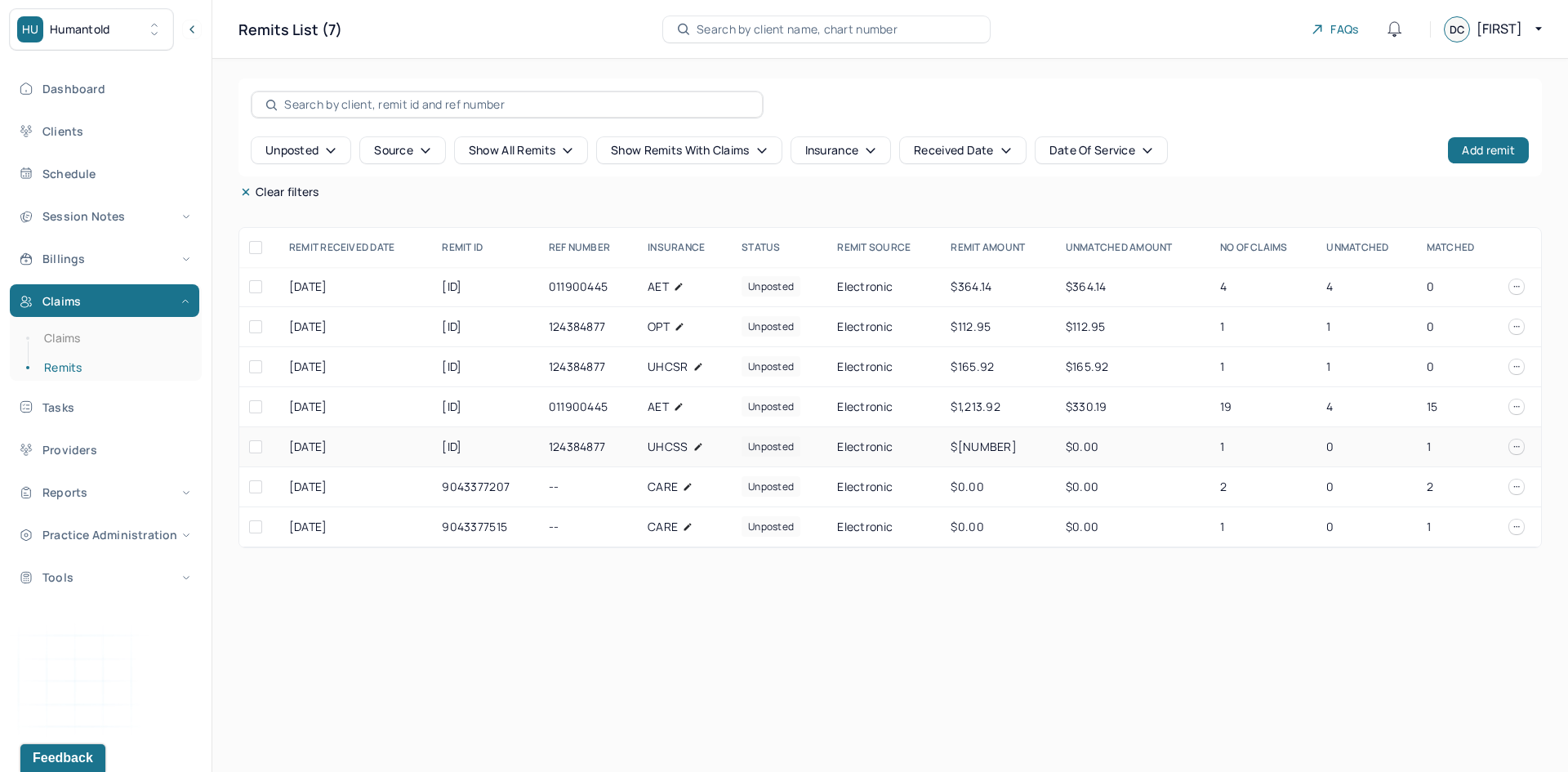 click at bounding box center [256, 447] 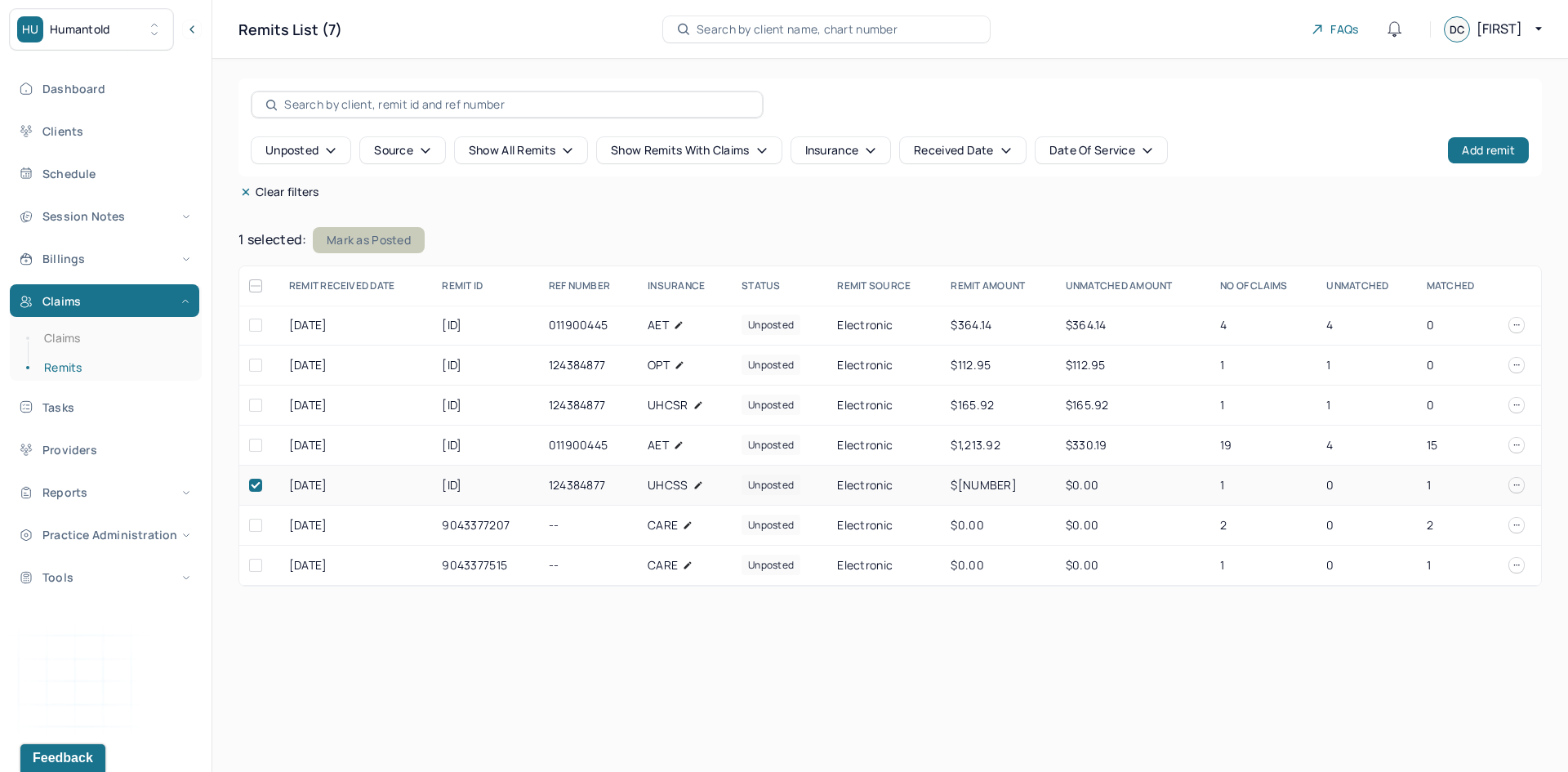 click on "Mark as Posted" at bounding box center [368, 240] 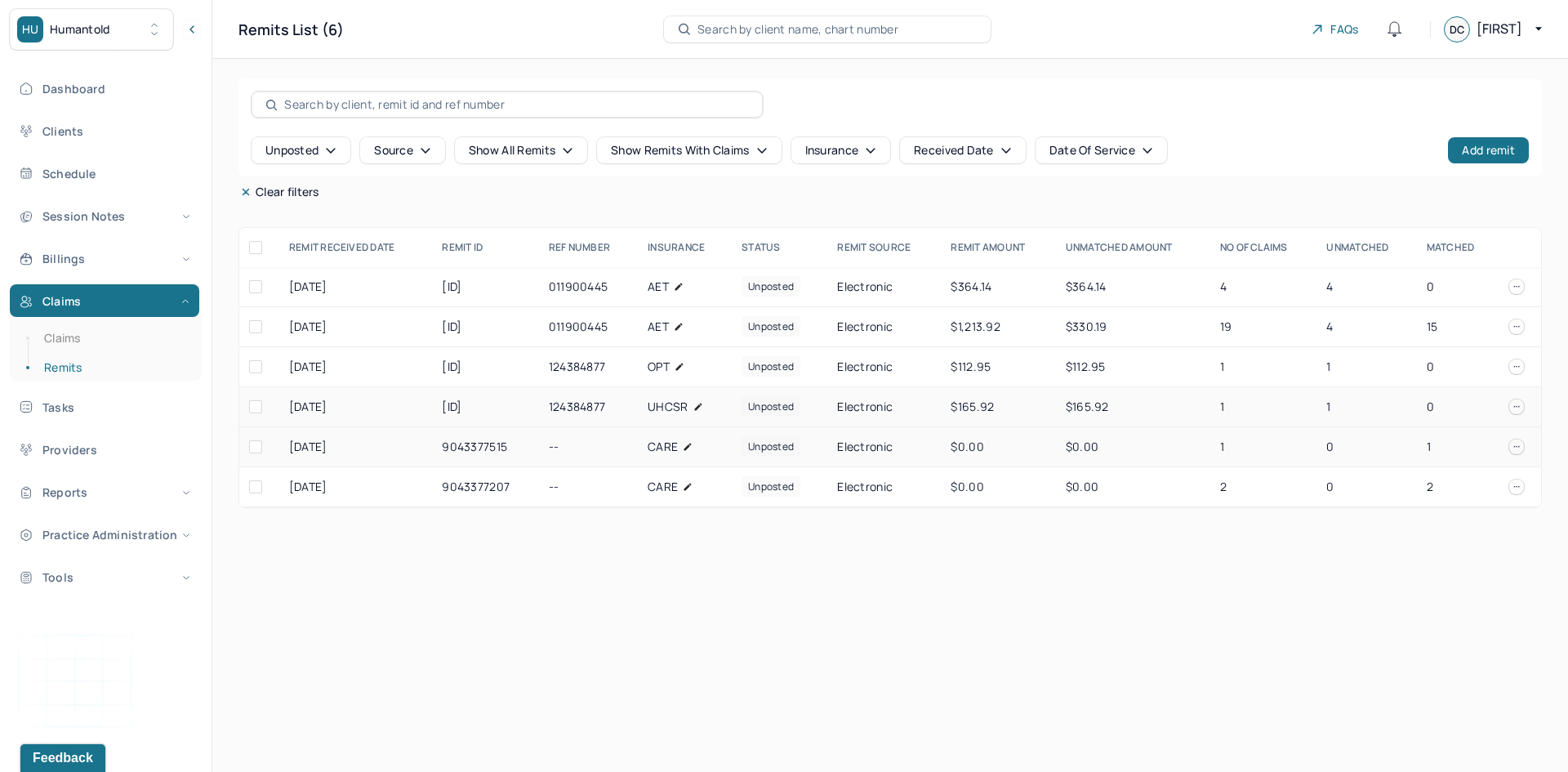 click on "UHCSR" at bounding box center [667, 407] 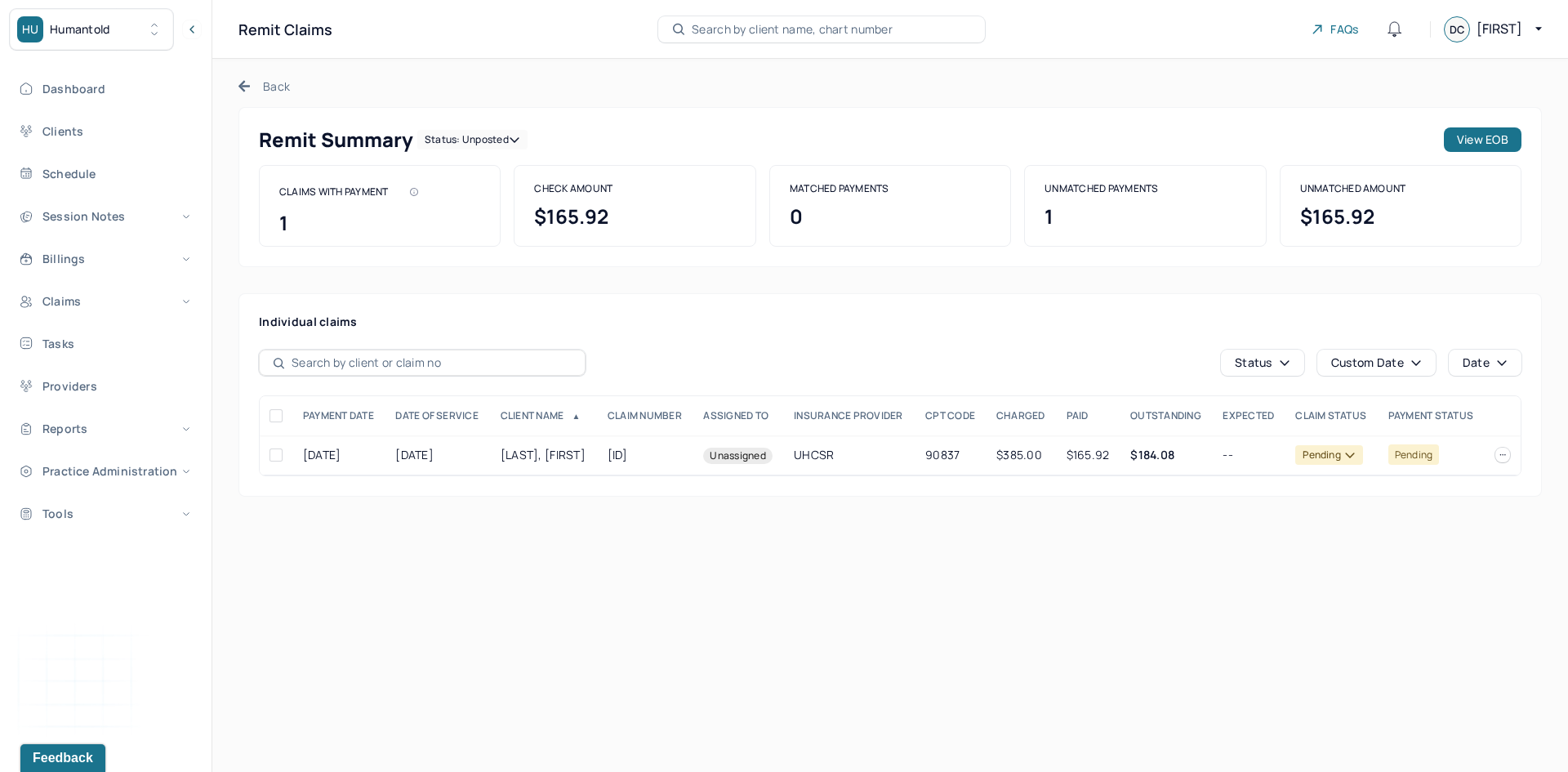 click 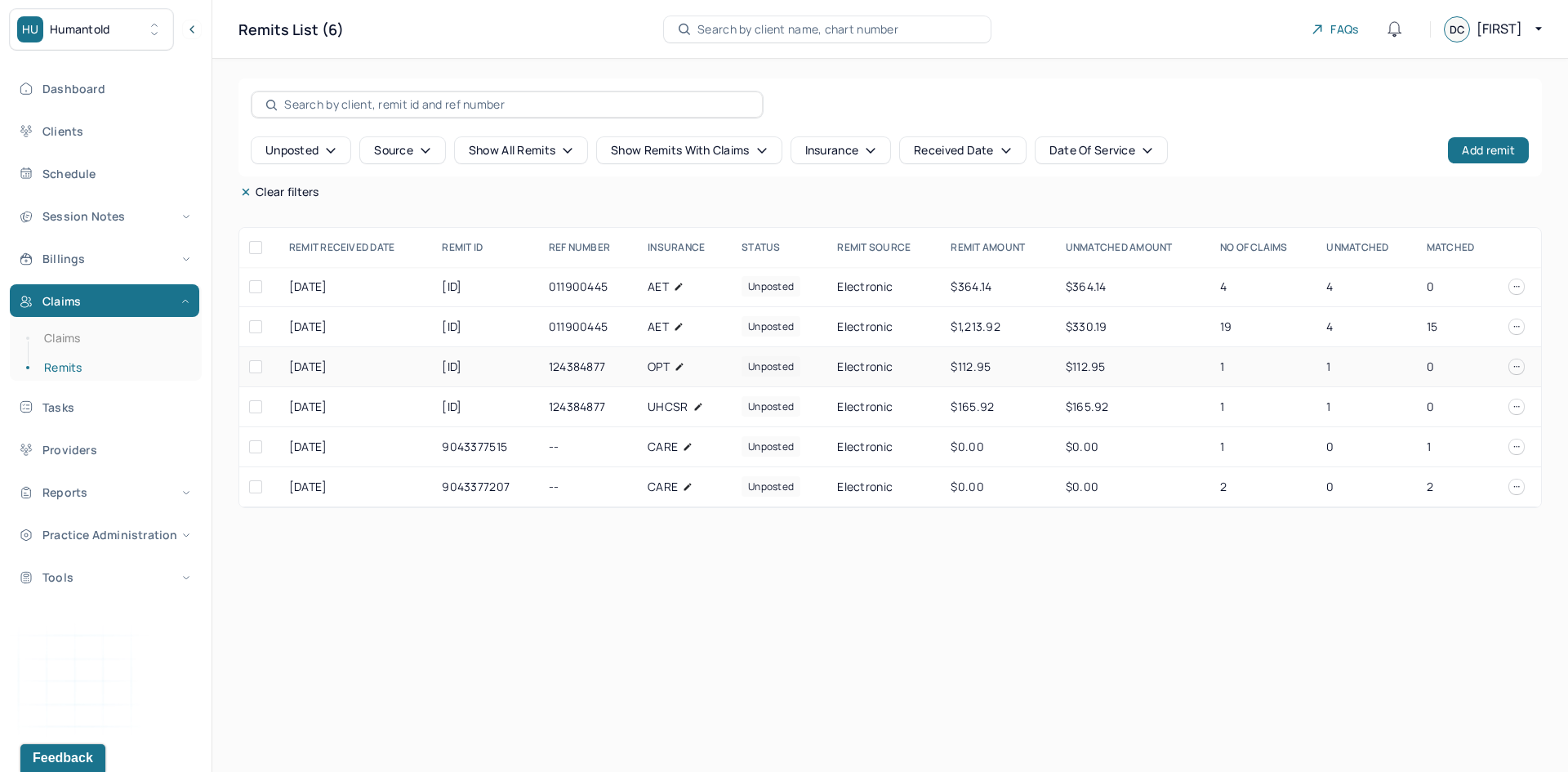 click on "124384877" at bounding box center [588, 367] 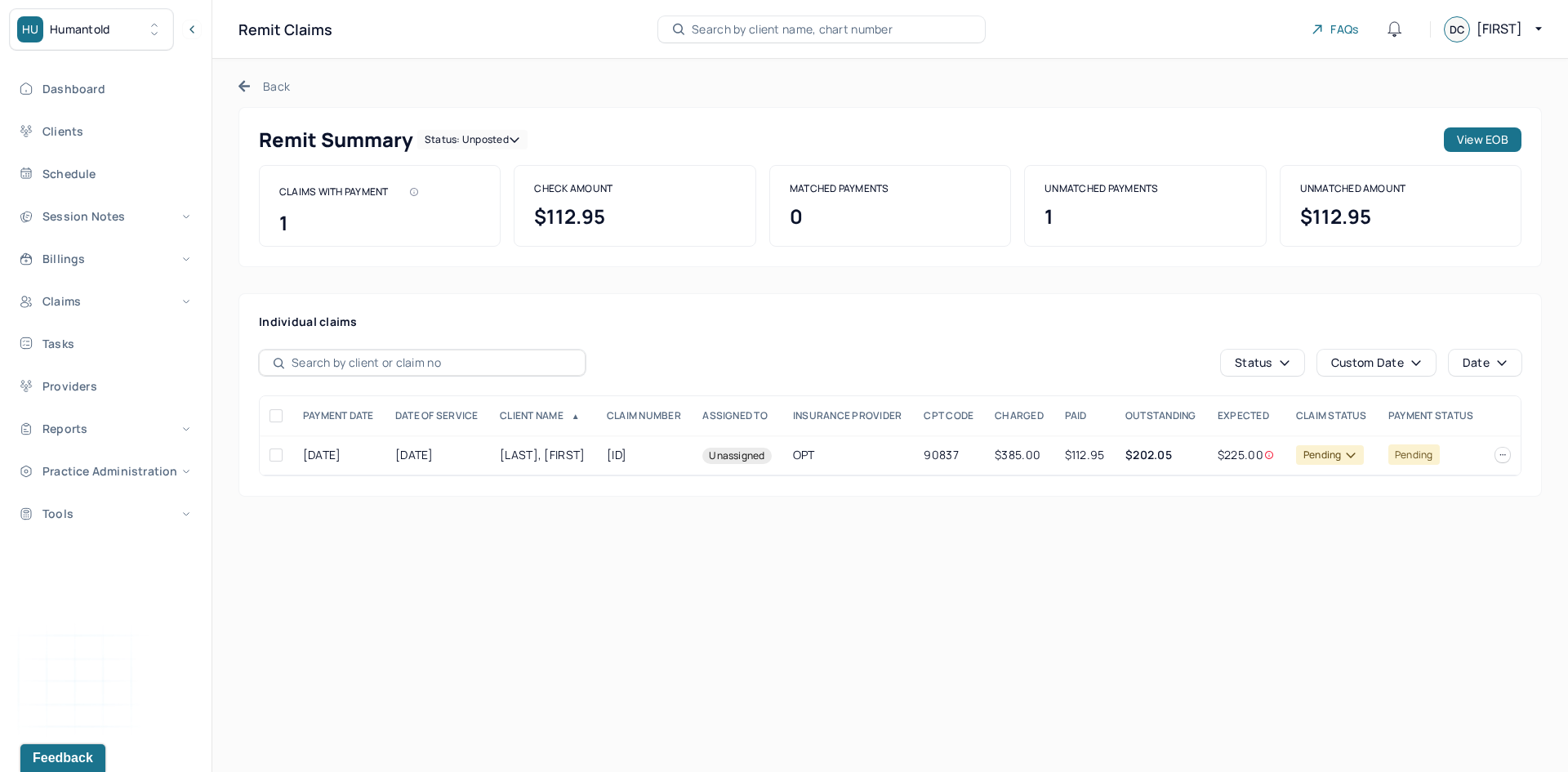 click 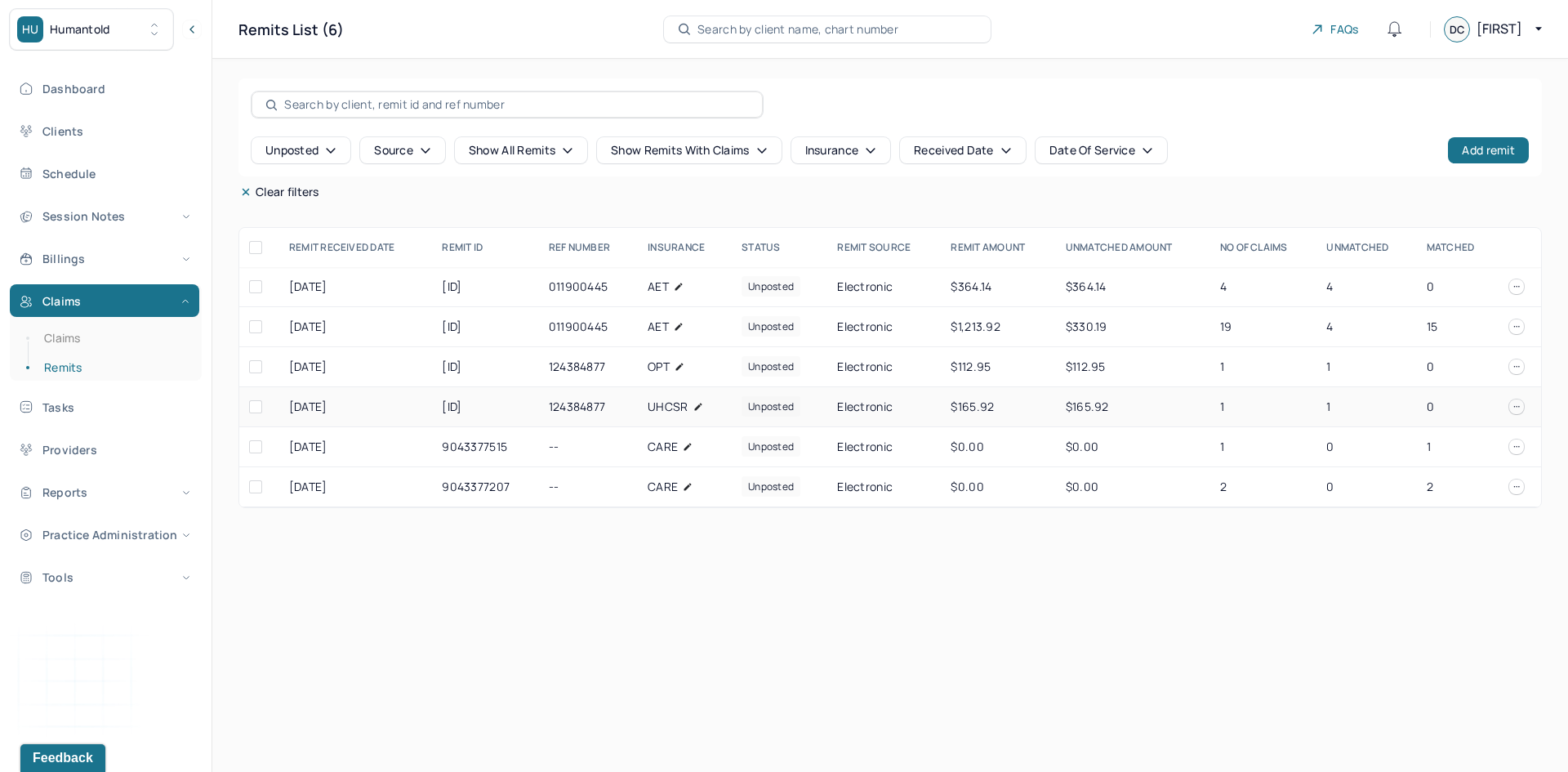 click on "[ID]" at bounding box center [485, 407] 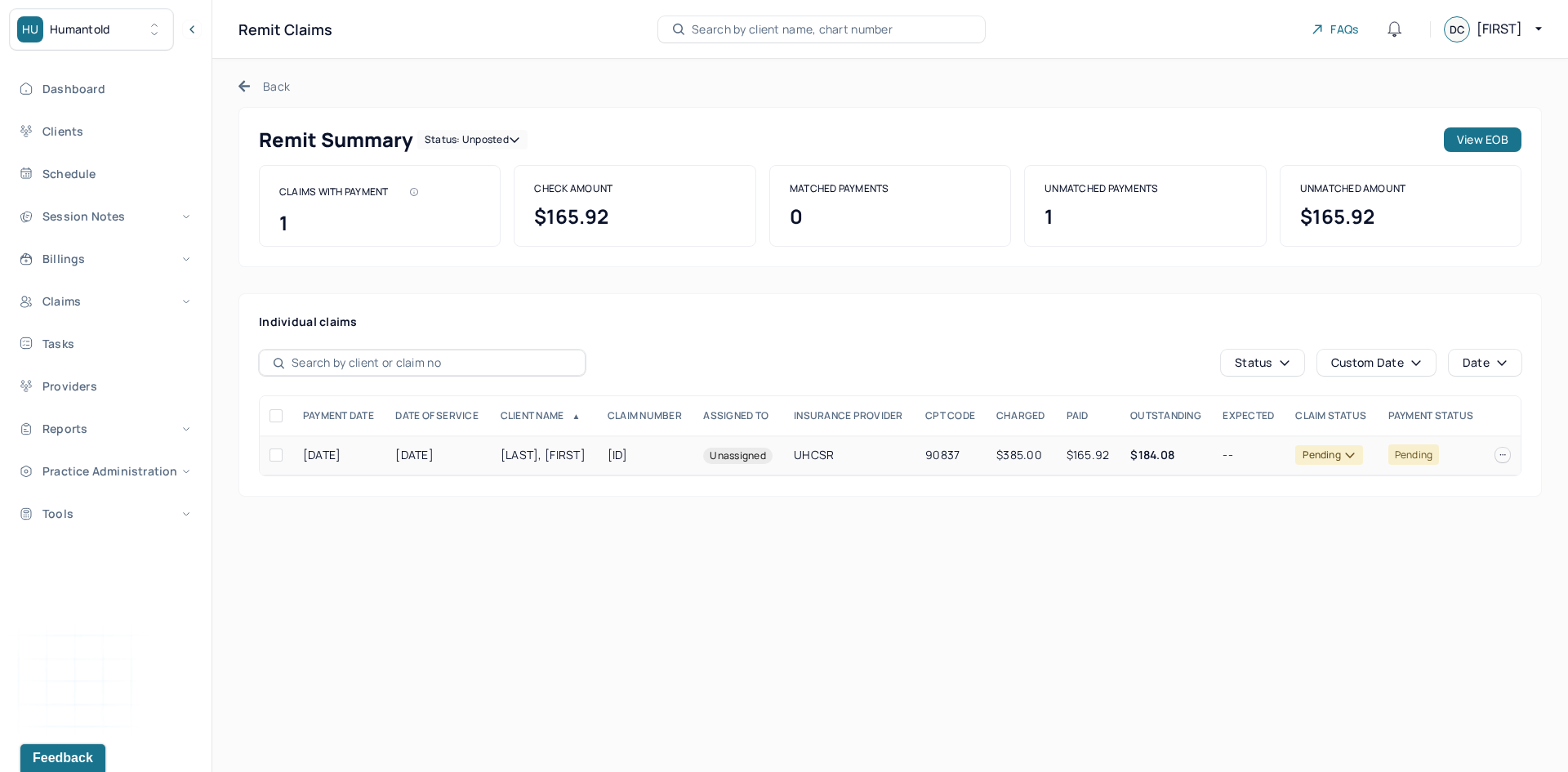 click on "[DATE]" at bounding box center [438, 455] 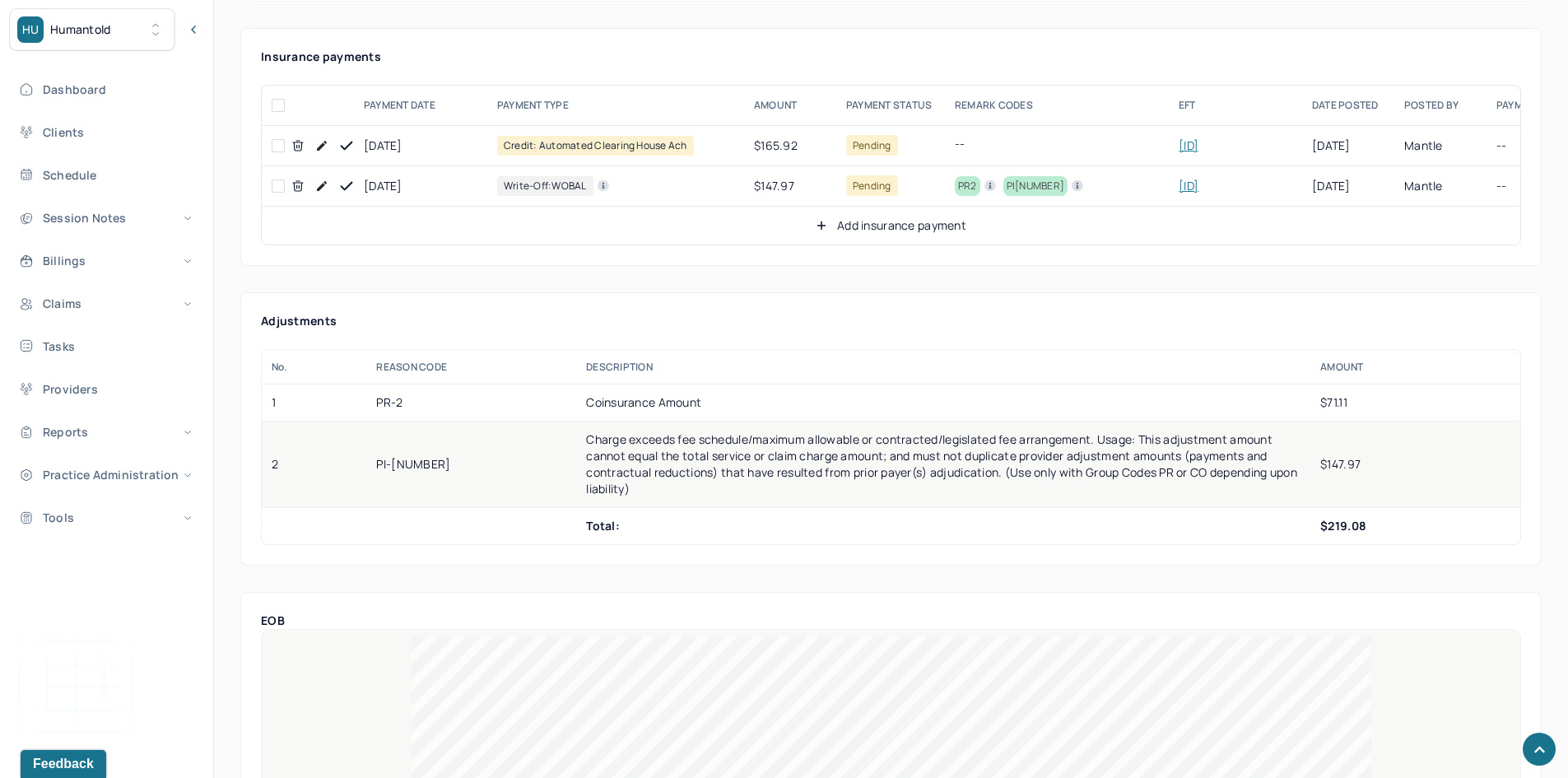 scroll, scrollTop: 906, scrollLeft: 0, axis: vertical 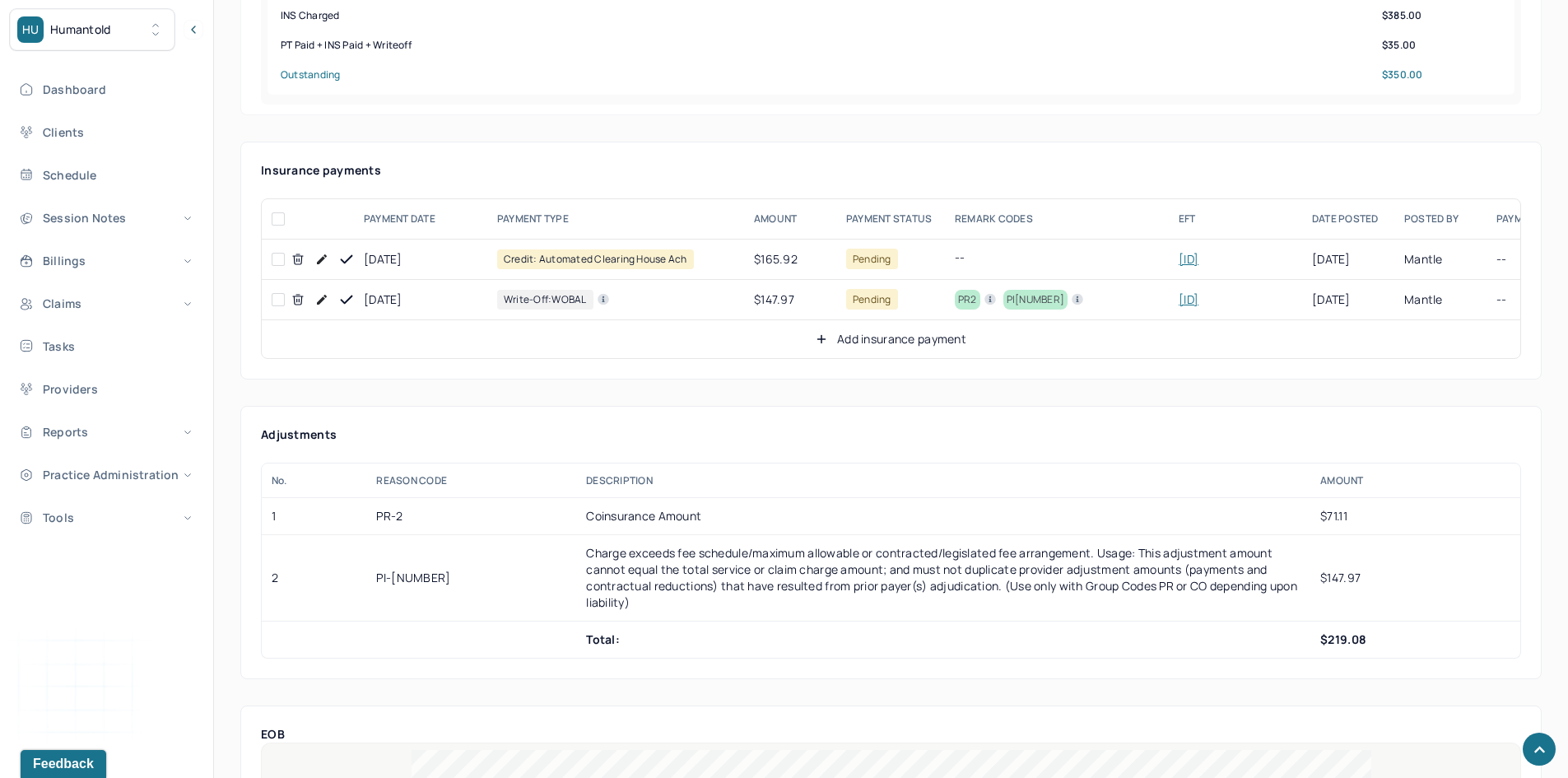 click at bounding box center (278, 259) 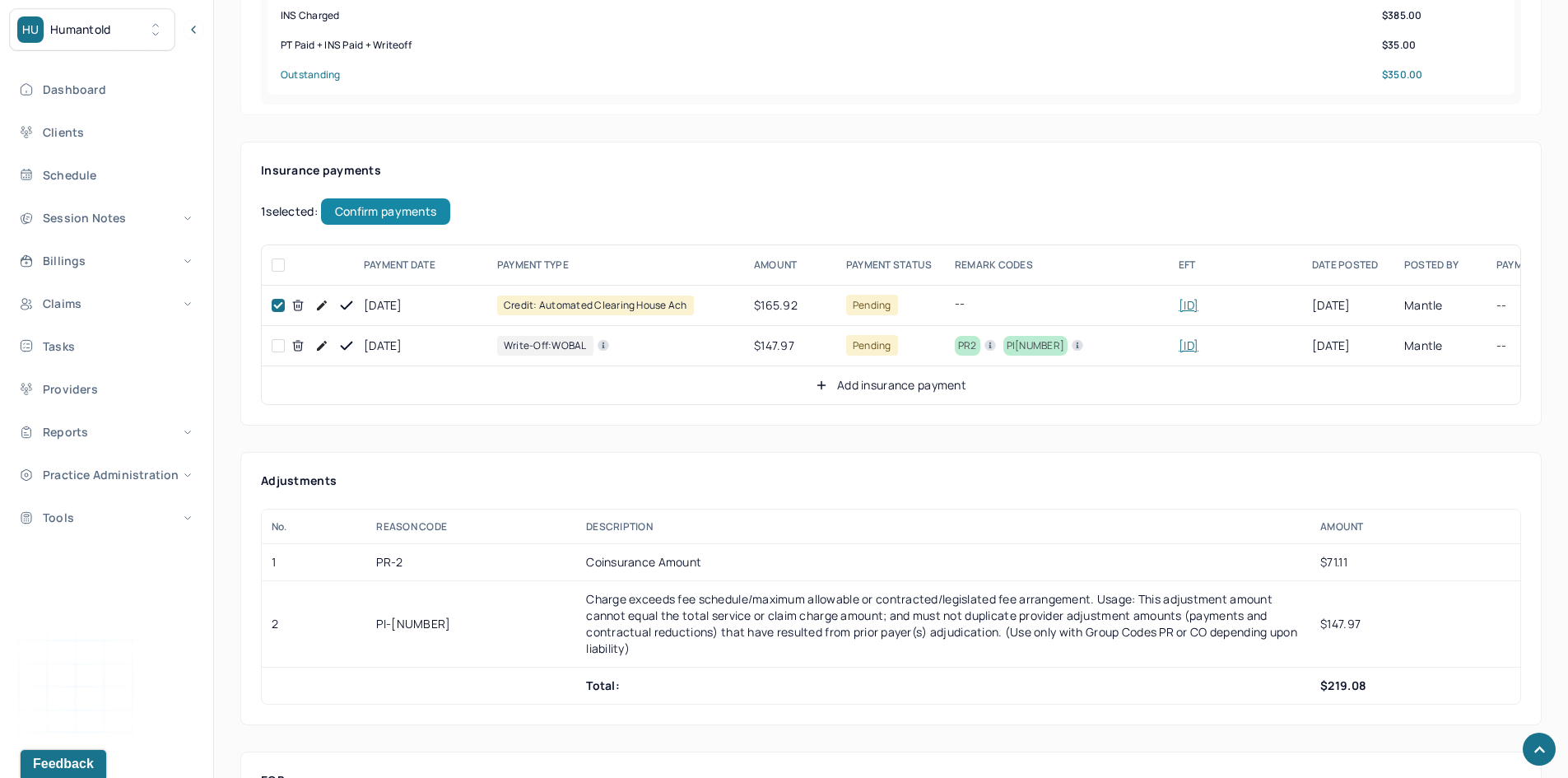 click on "Confirm payments" at bounding box center [385, 212] 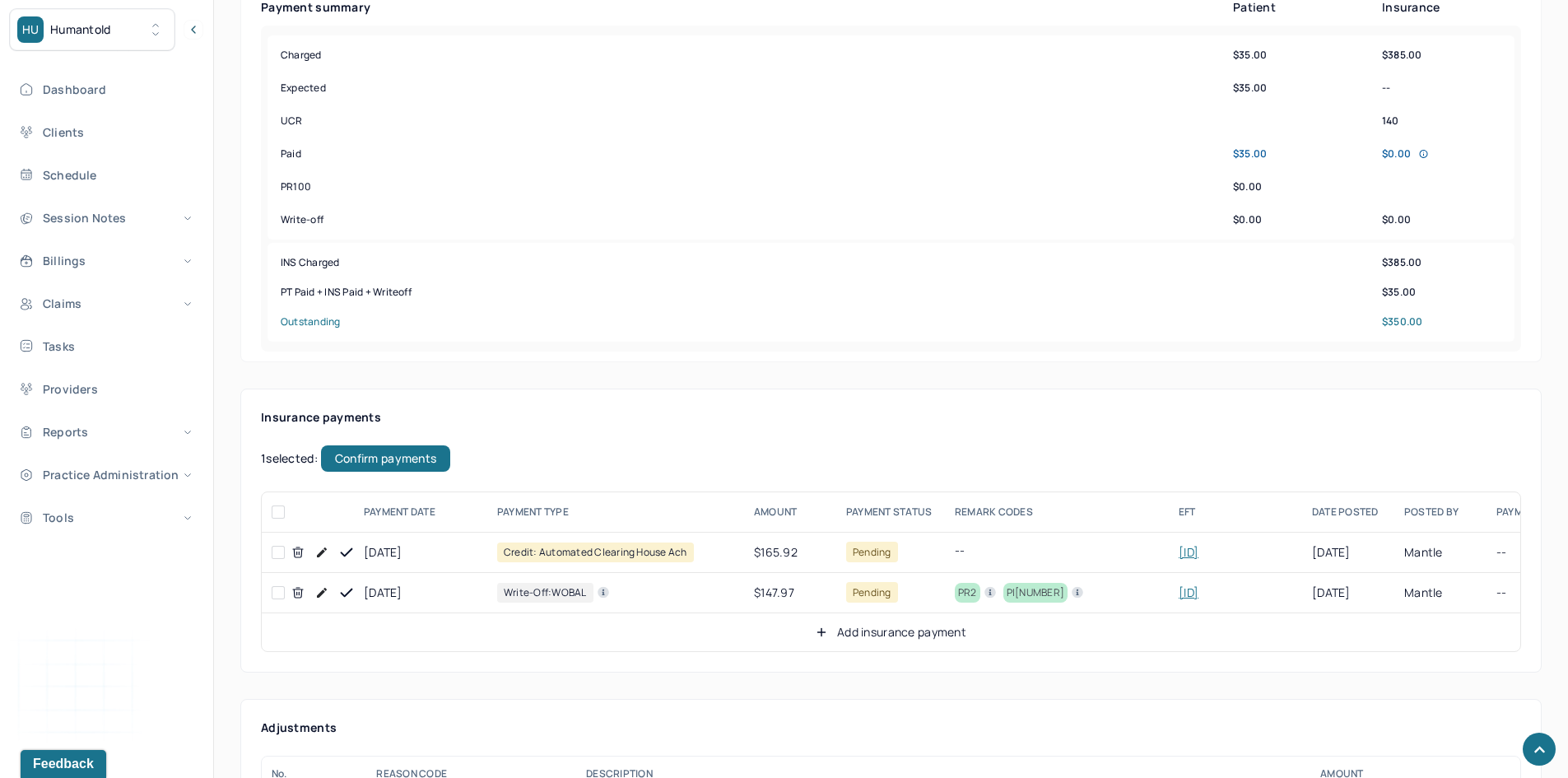 checkbox on "false" 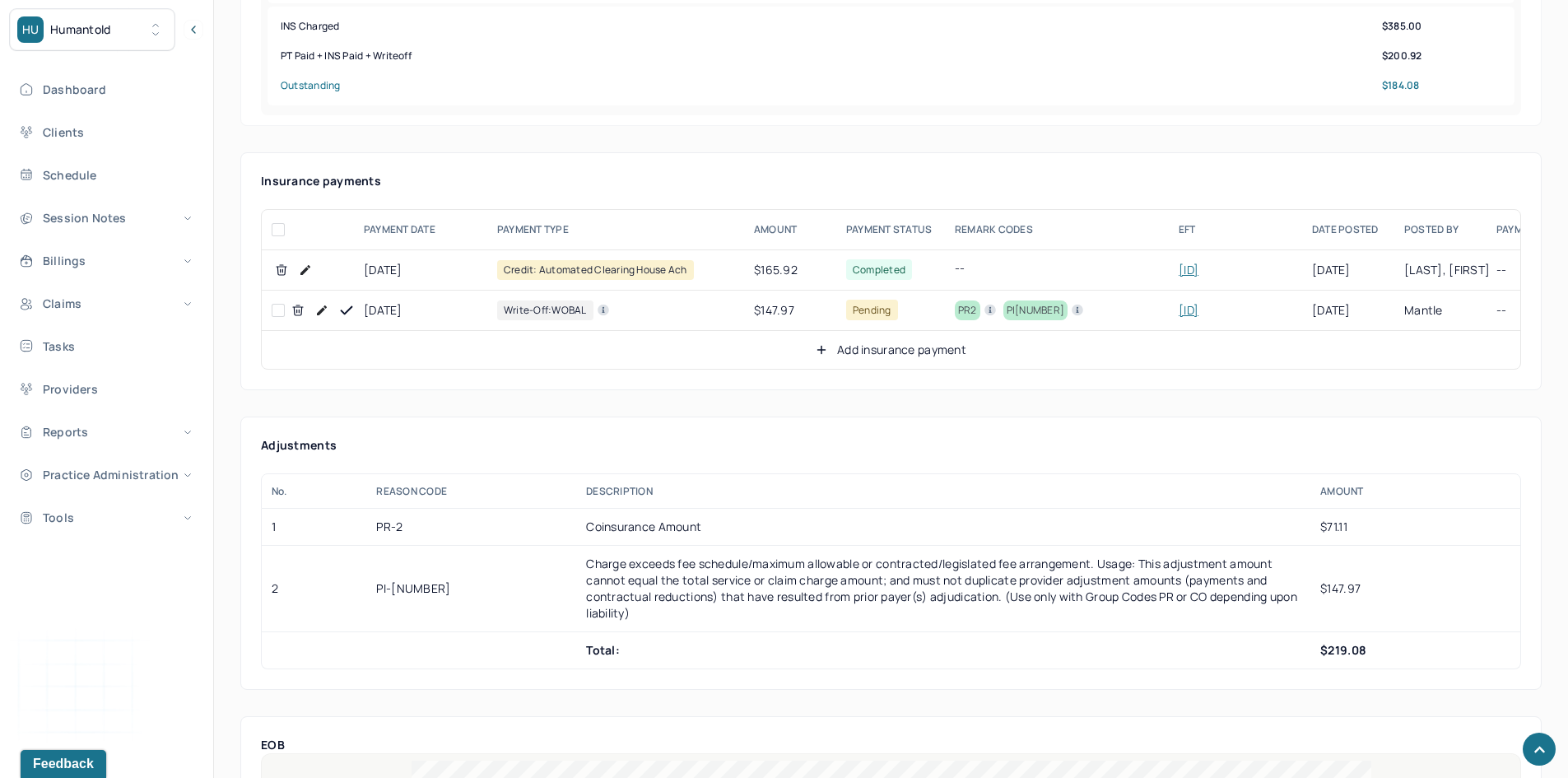 scroll, scrollTop: 906, scrollLeft: 0, axis: vertical 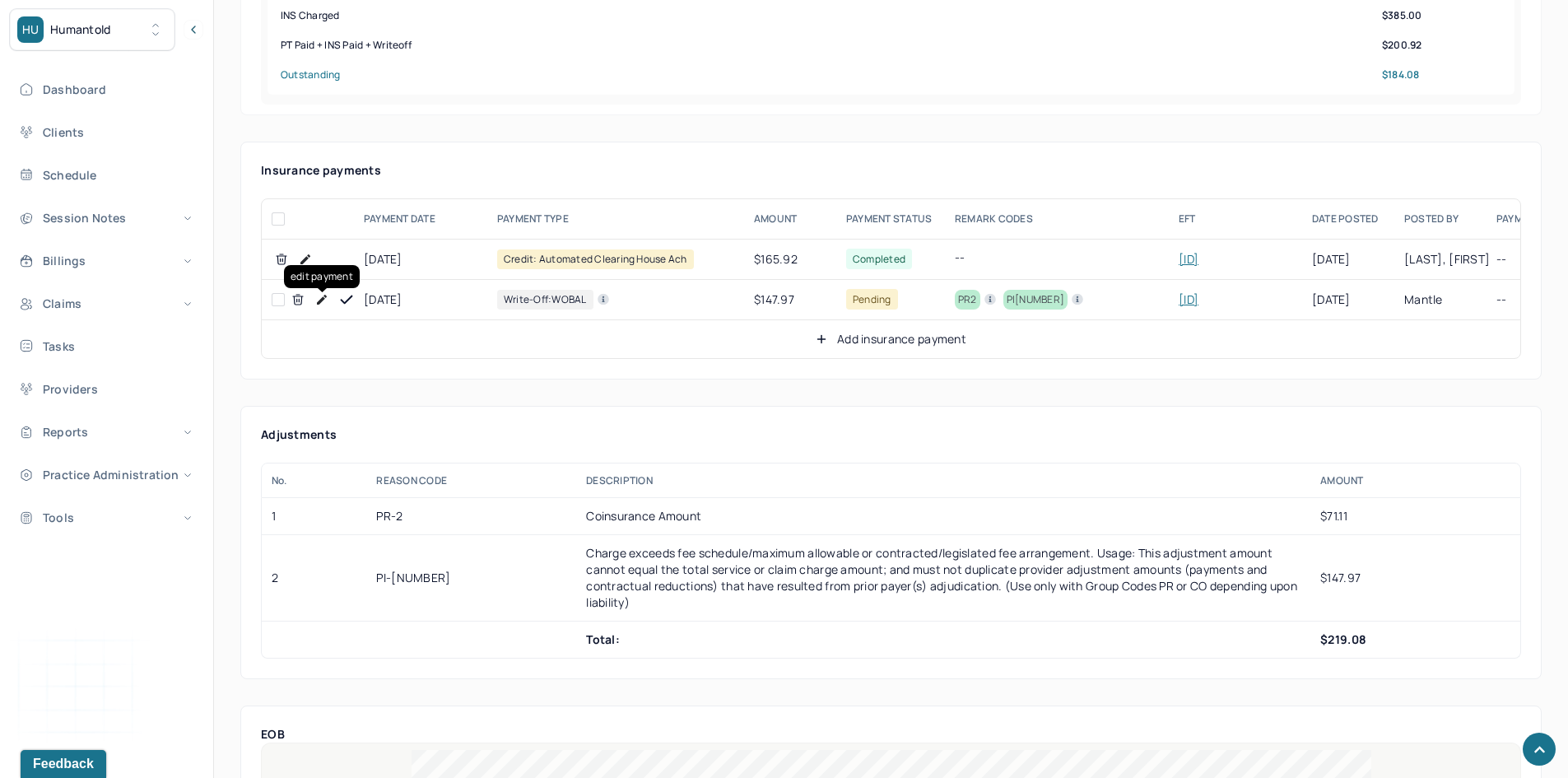 click 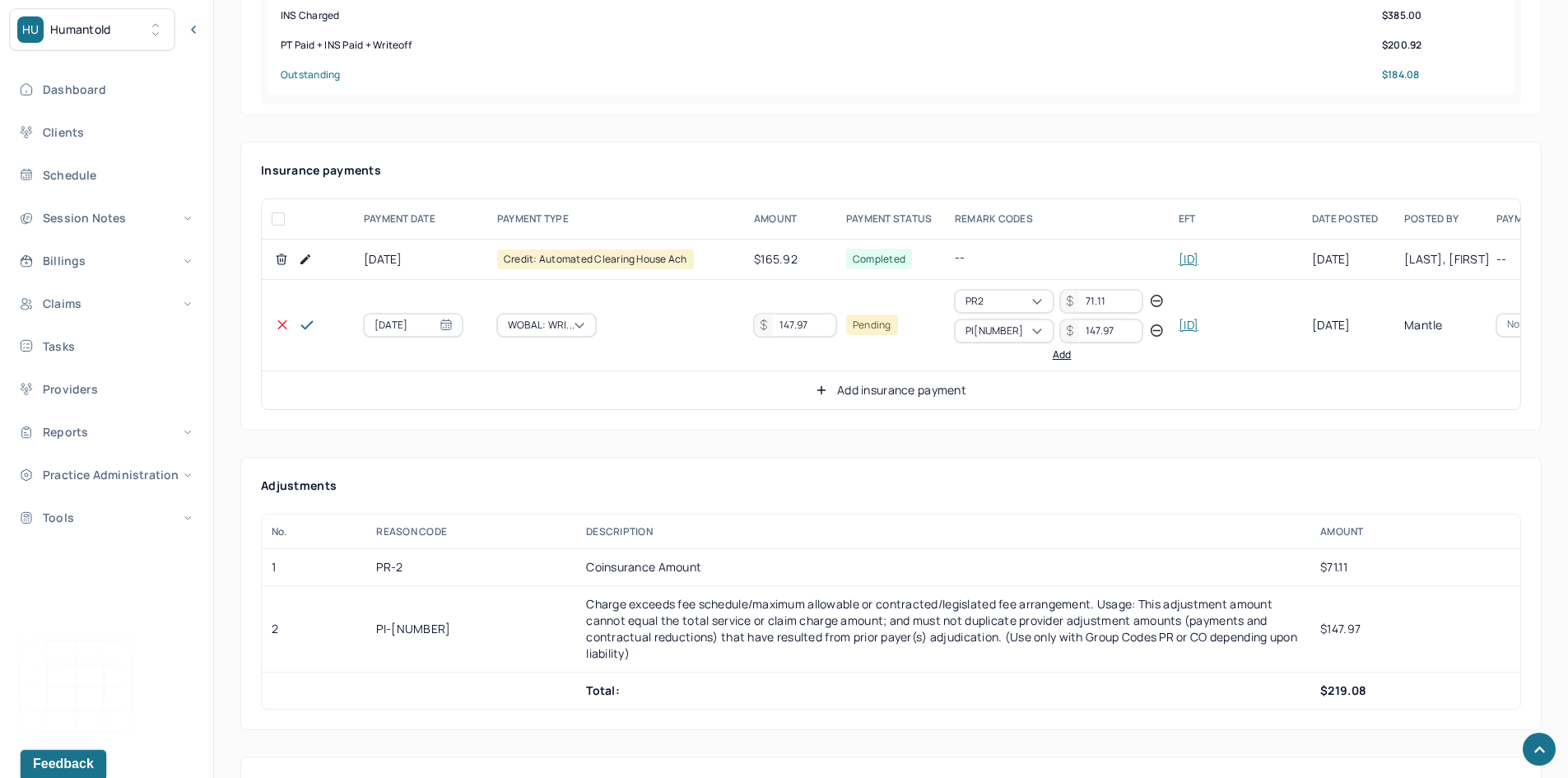 drag, startPoint x: 817, startPoint y: 320, endPoint x: 761, endPoint y: 332, distance: 57.271284 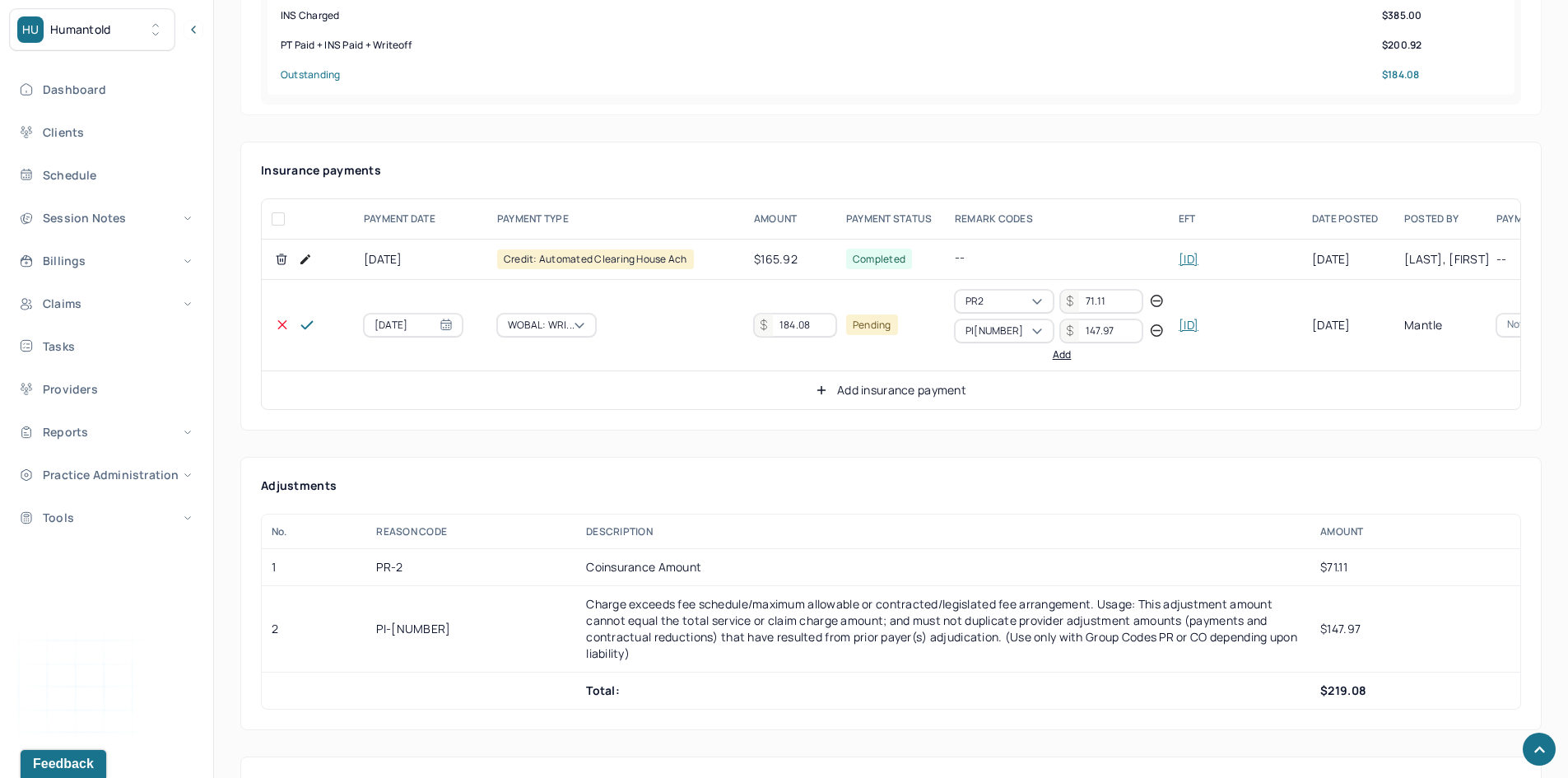 type on "184.08" 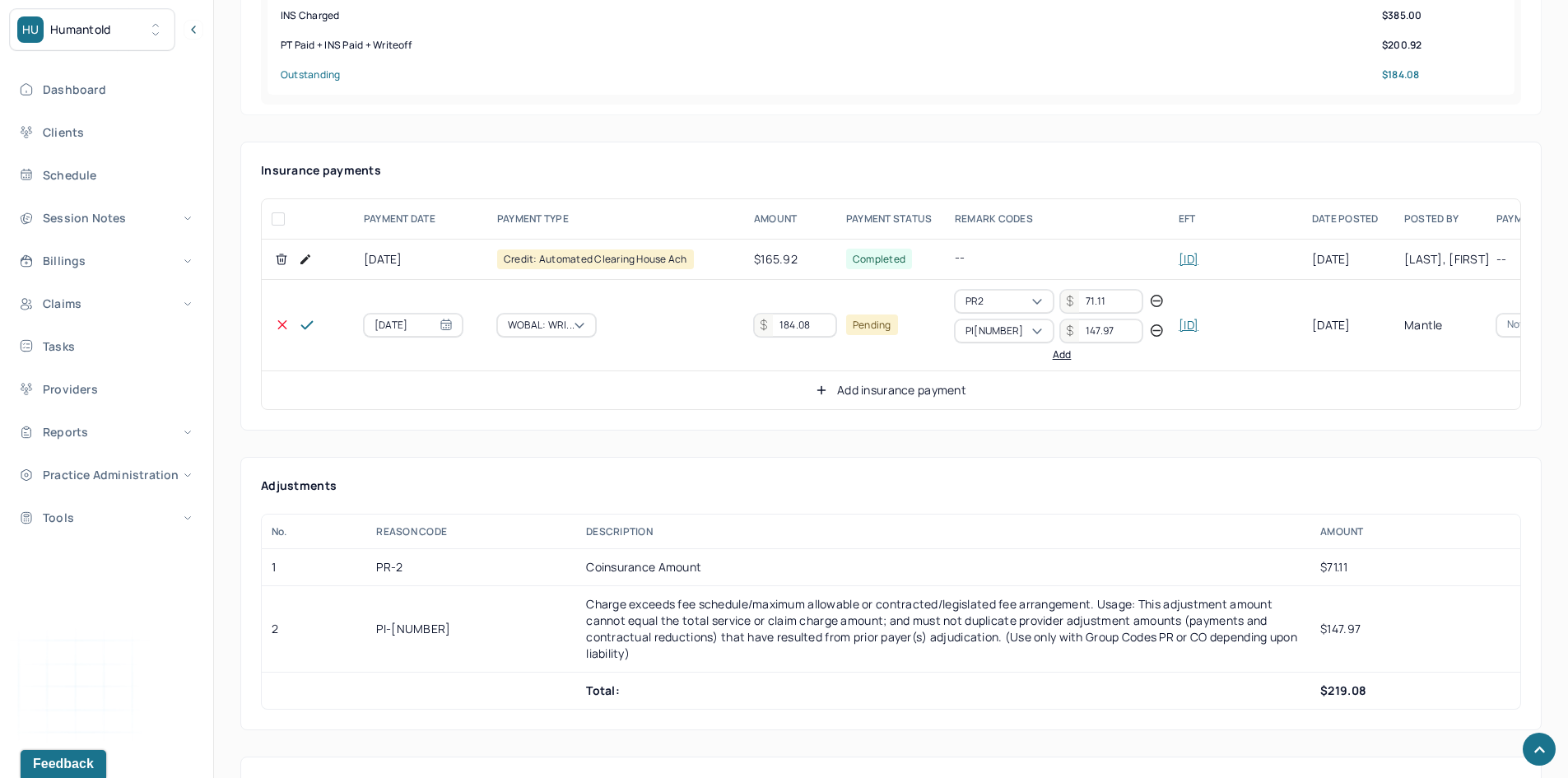 click at bounding box center (764, 324) 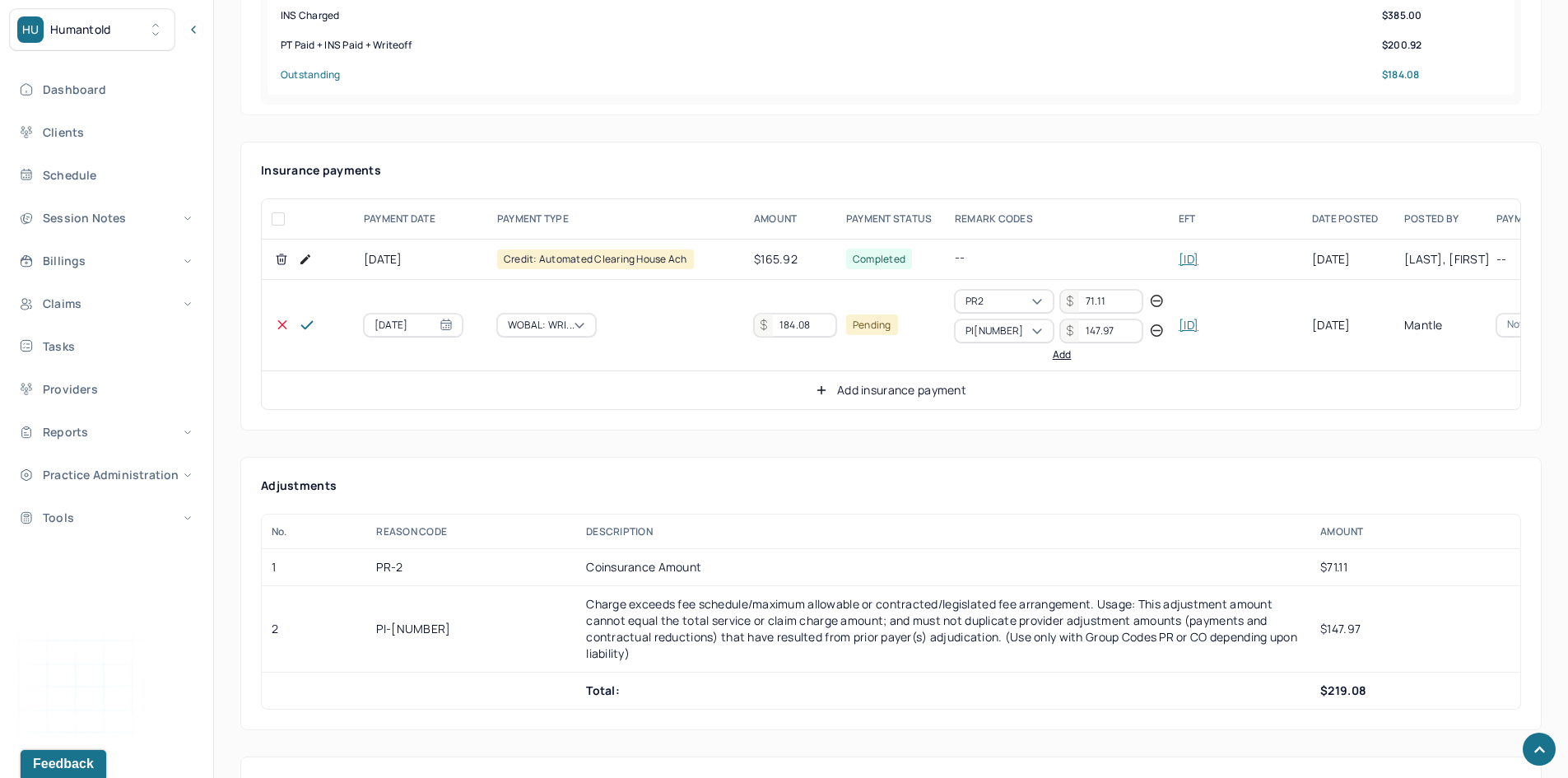 click 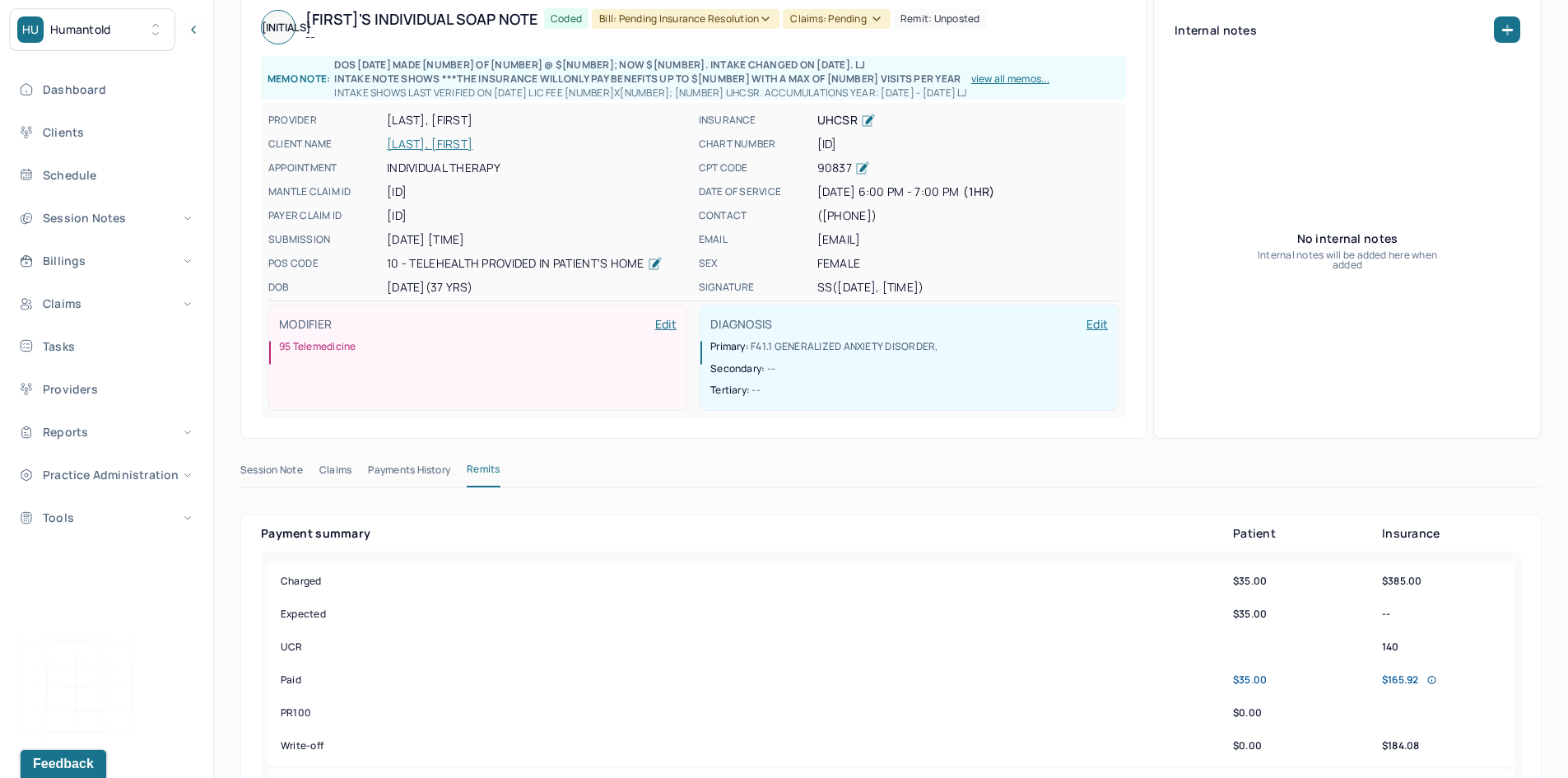 scroll, scrollTop: 0, scrollLeft: 0, axis: both 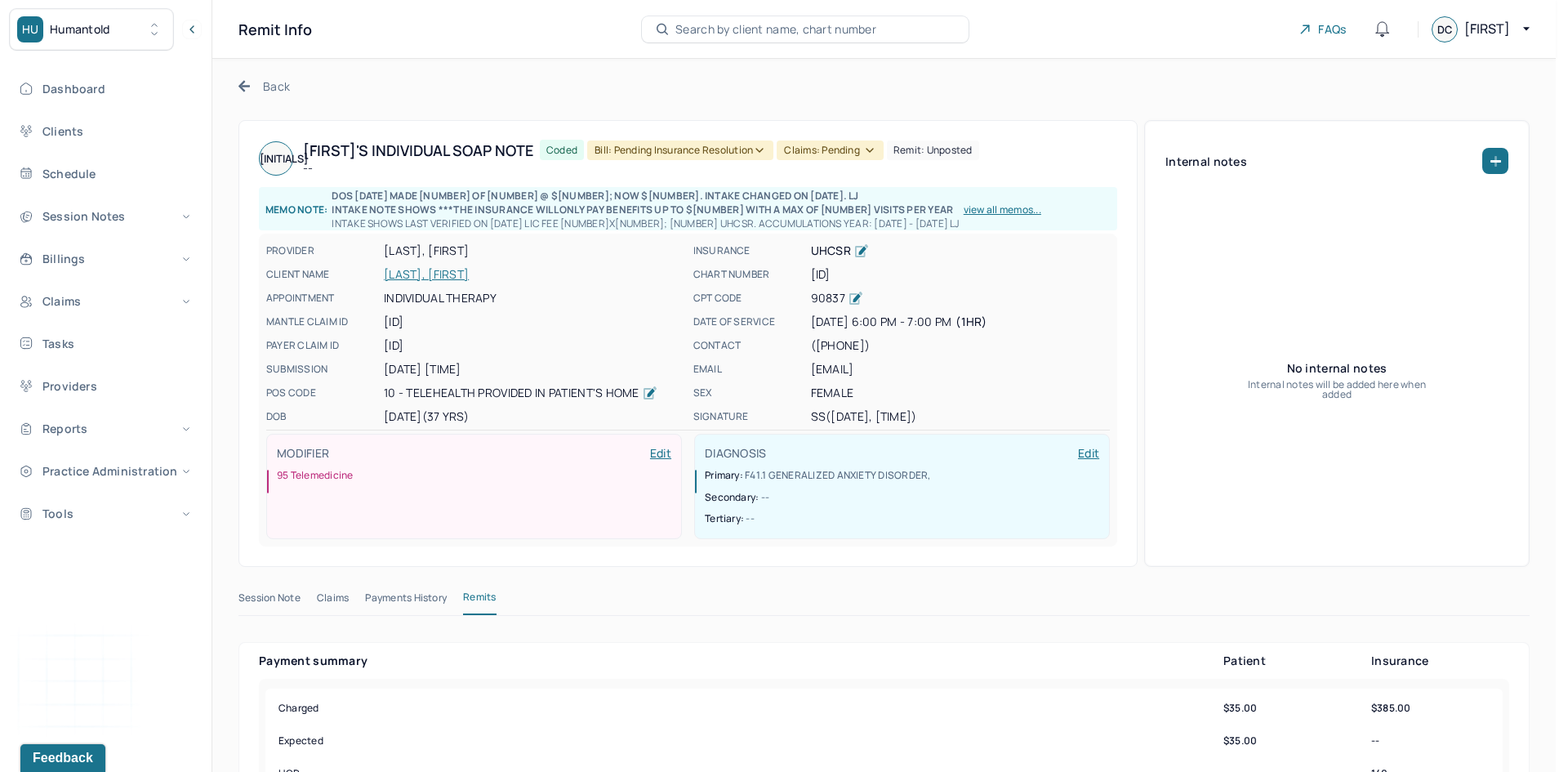 click on "Bill: Pending Insurance Resolution" at bounding box center (680, 150) 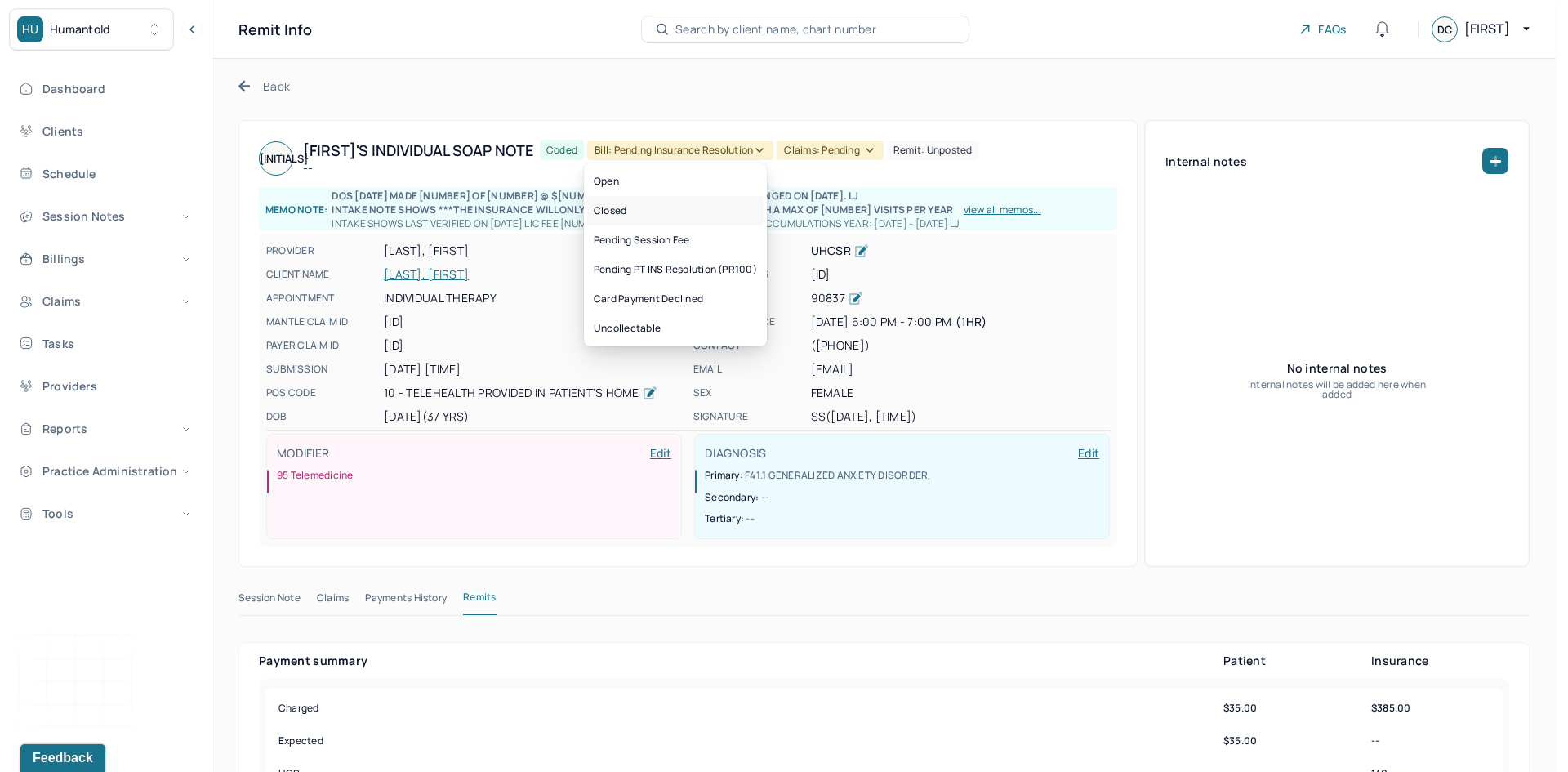 click on "Closed" at bounding box center [675, 211] 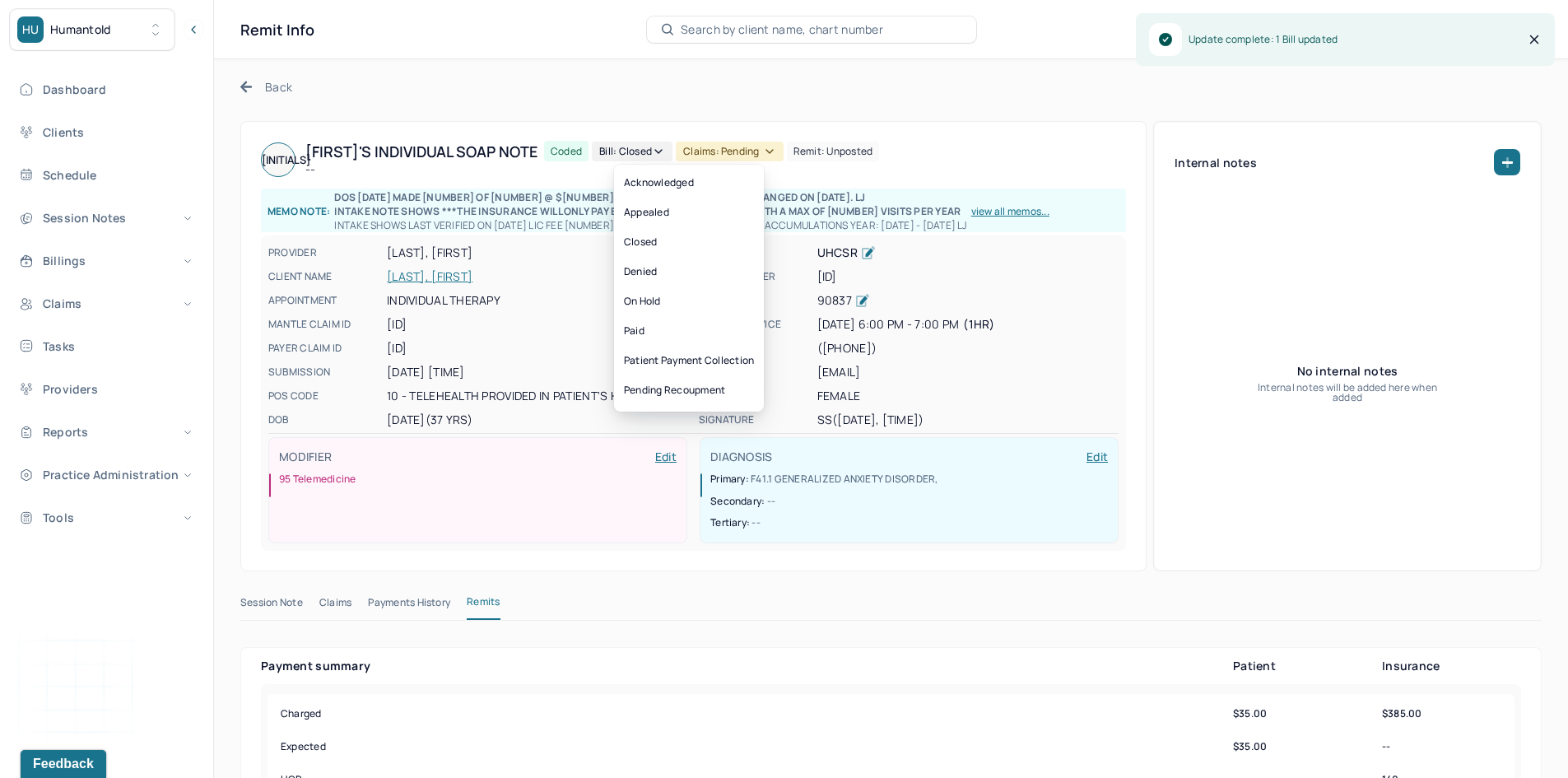 click on "Claims: pending" at bounding box center [729, 151] 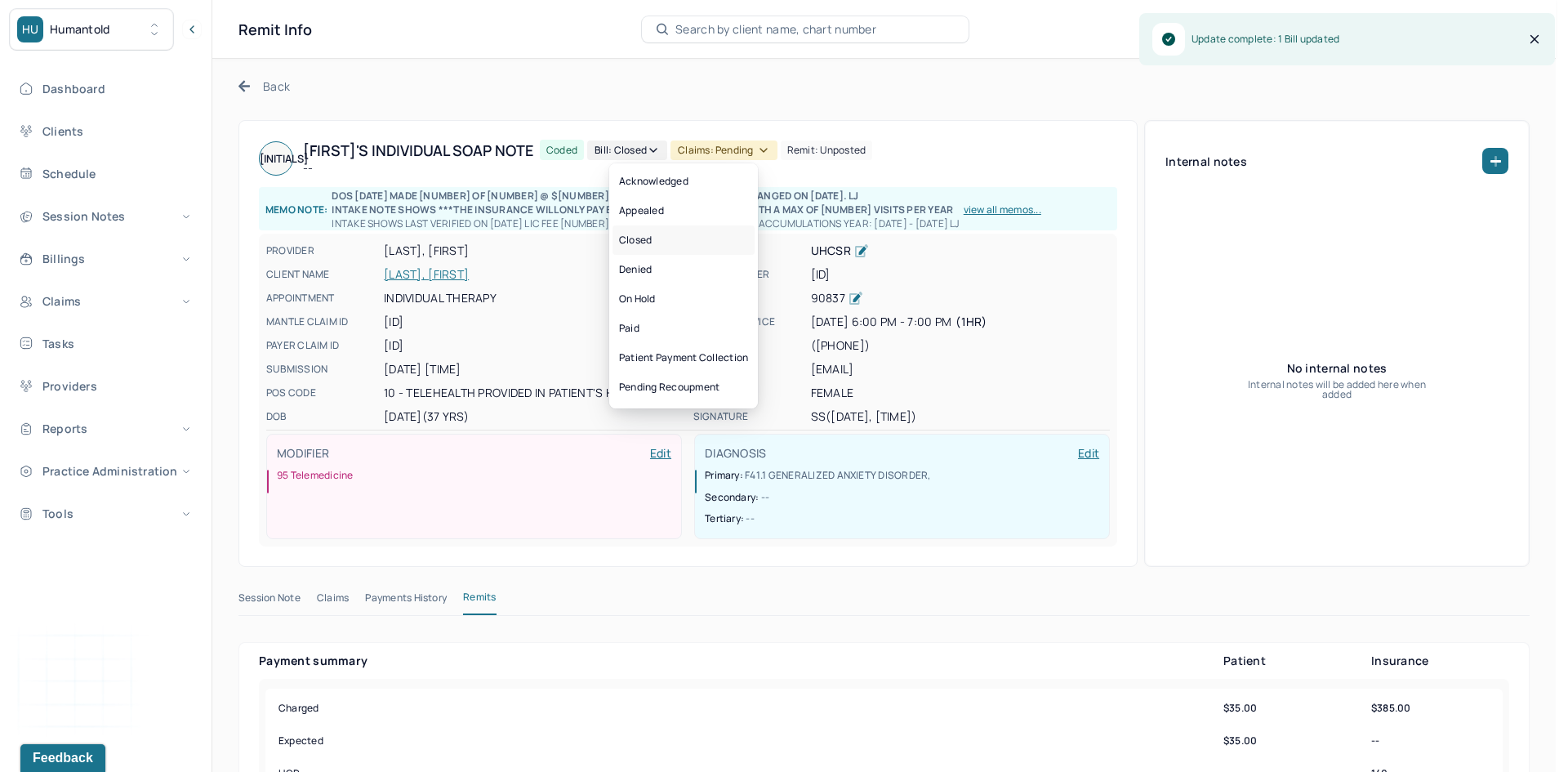 click on "Closed" at bounding box center (684, 240) 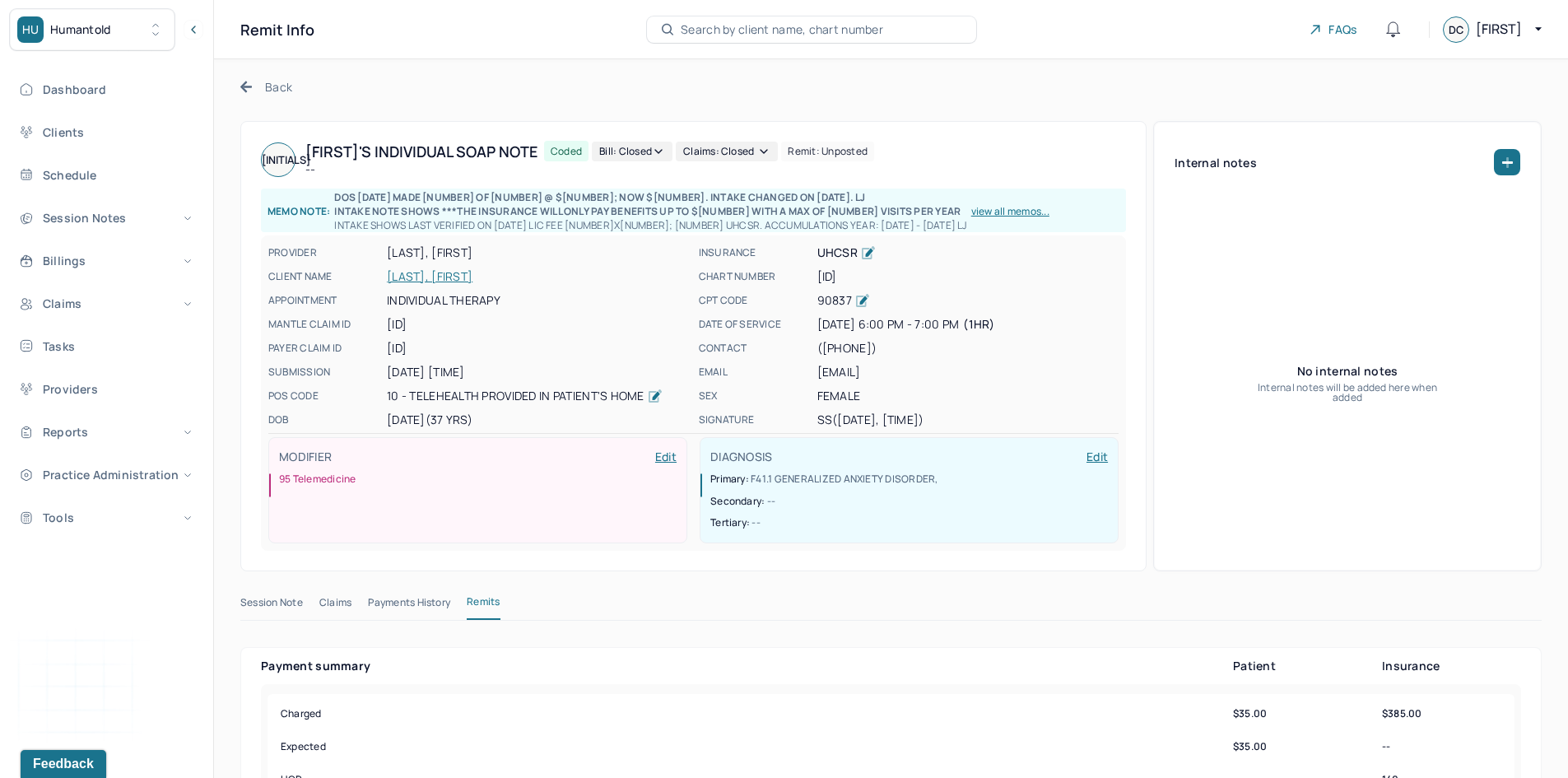 click 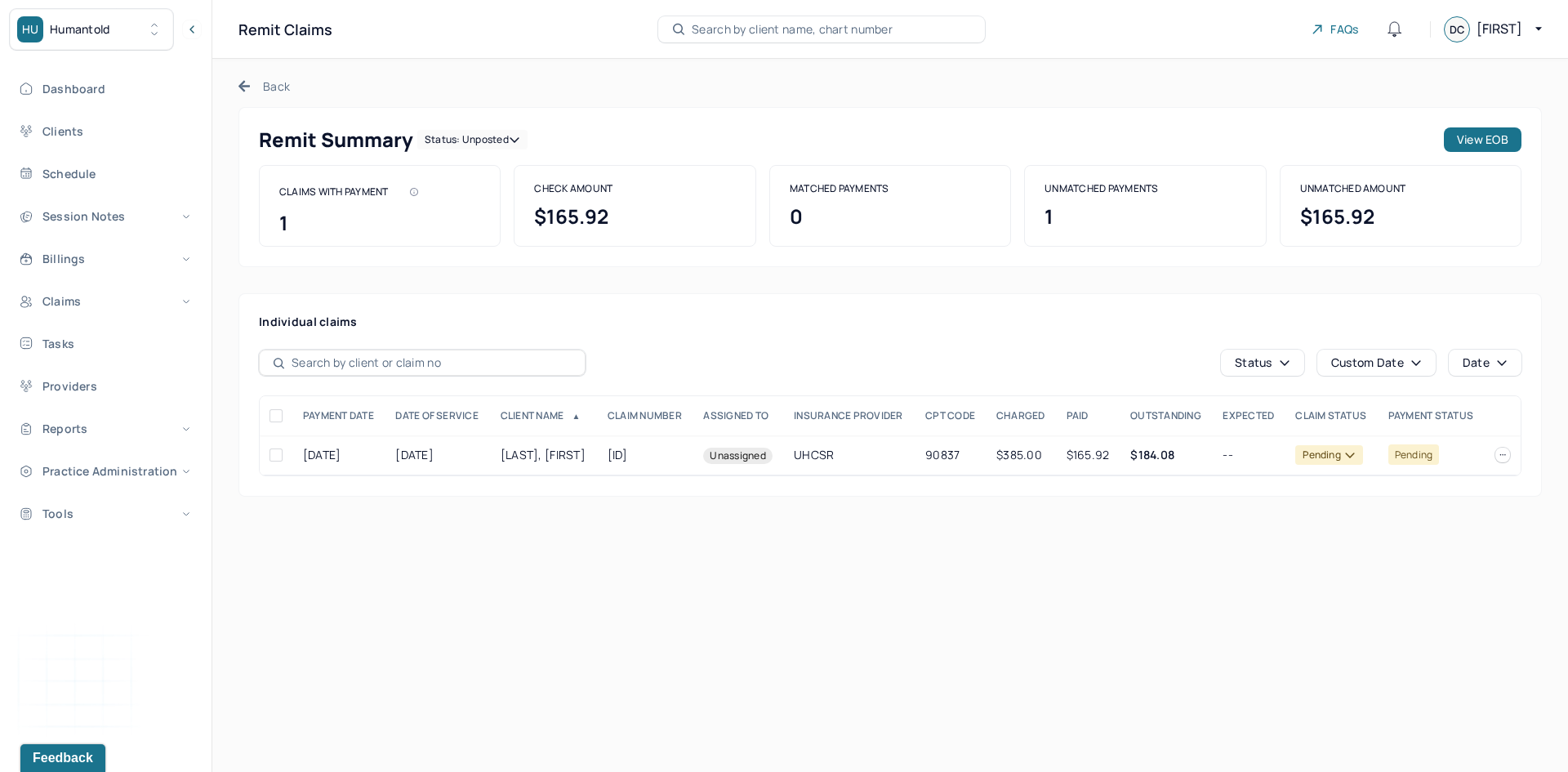 click 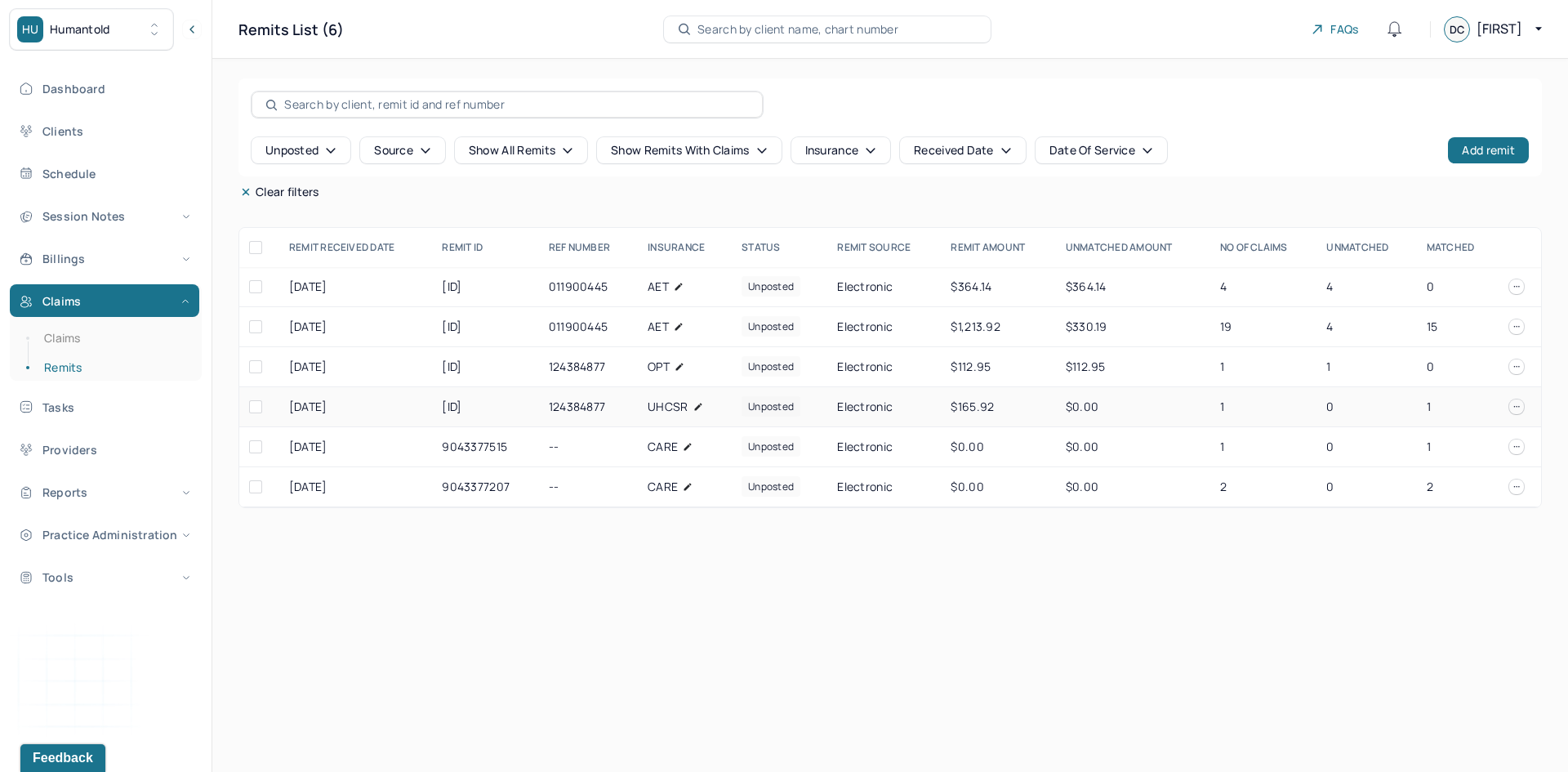 click on "UHCSR" at bounding box center (667, 407) 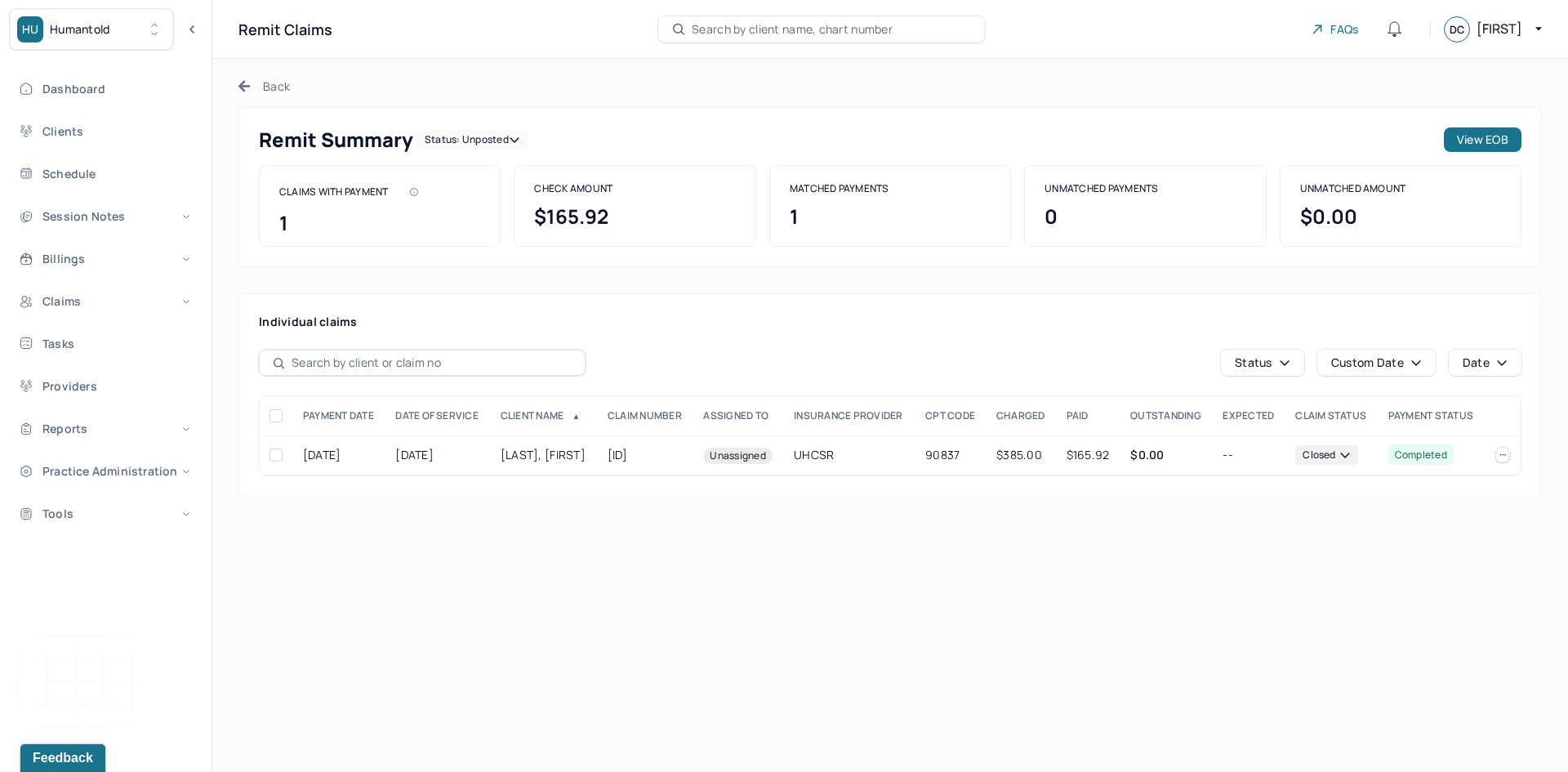 click 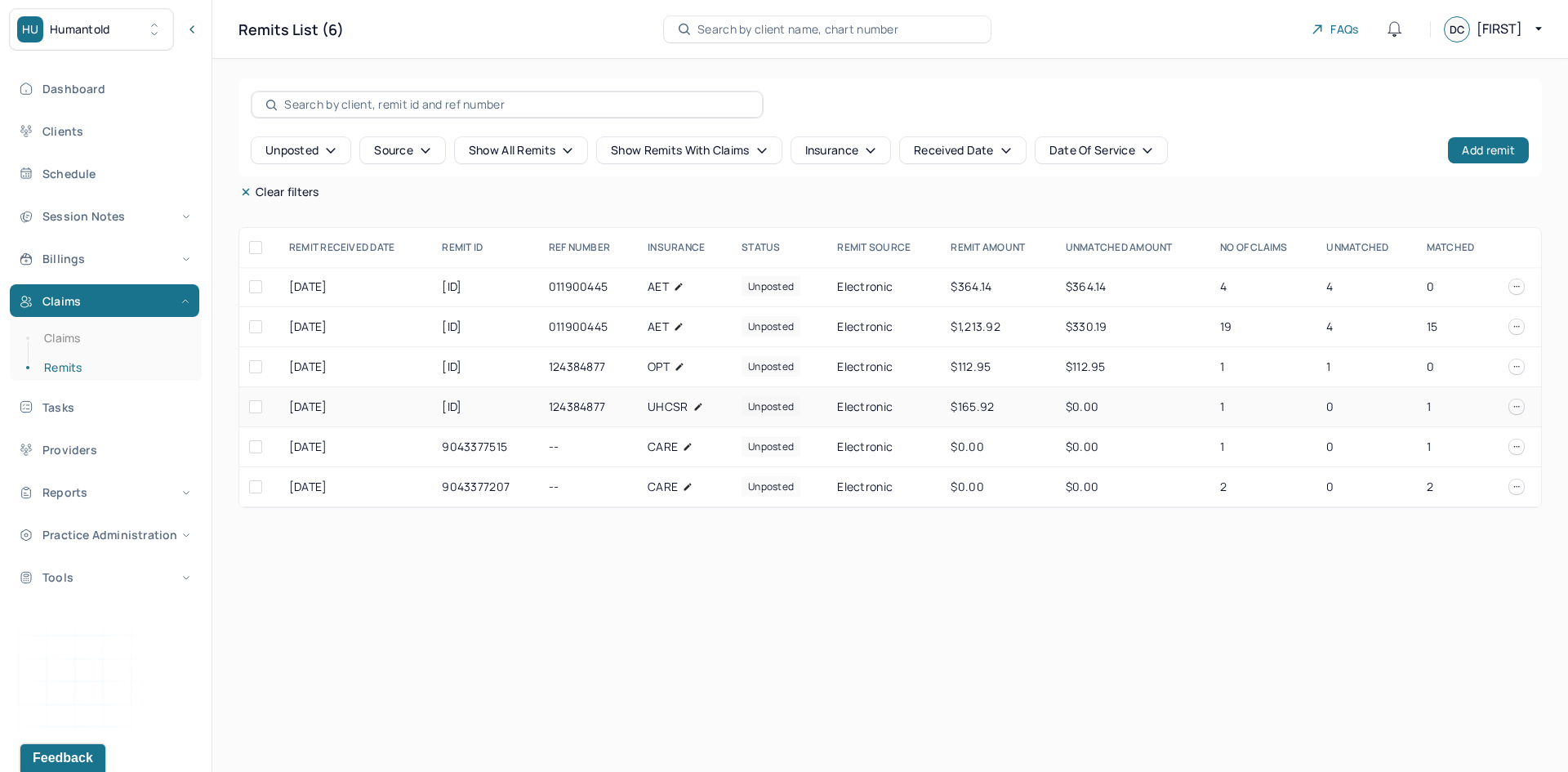 click at bounding box center [256, 407] 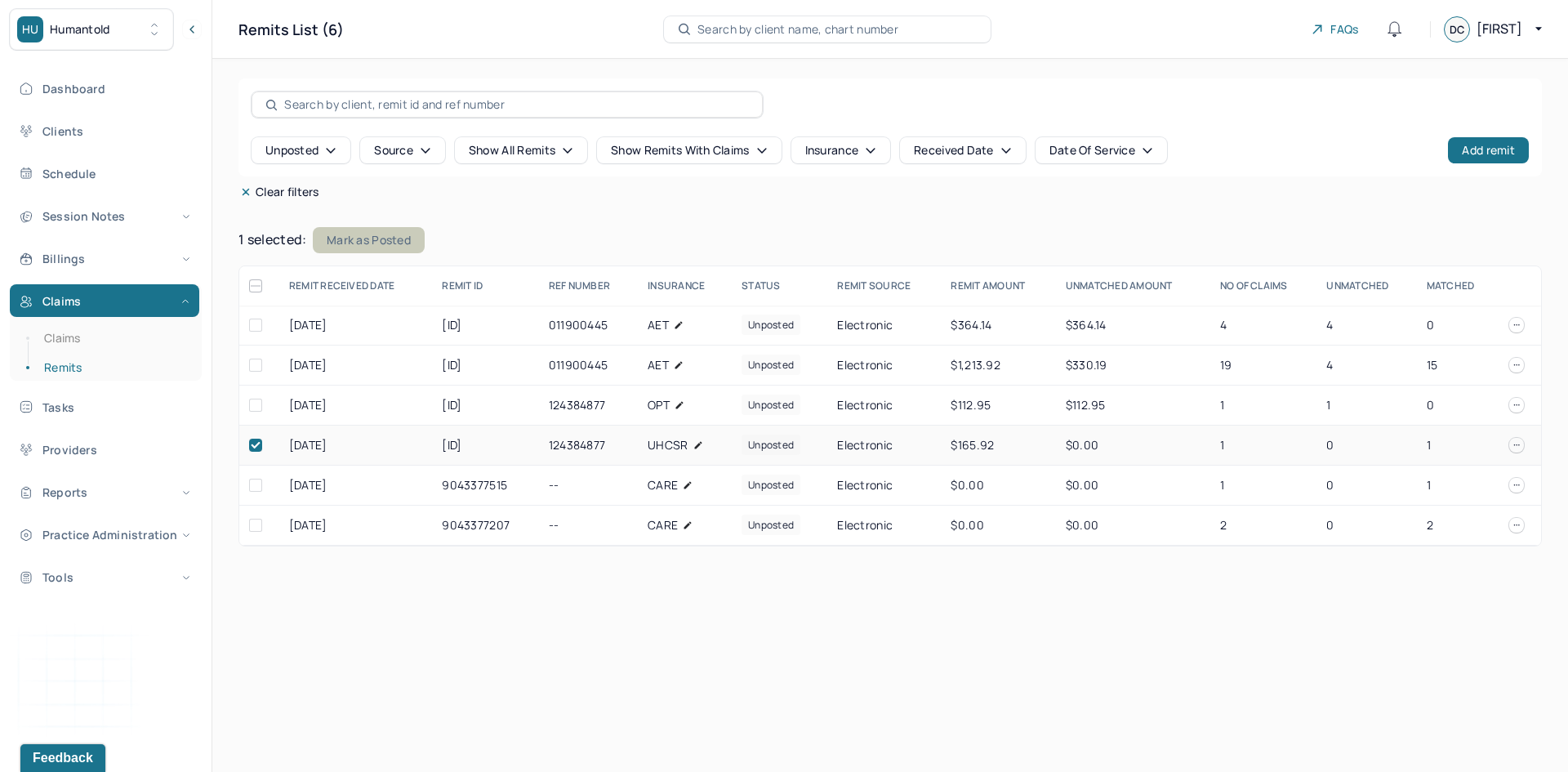 click on "Mark as Posted" at bounding box center [368, 240] 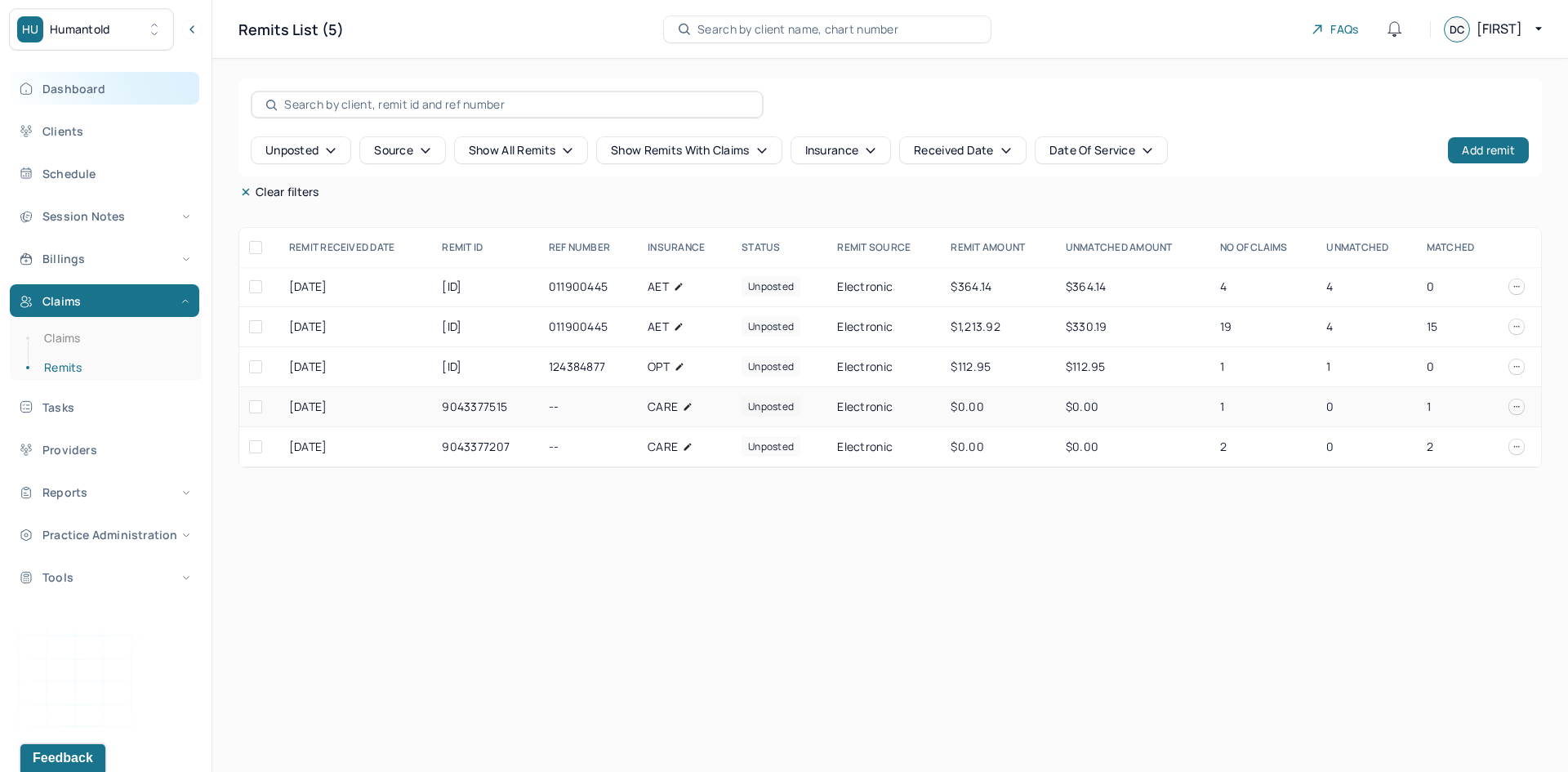 click on "Dashboard" at bounding box center (105, 88) 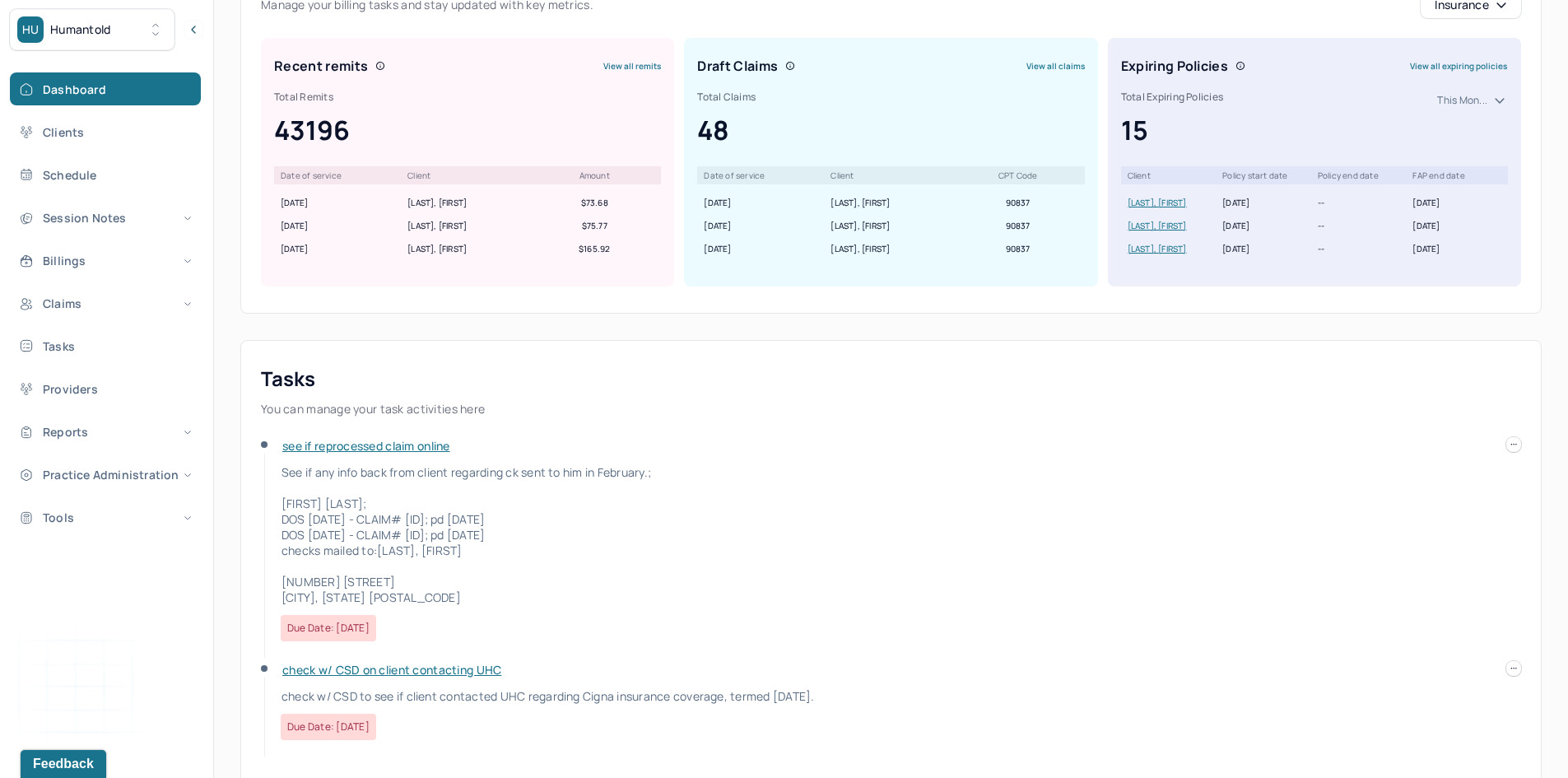 scroll, scrollTop: 177, scrollLeft: 0, axis: vertical 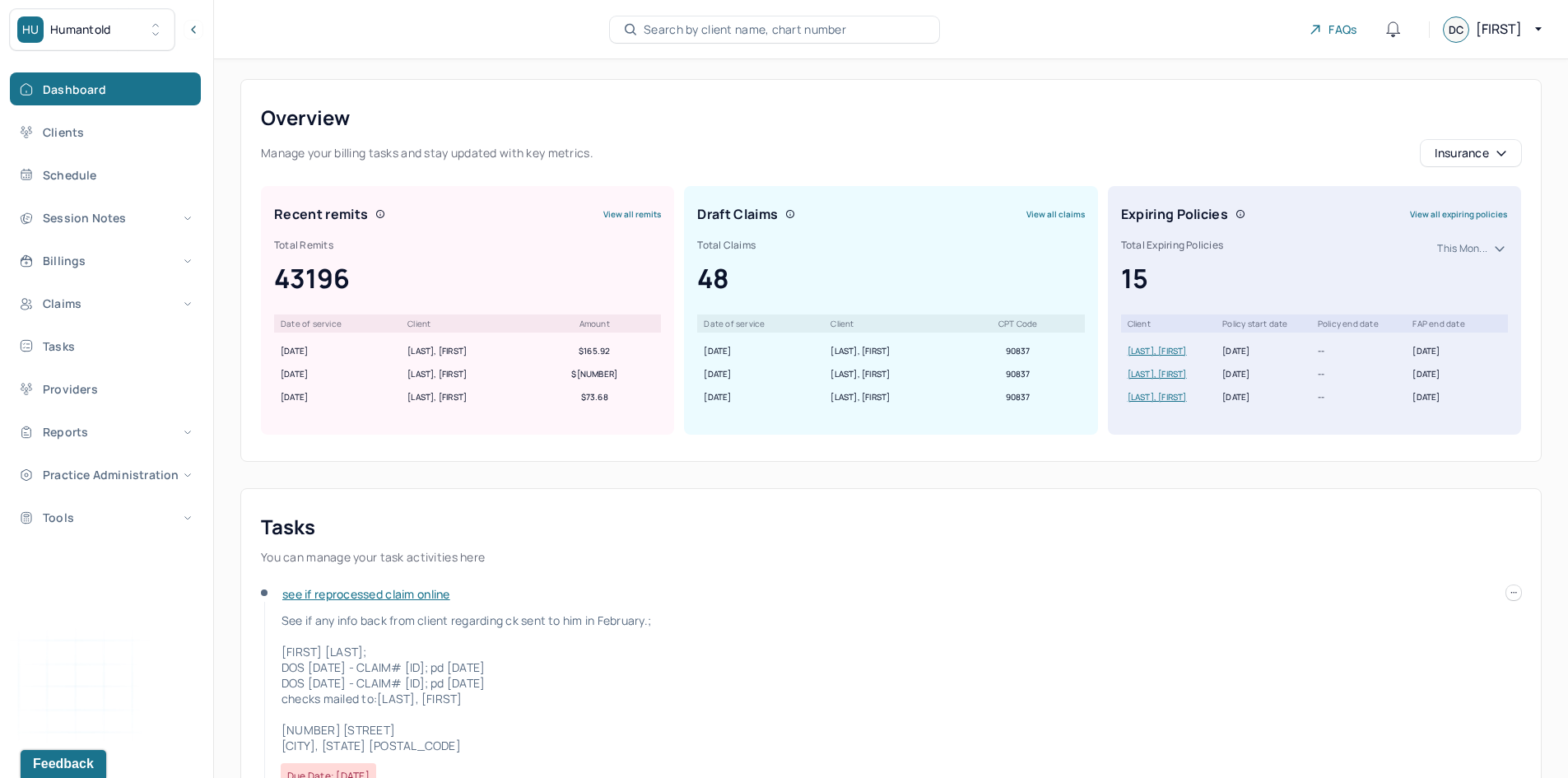 click on "Search by client name, chart number" at bounding box center [745, 30] 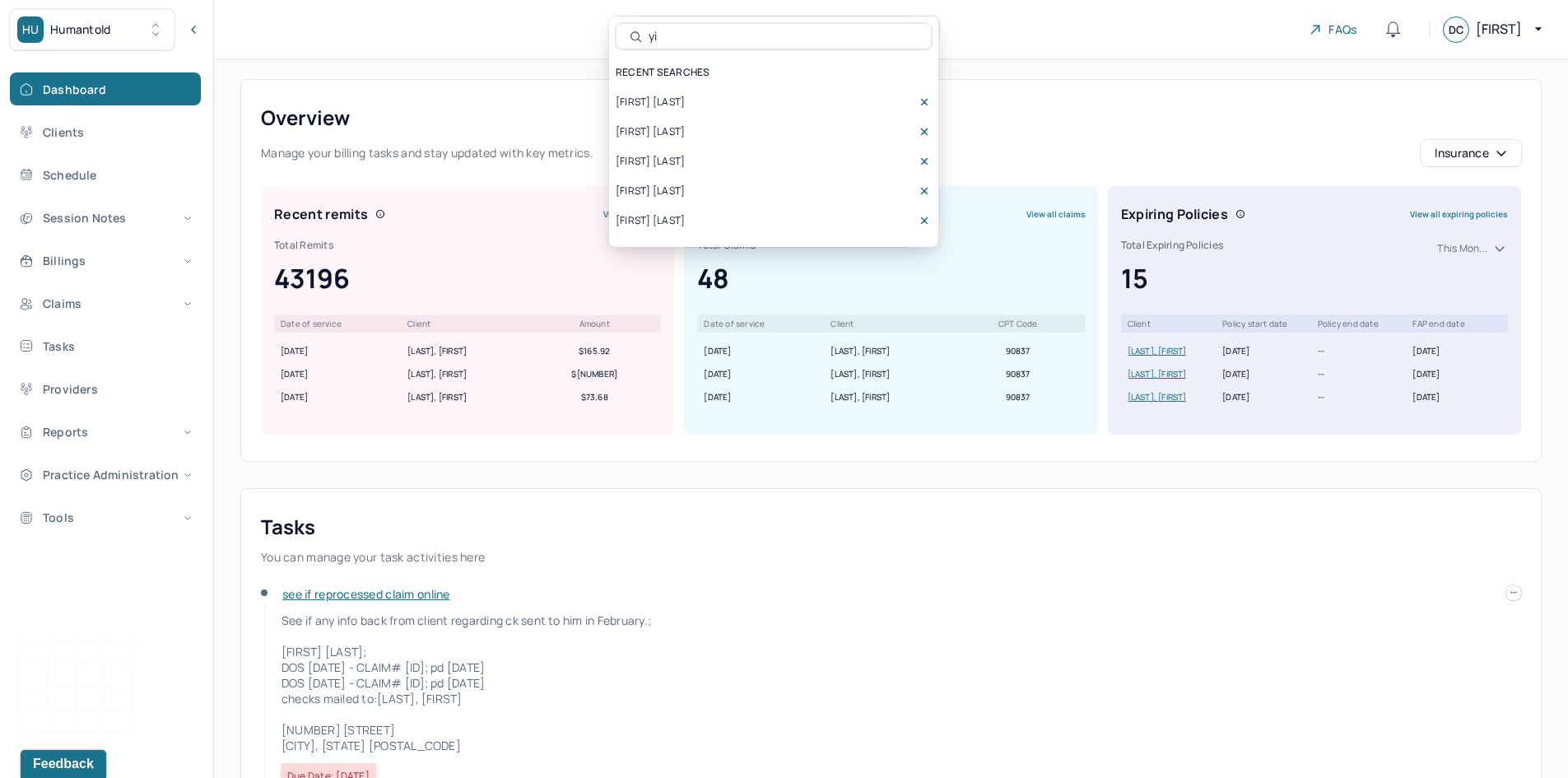 type on "y" 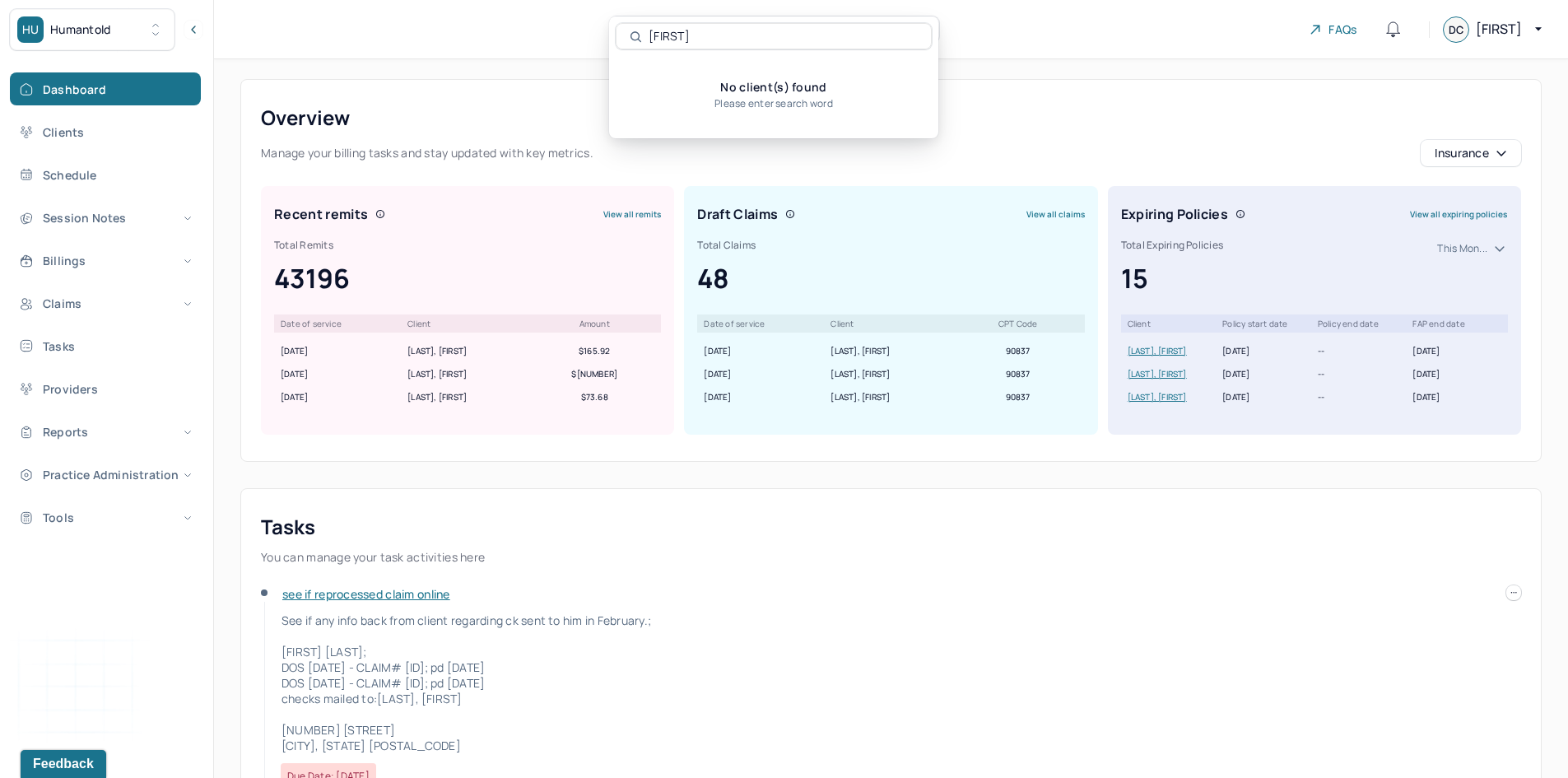type on "y" 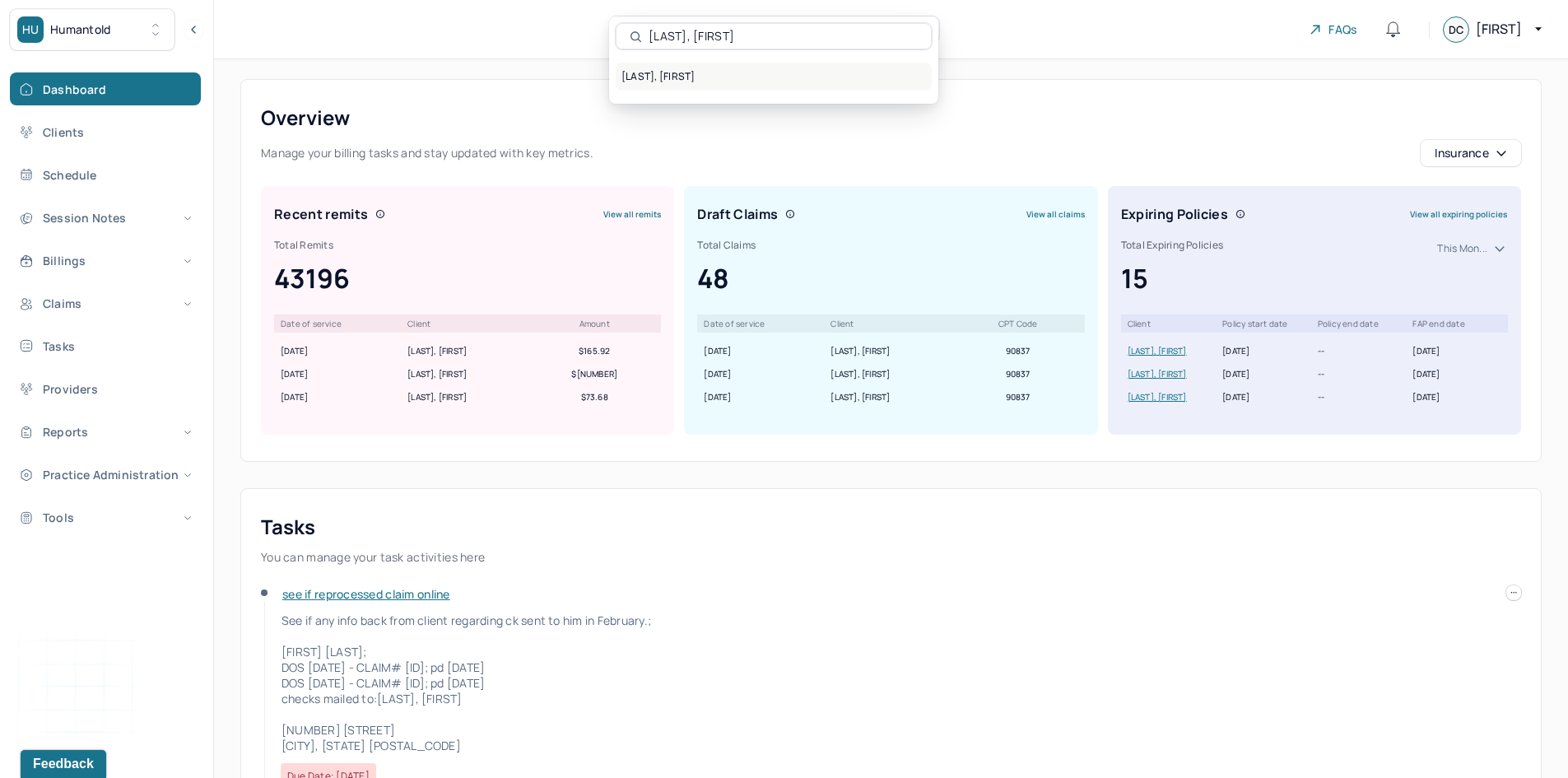 type on "[LAST], [FIRST]" 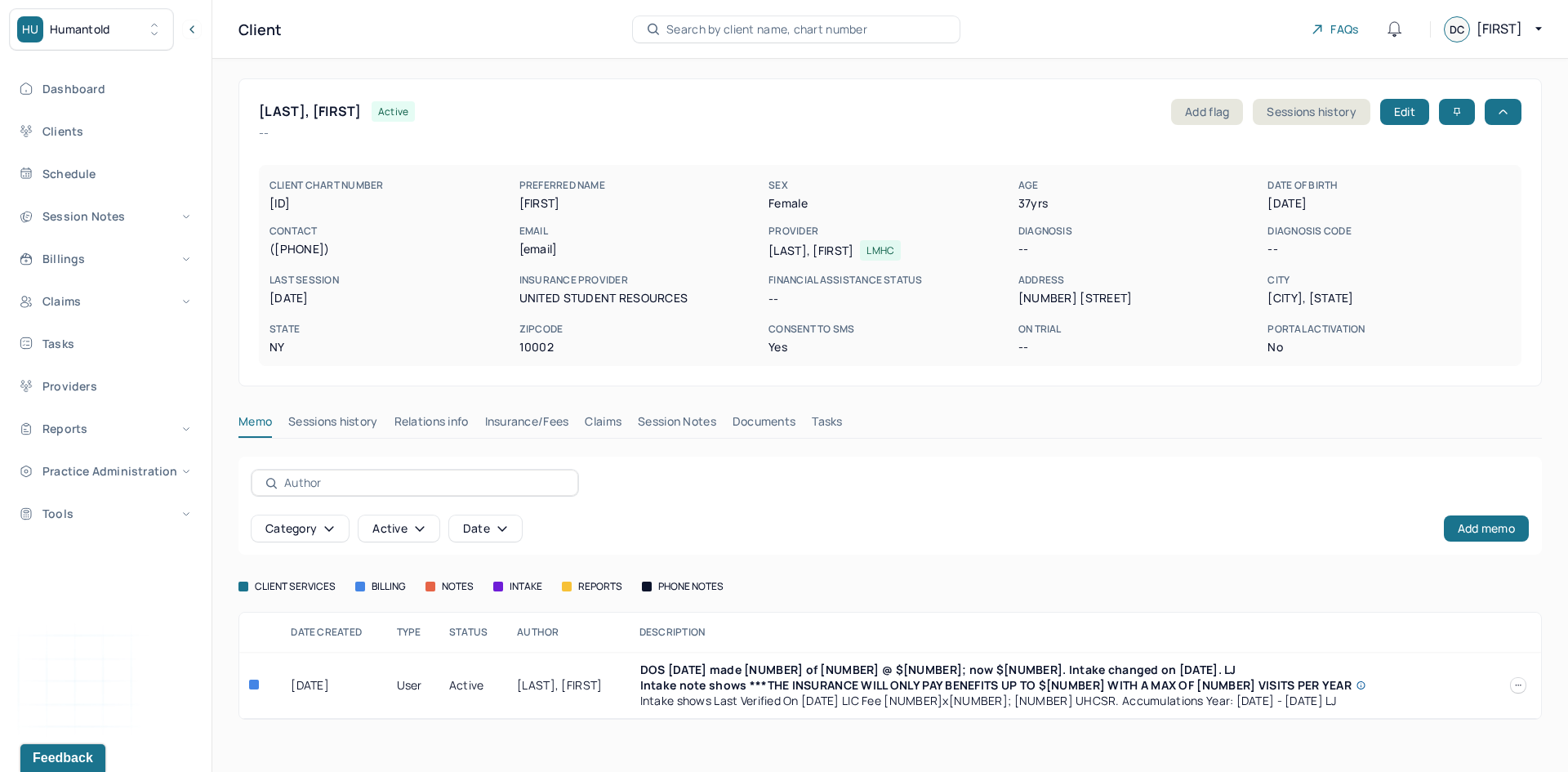 click on "Claims" at bounding box center [603, 425] 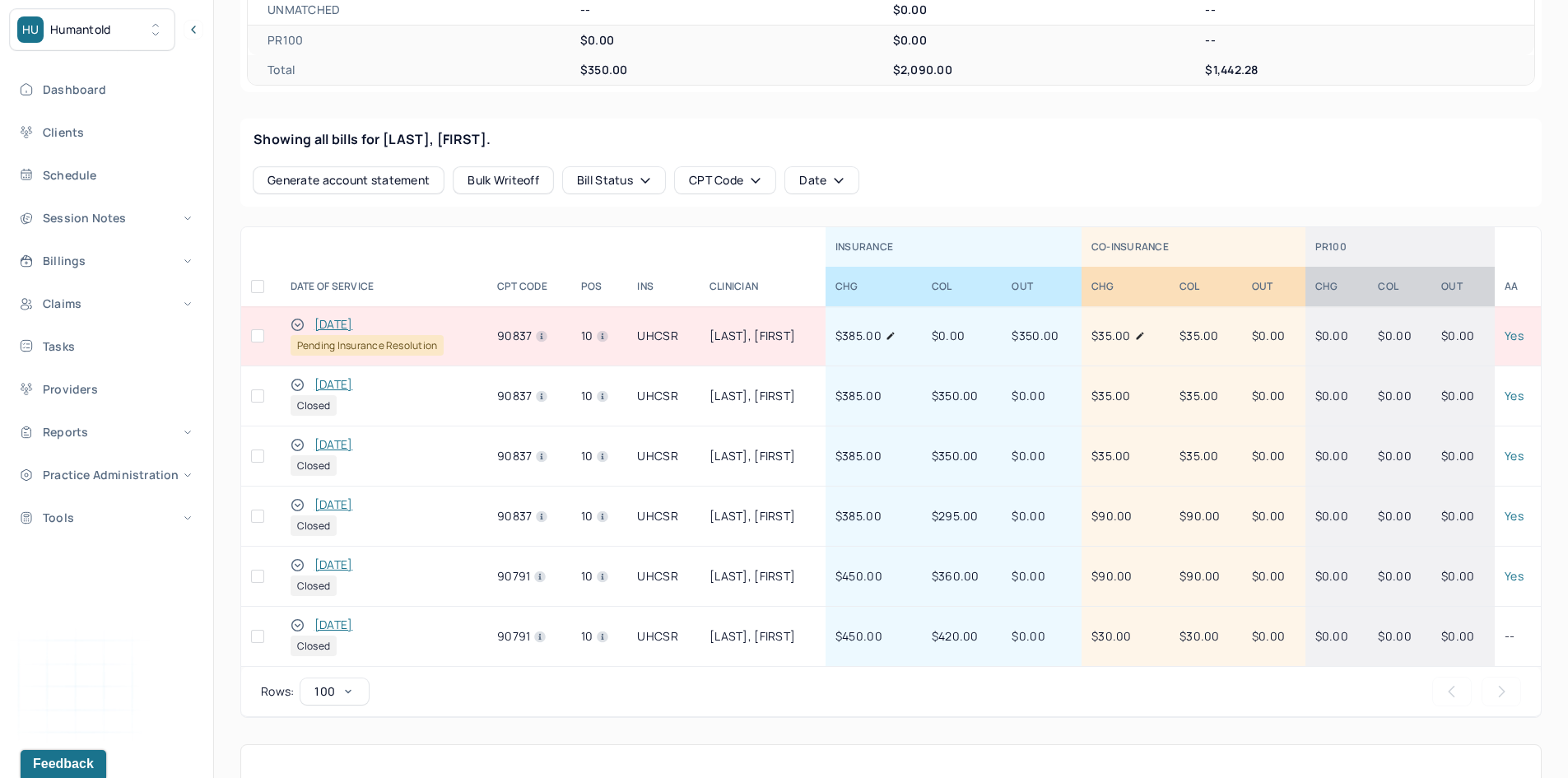scroll, scrollTop: 576, scrollLeft: 0, axis: vertical 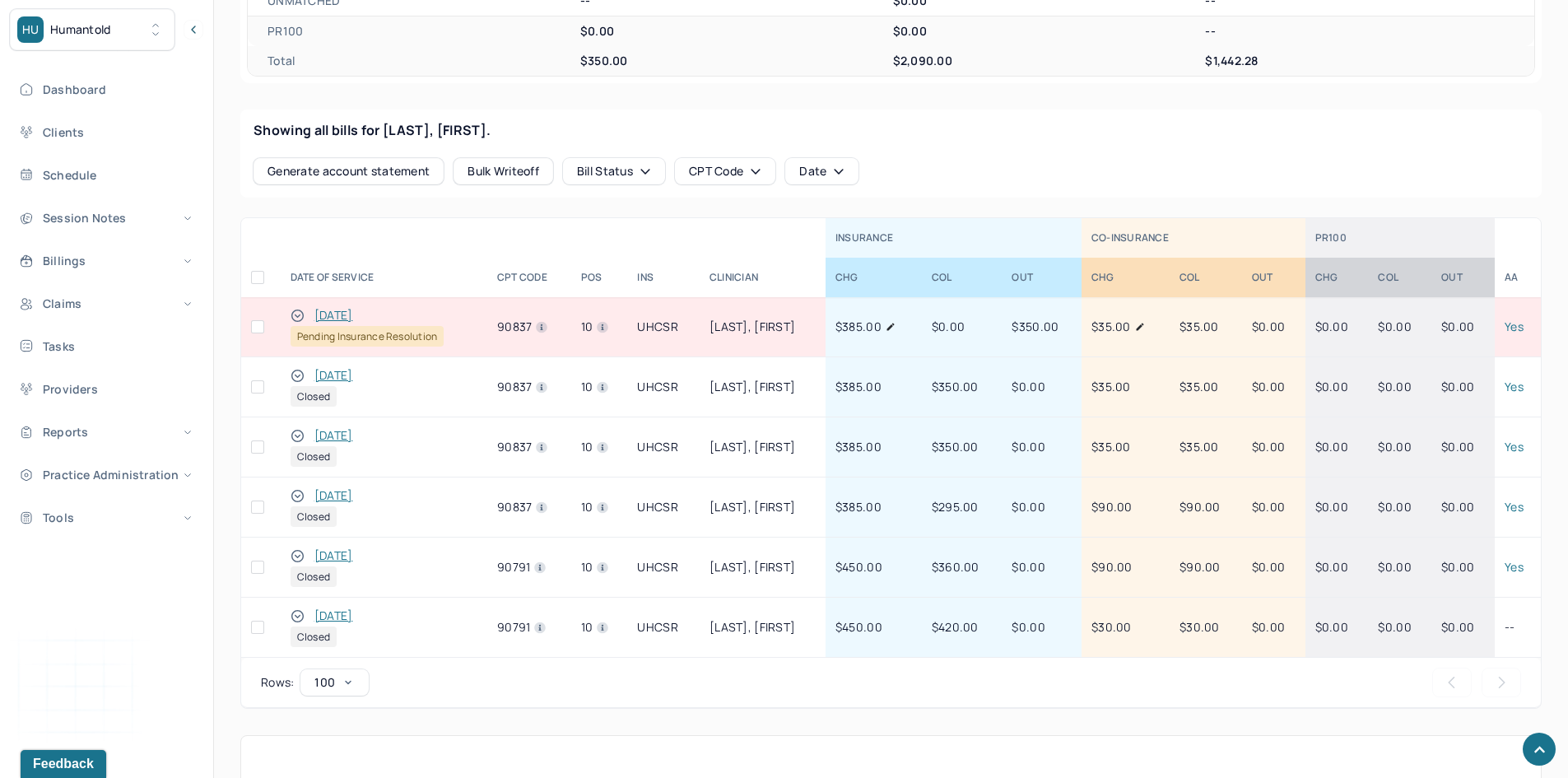 click 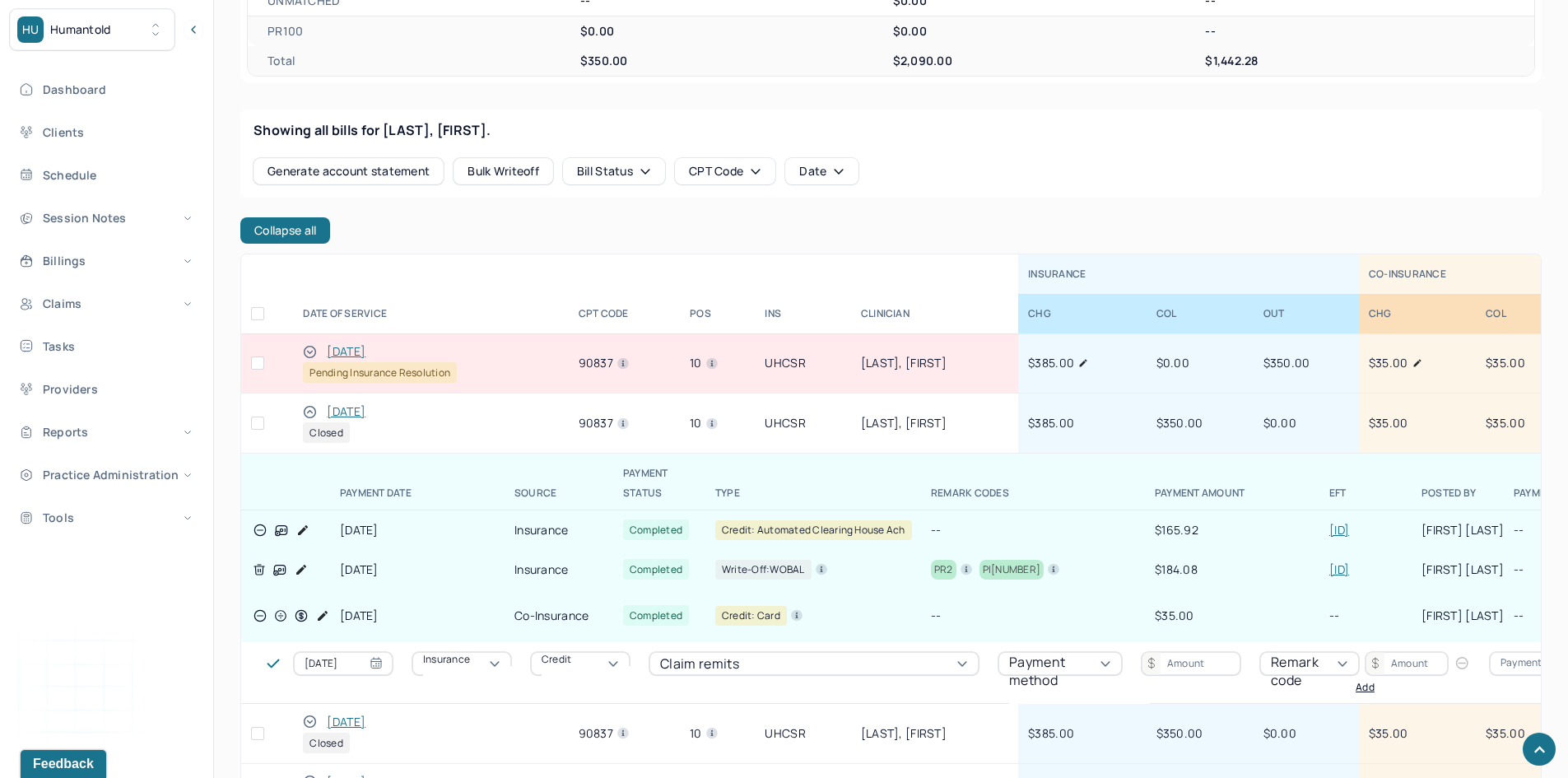 click on "[ID]" at bounding box center (1339, 529) 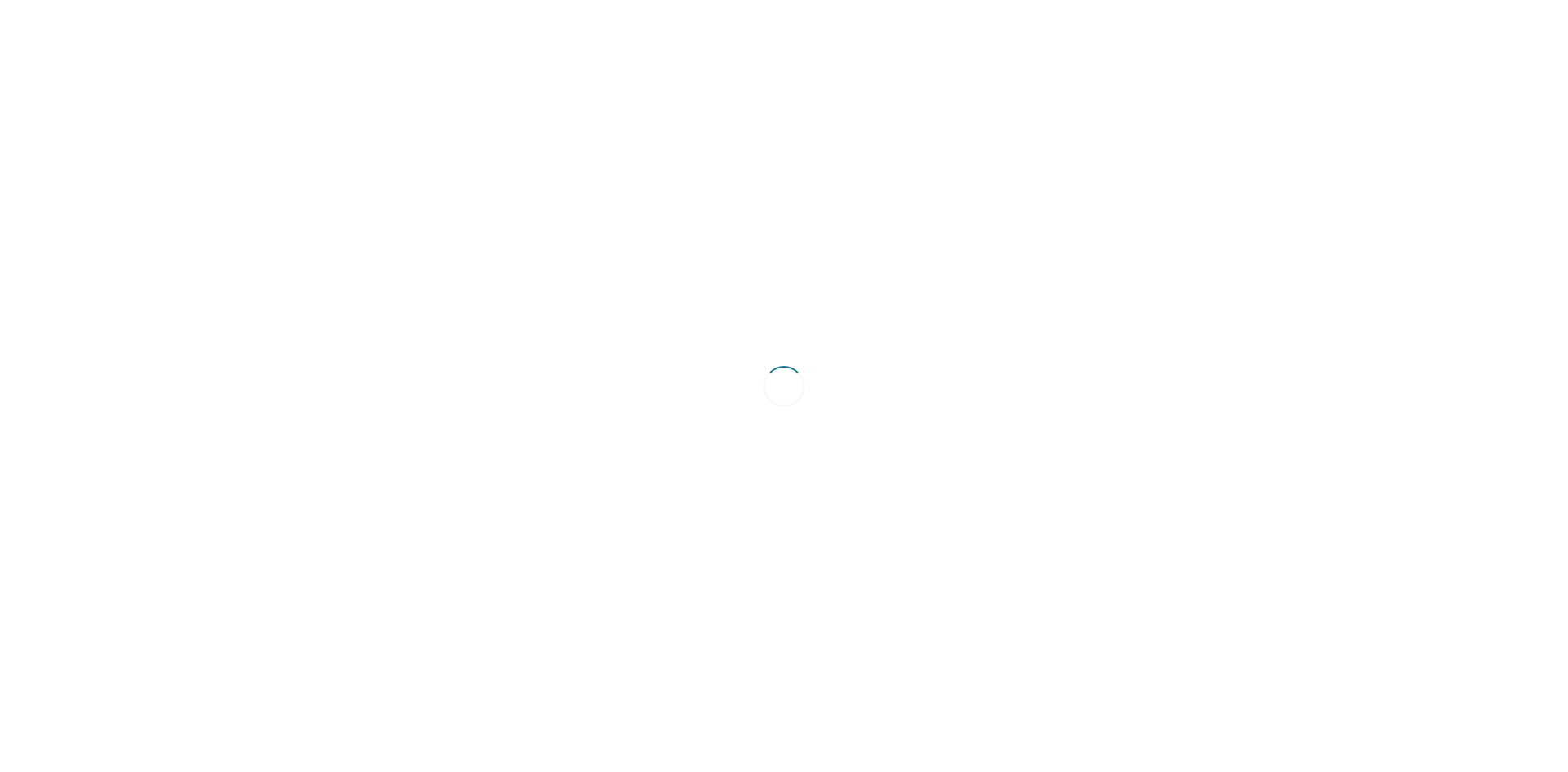 scroll, scrollTop: 0, scrollLeft: 0, axis: both 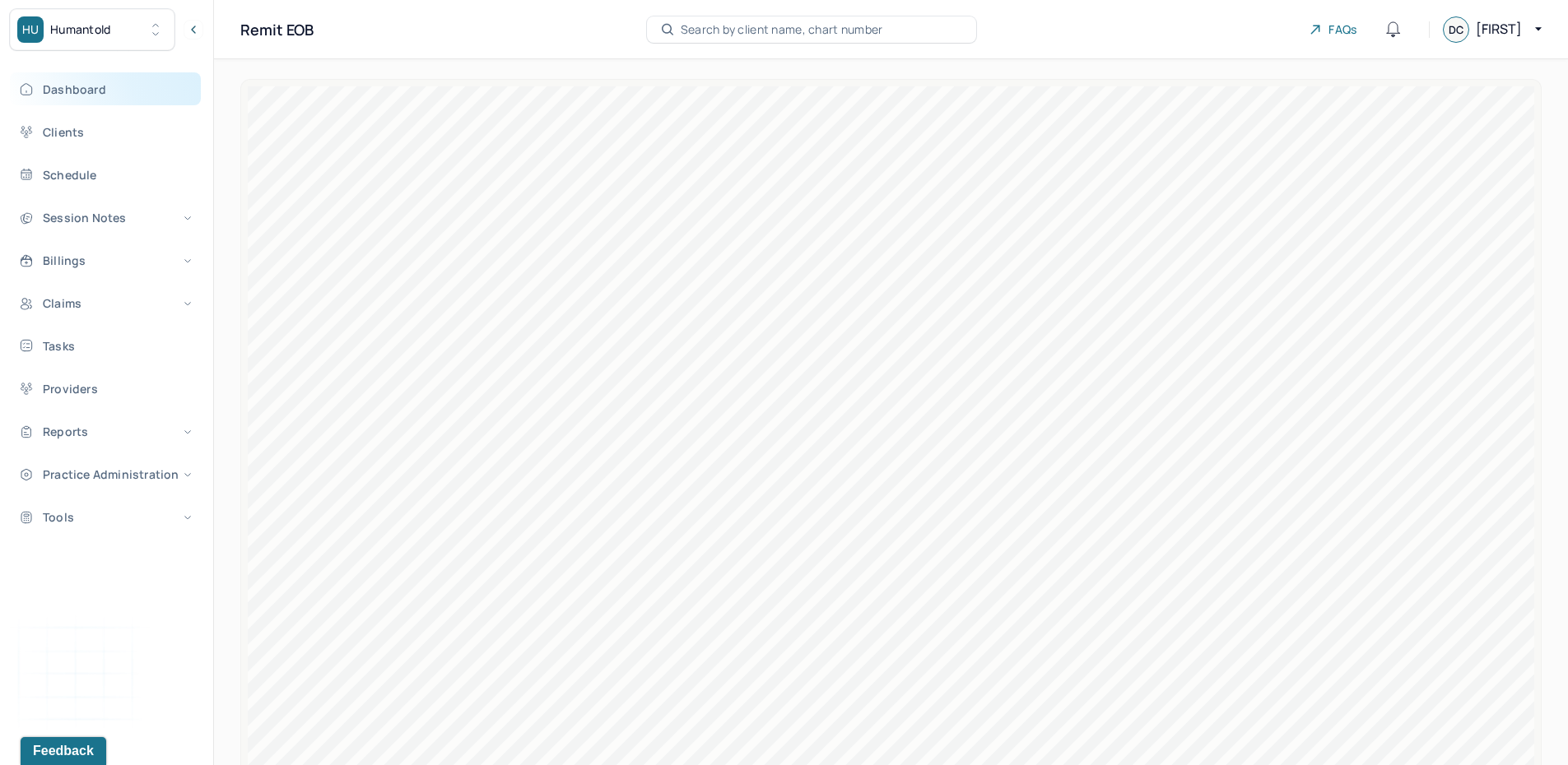 click on "Dashboard" at bounding box center [105, 89] 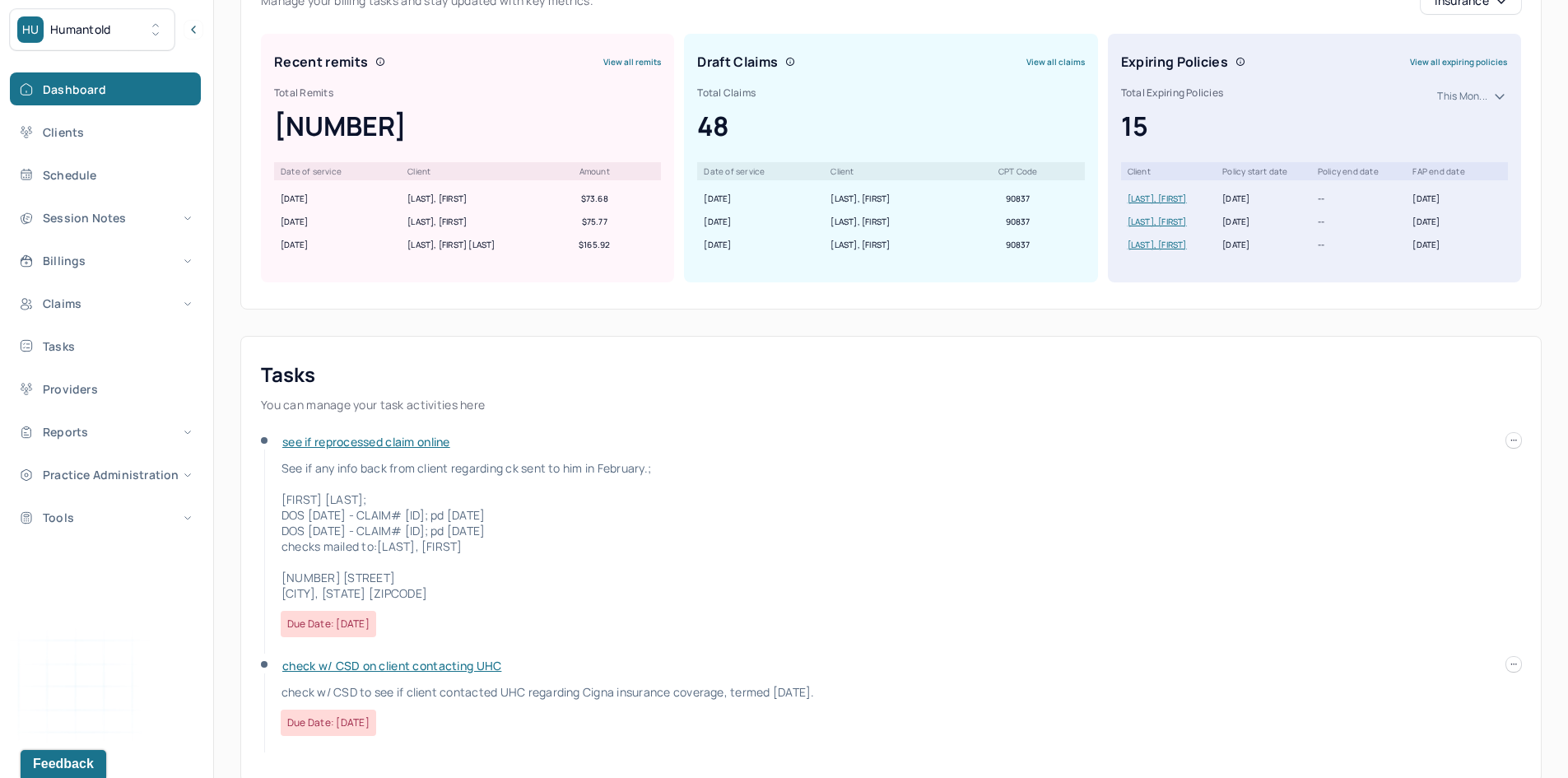 scroll, scrollTop: 165, scrollLeft: 0, axis: vertical 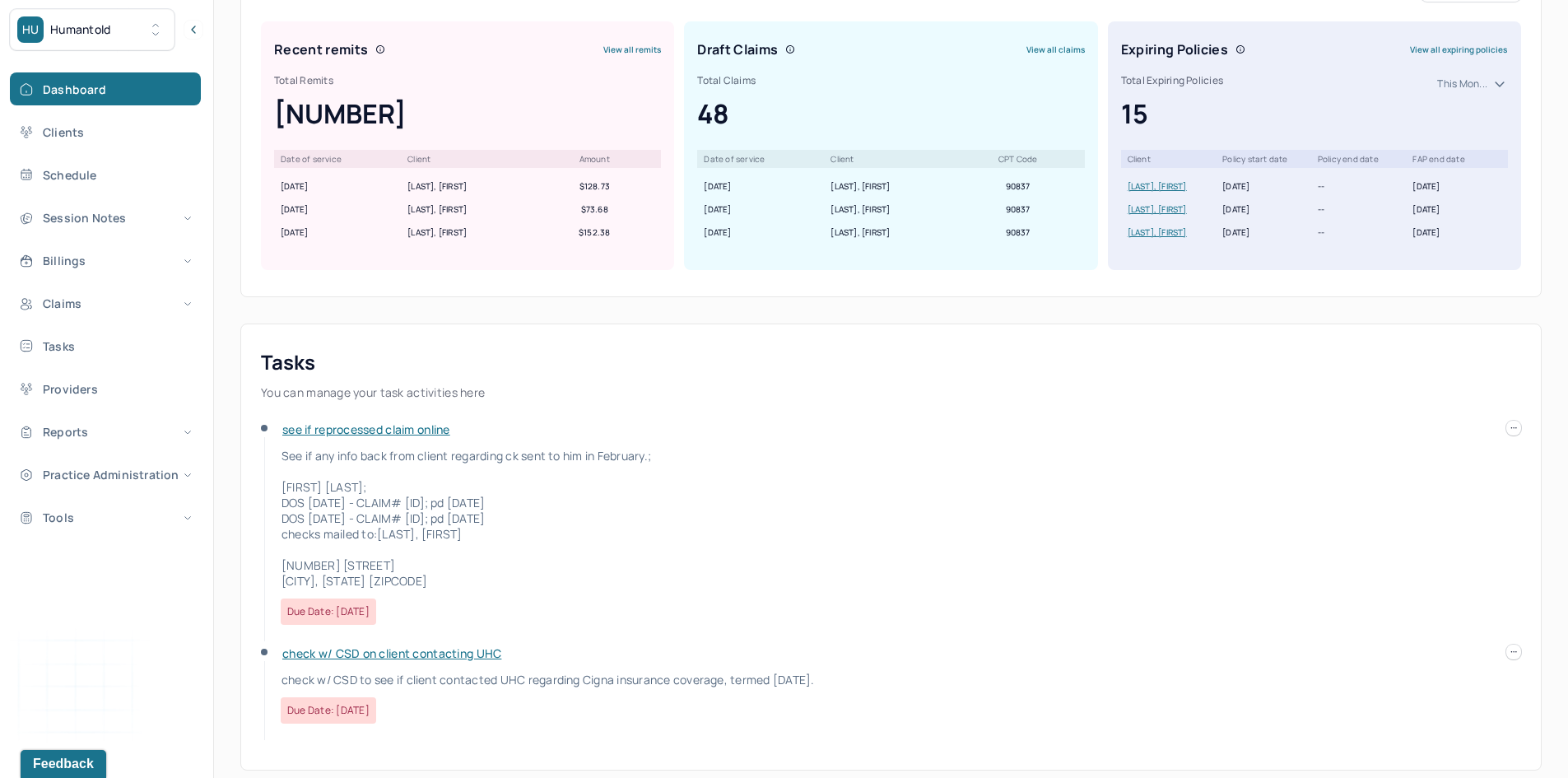 click on "View all claims" at bounding box center (1055, 49) 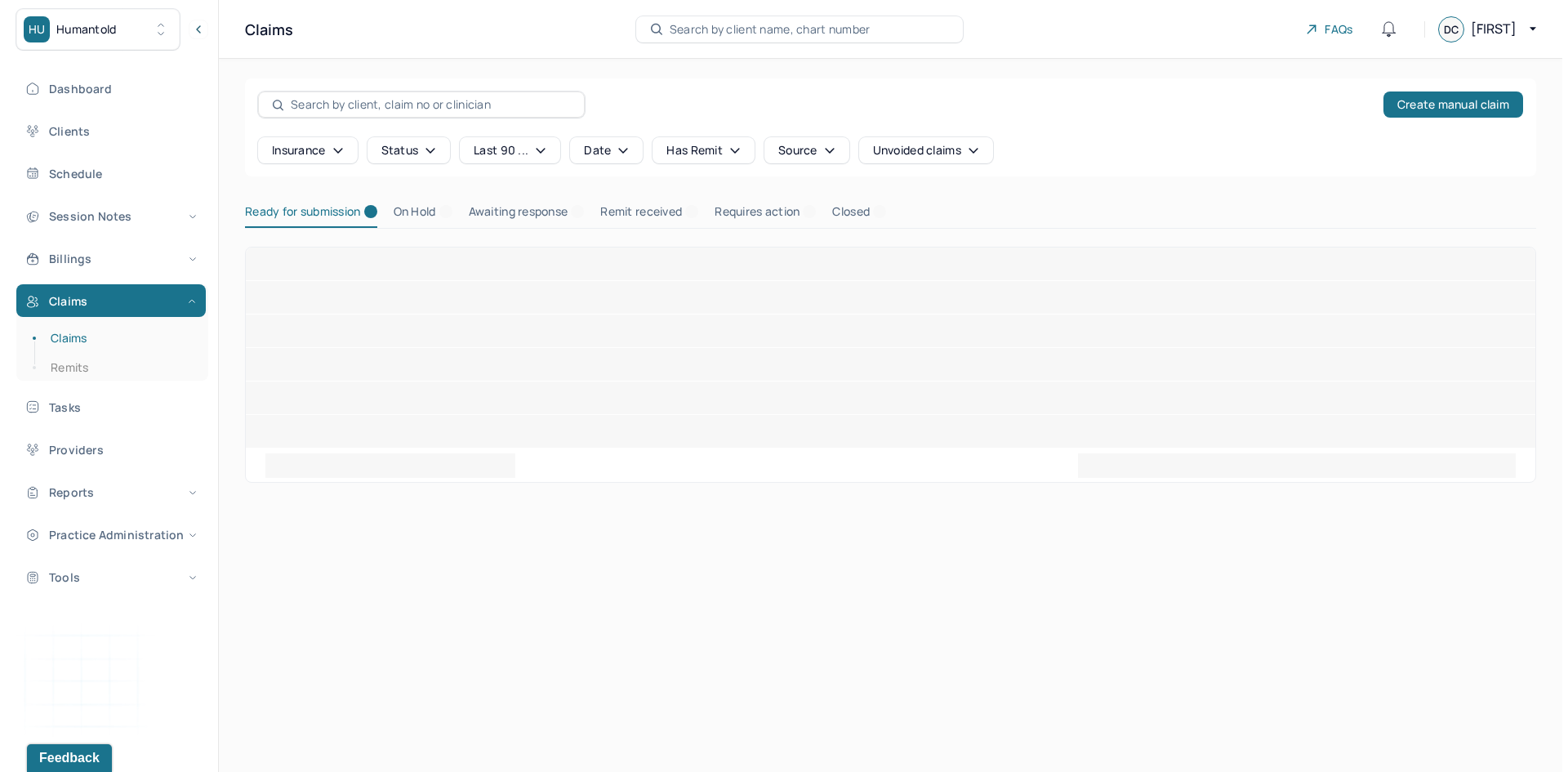 scroll, scrollTop: 0, scrollLeft: 0, axis: both 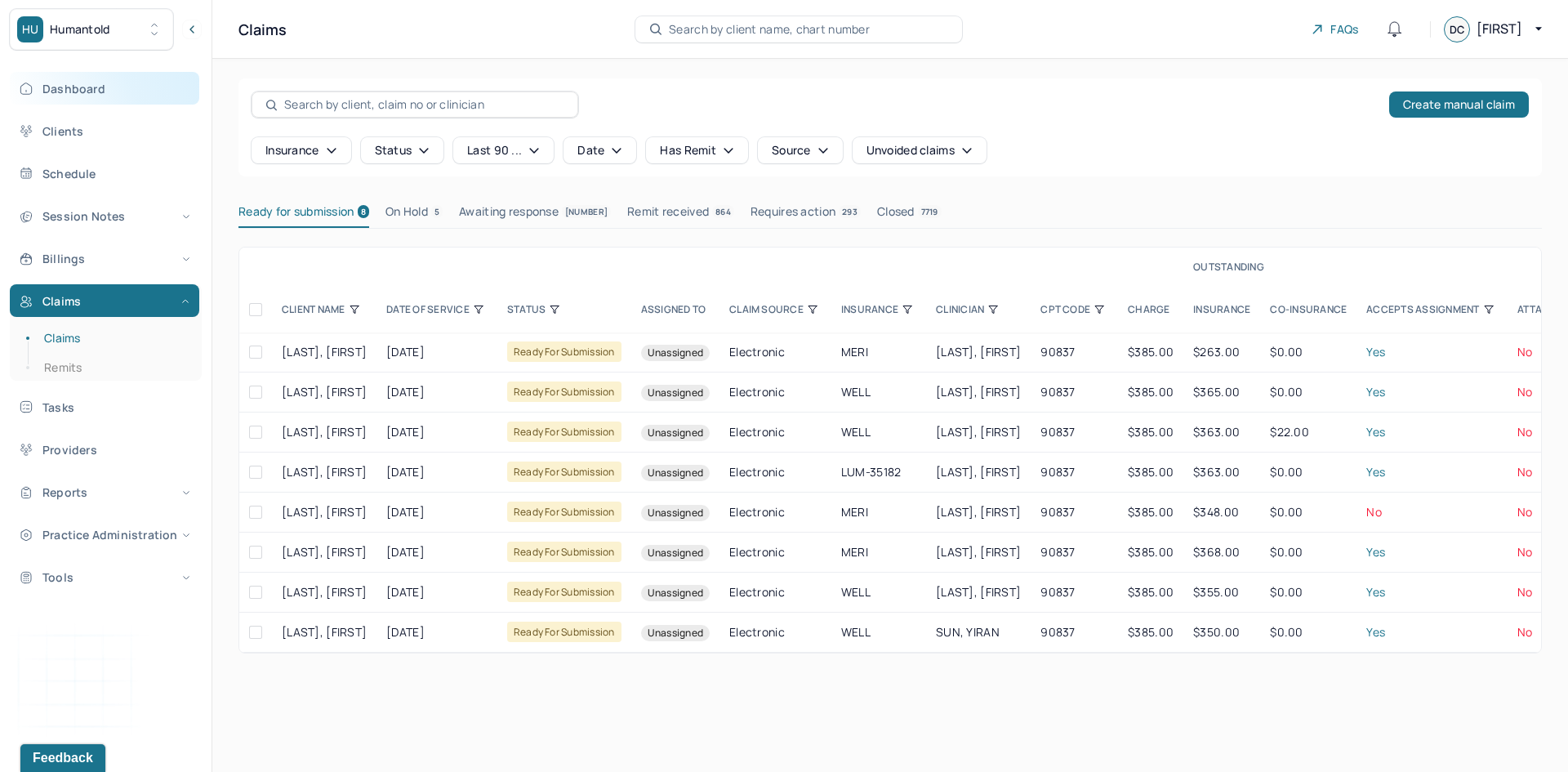 click on "Dashboard" at bounding box center [105, 88] 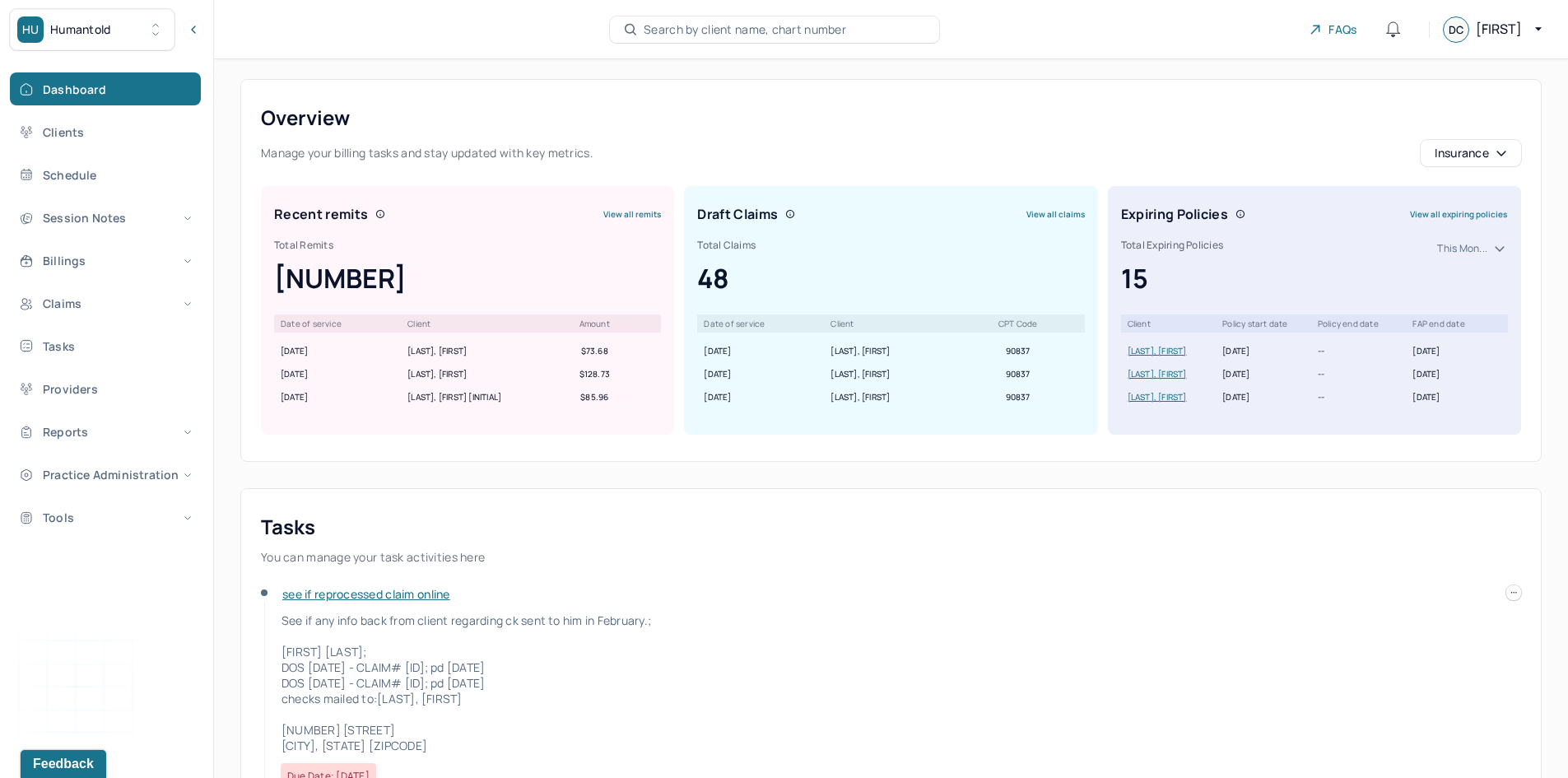 click on "Draft Claims     View all claims" at bounding box center (891, 214) 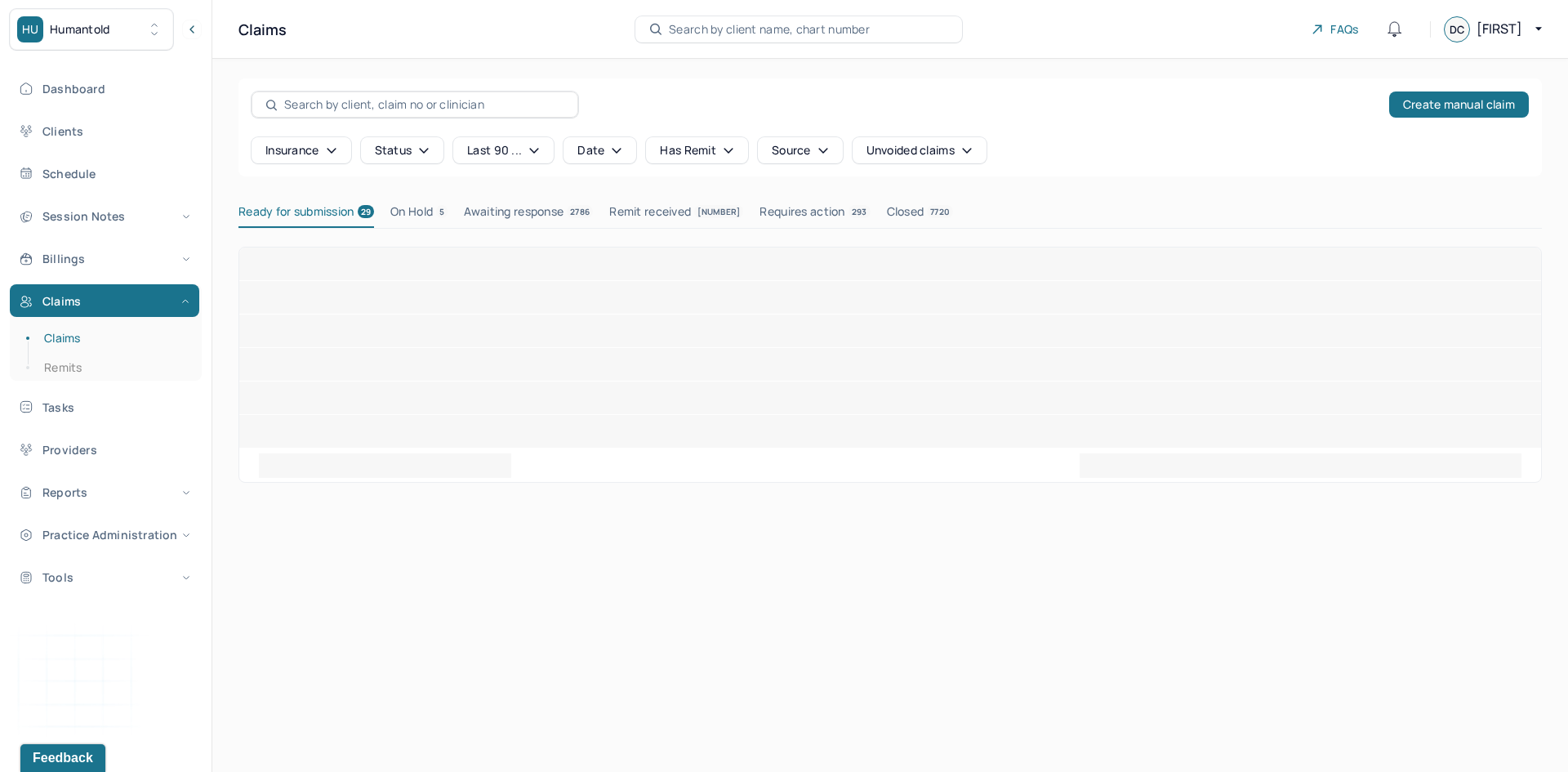 click on "Insurance" at bounding box center (301, 150) 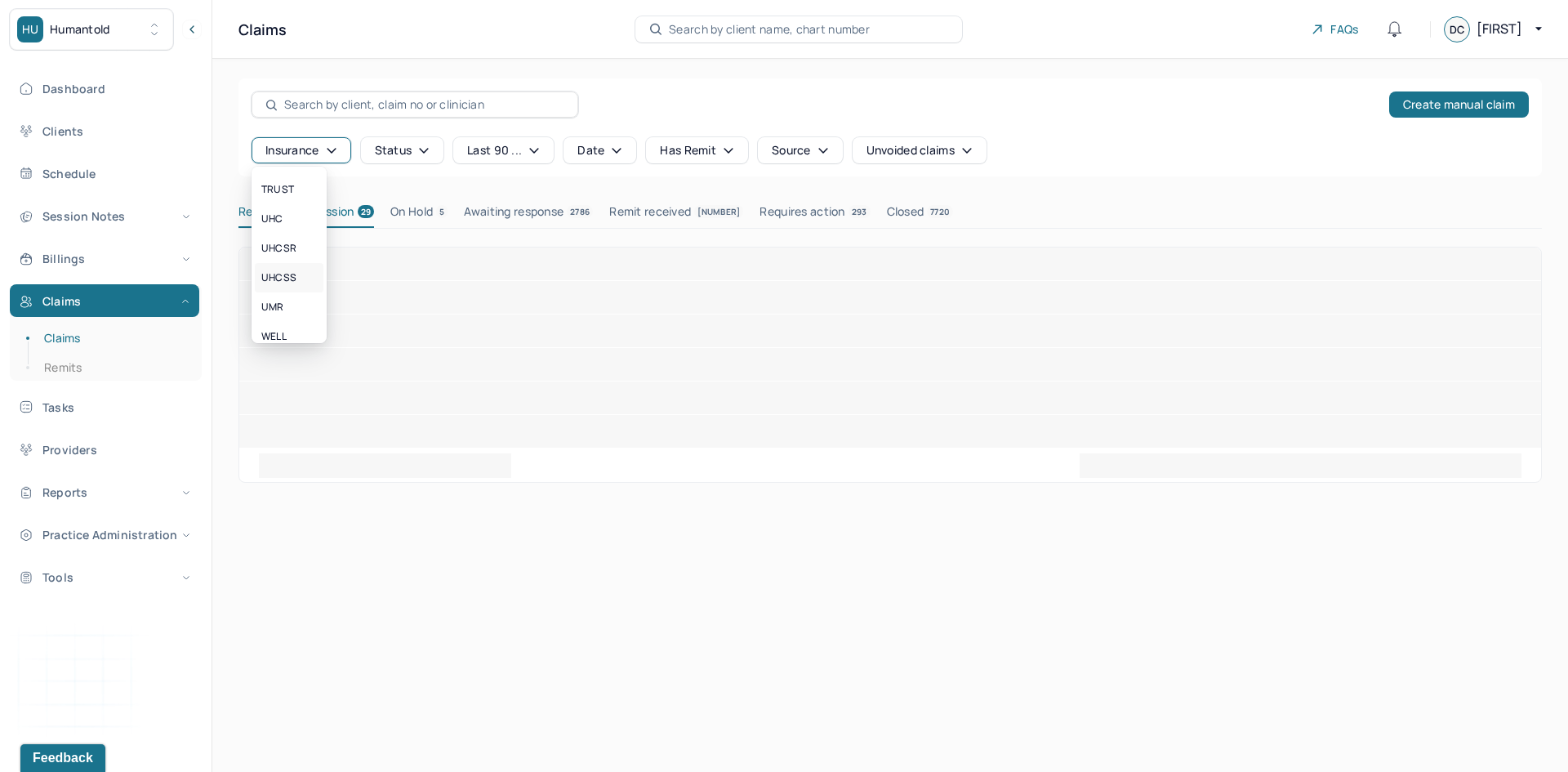 scroll, scrollTop: 408, scrollLeft: 0, axis: vertical 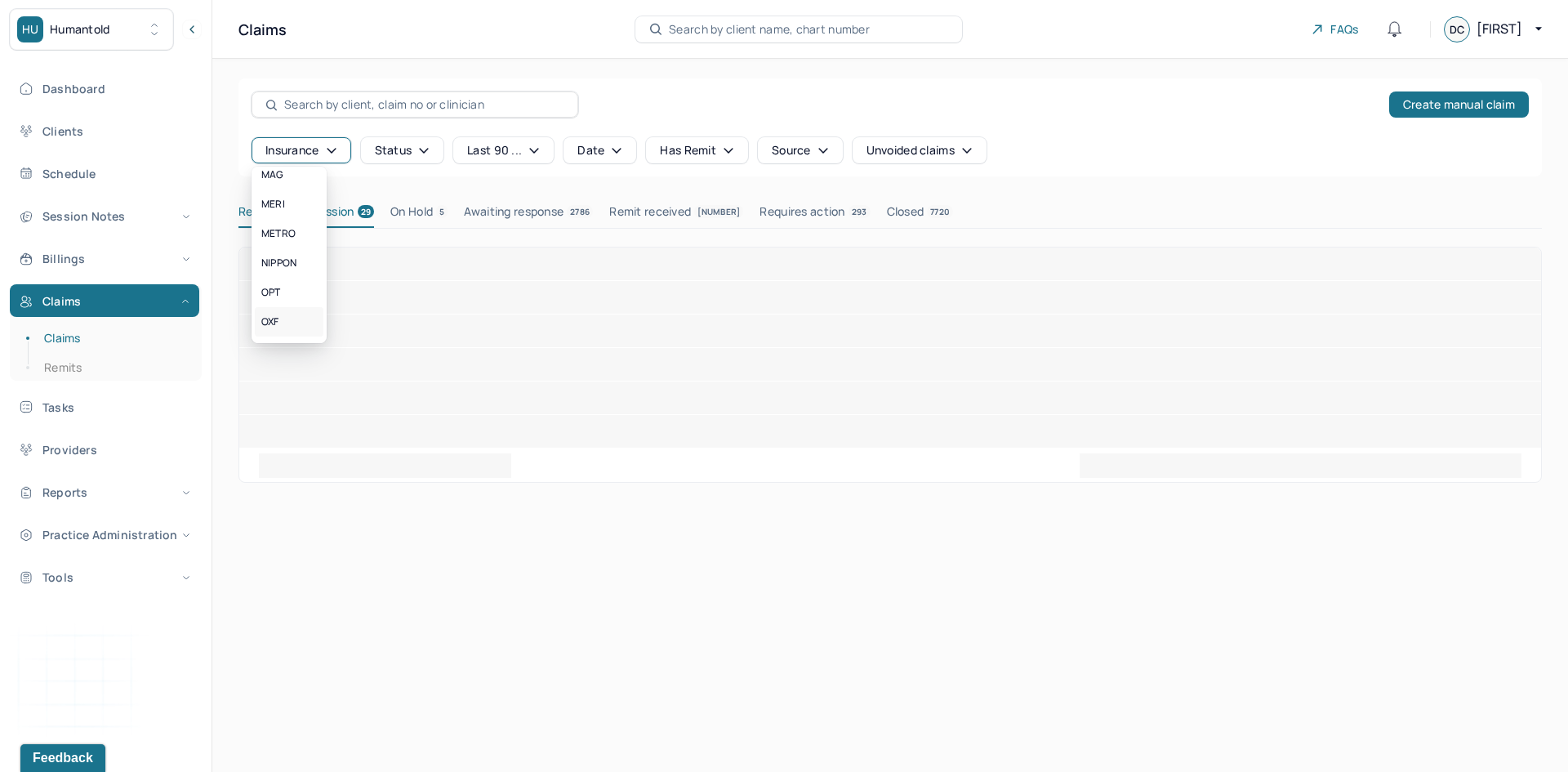 click on "OXF" at bounding box center (270, 322) 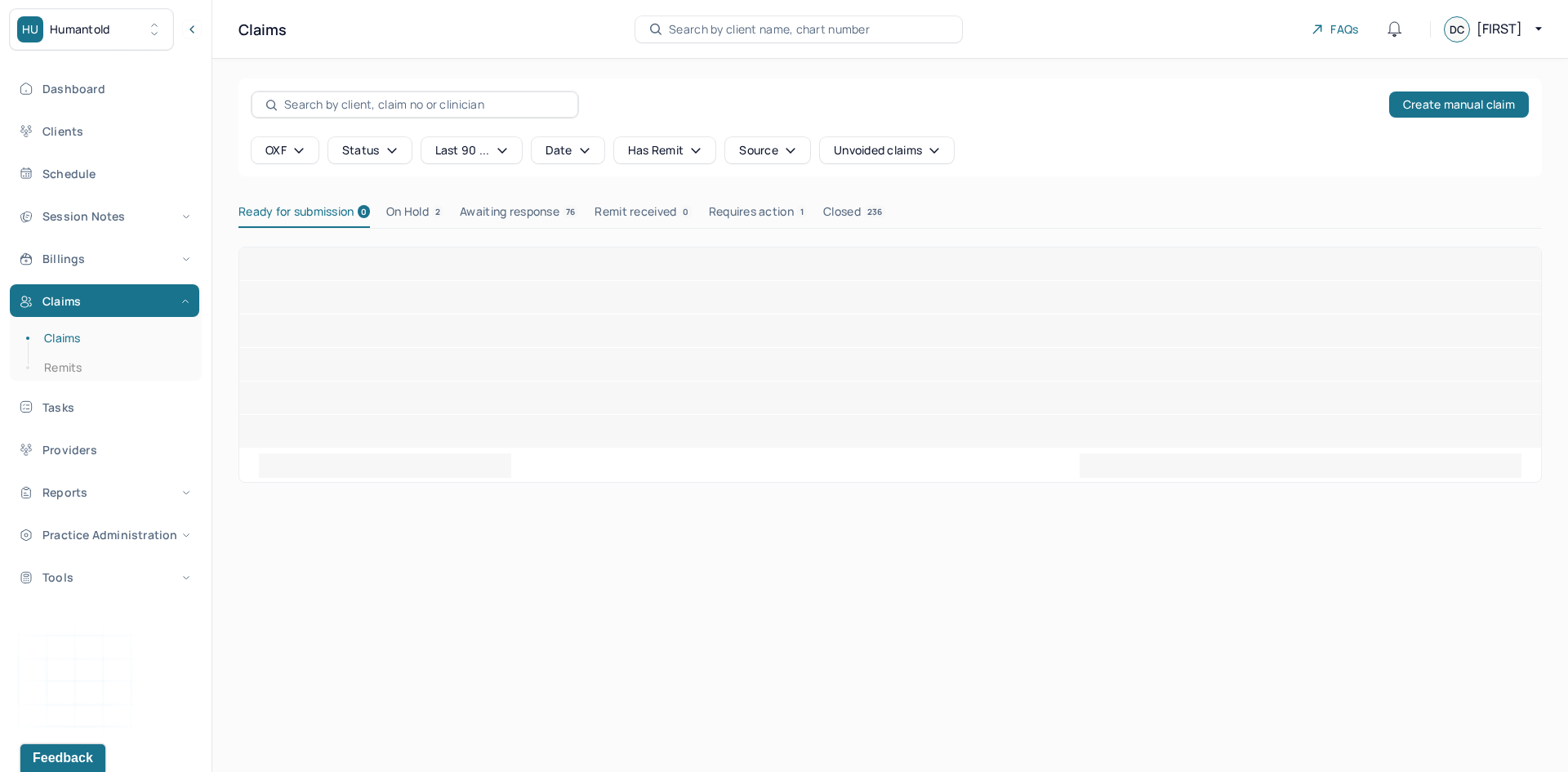 click on "Requires action 1" at bounding box center [758, 215] 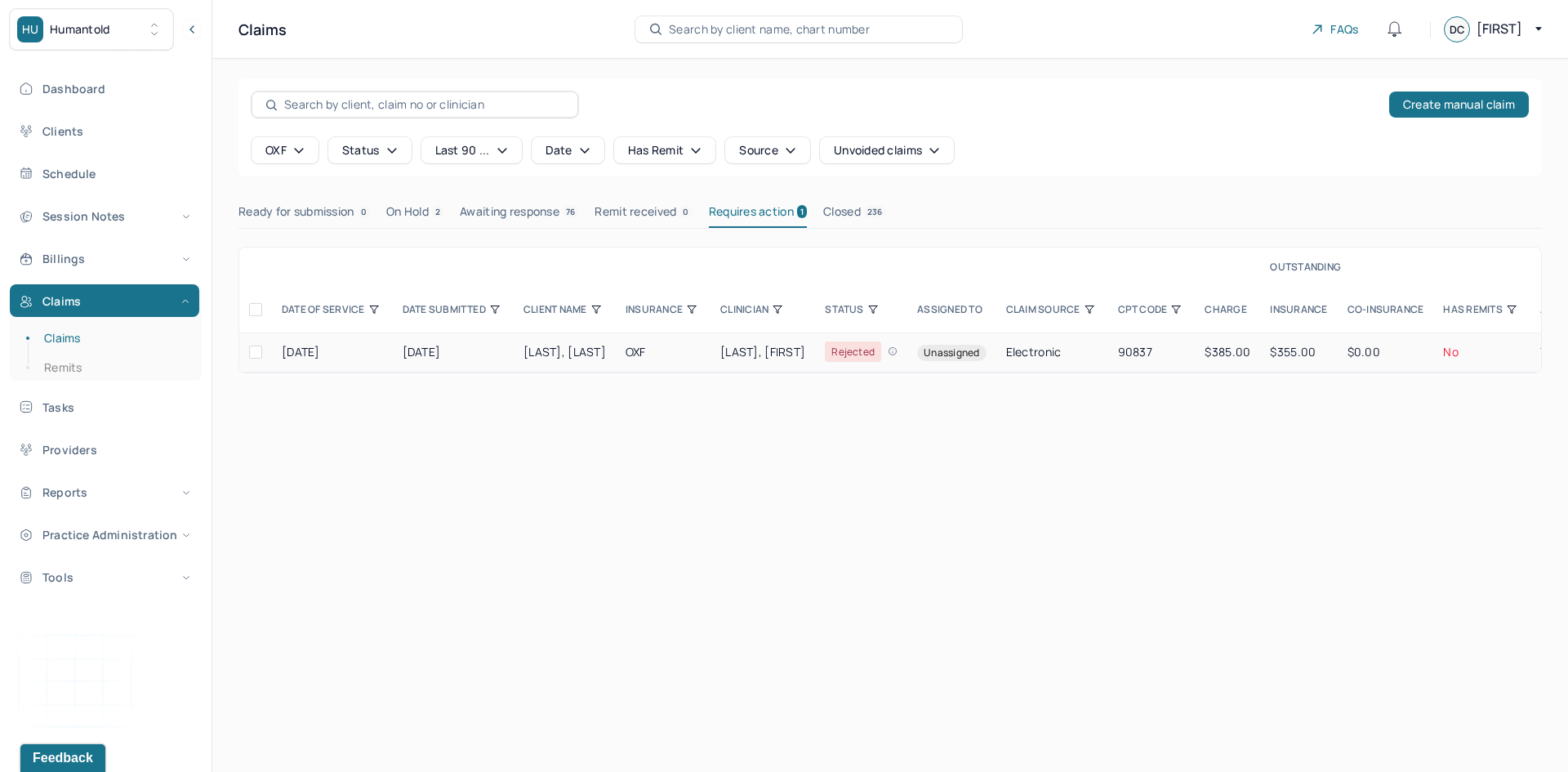 click on "[LAST], [LAST]" at bounding box center (564, 351) 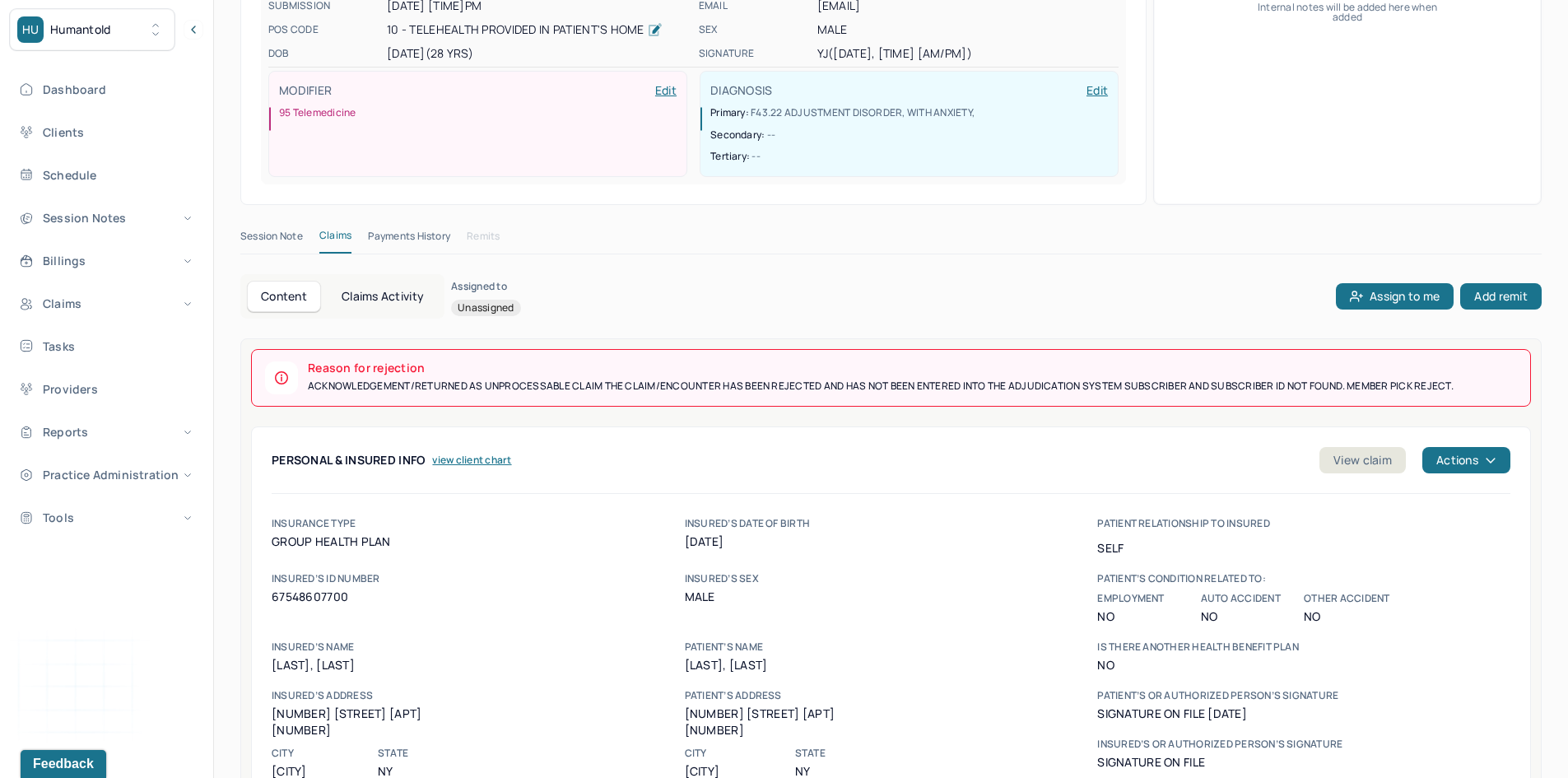 scroll, scrollTop: 412, scrollLeft: 0, axis: vertical 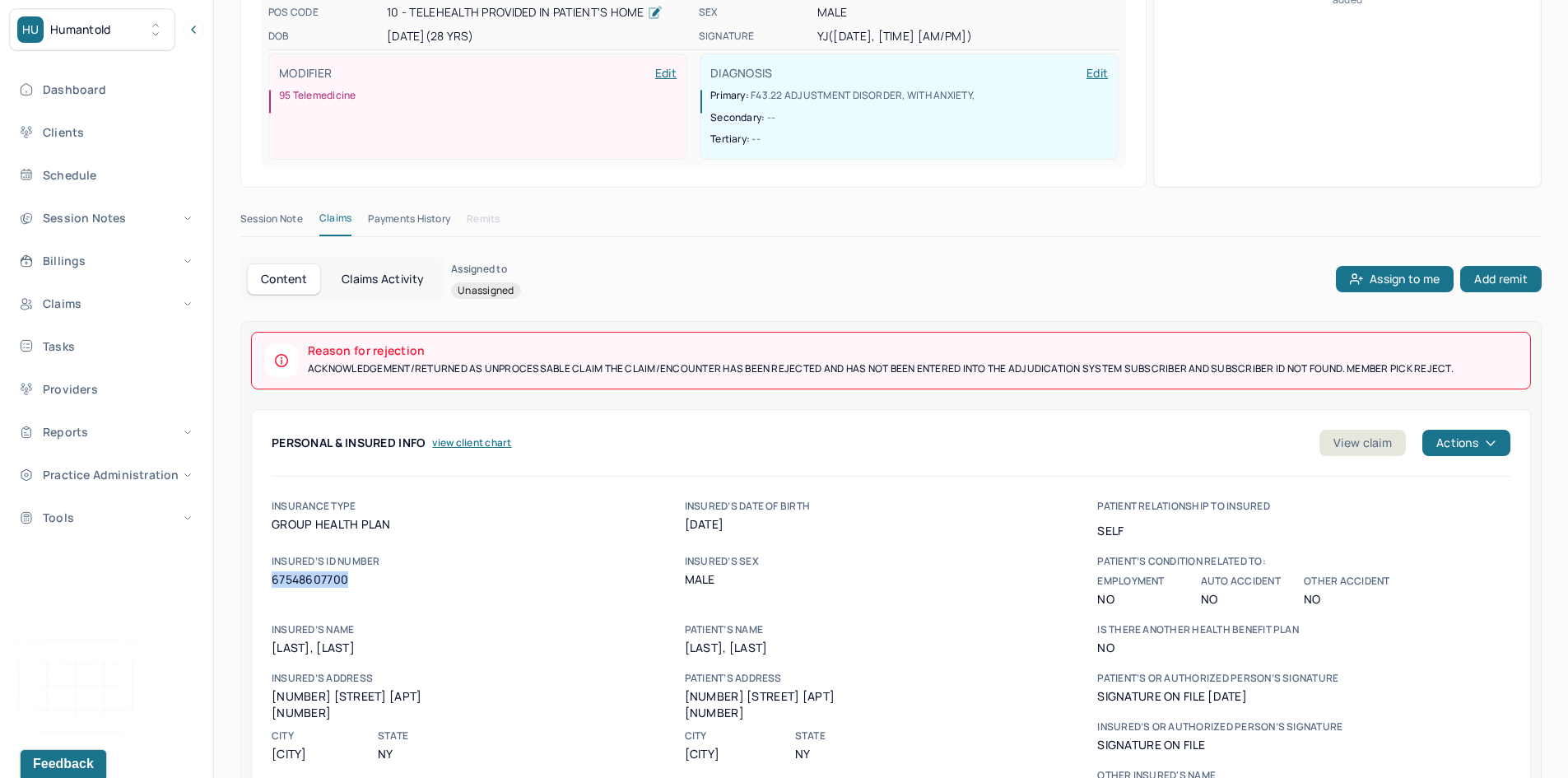 drag, startPoint x: 355, startPoint y: 582, endPoint x: 249, endPoint y: 589, distance: 106.23088 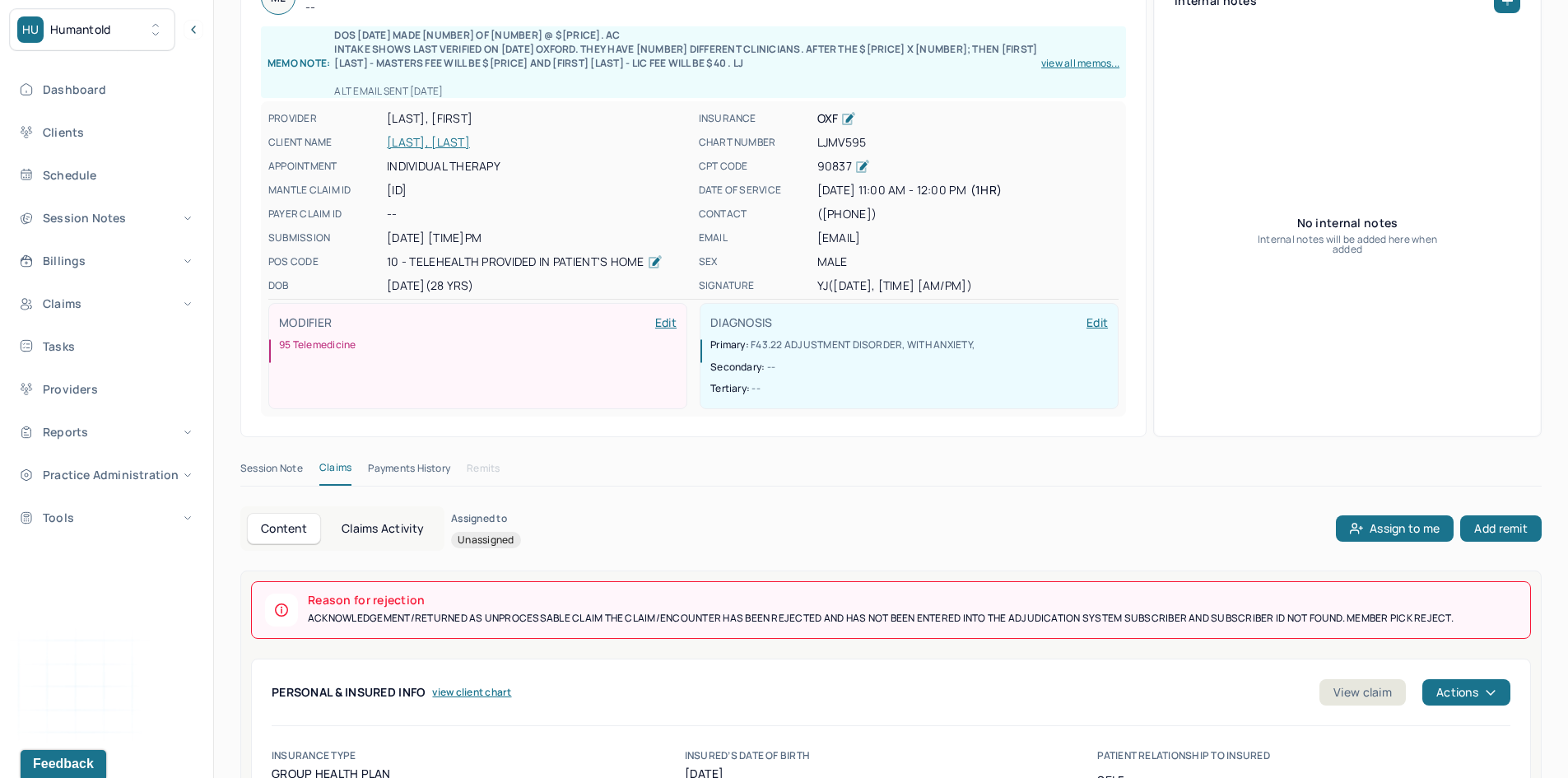 scroll, scrollTop: 82, scrollLeft: 0, axis: vertical 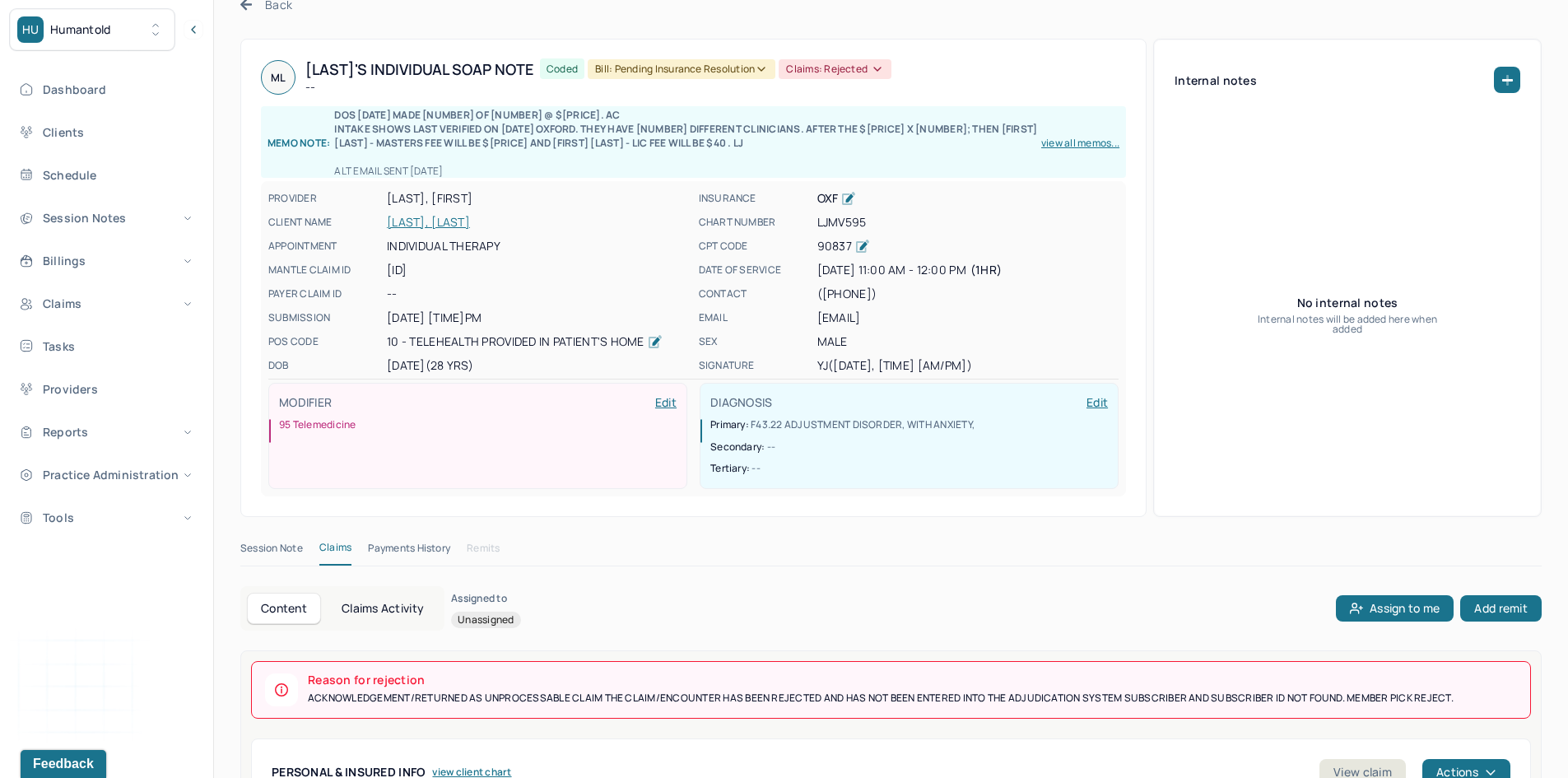 drag, startPoint x: 445, startPoint y: 363, endPoint x: 386, endPoint y: 370, distance: 59.413803 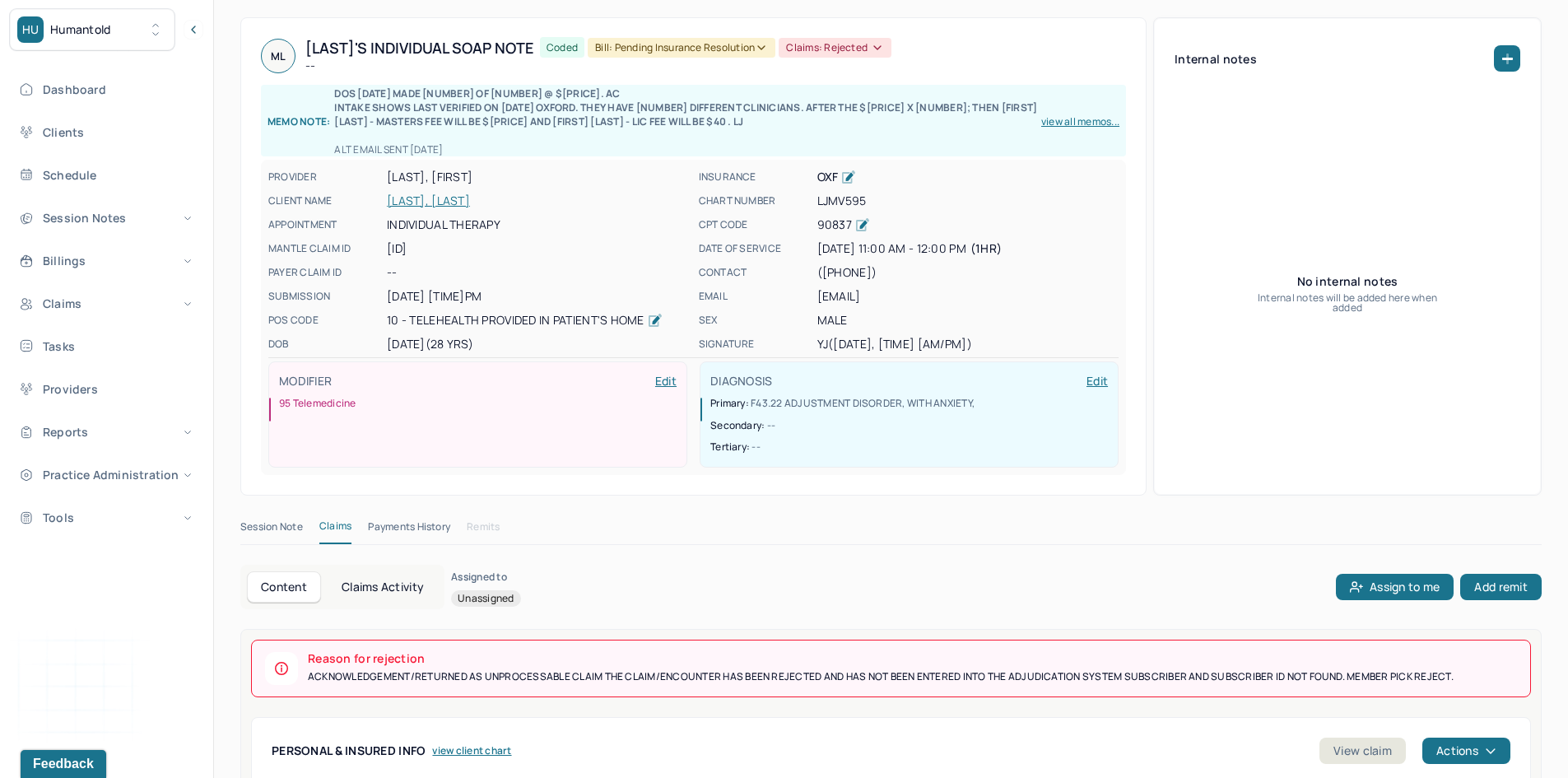 scroll, scrollTop: 0, scrollLeft: 0, axis: both 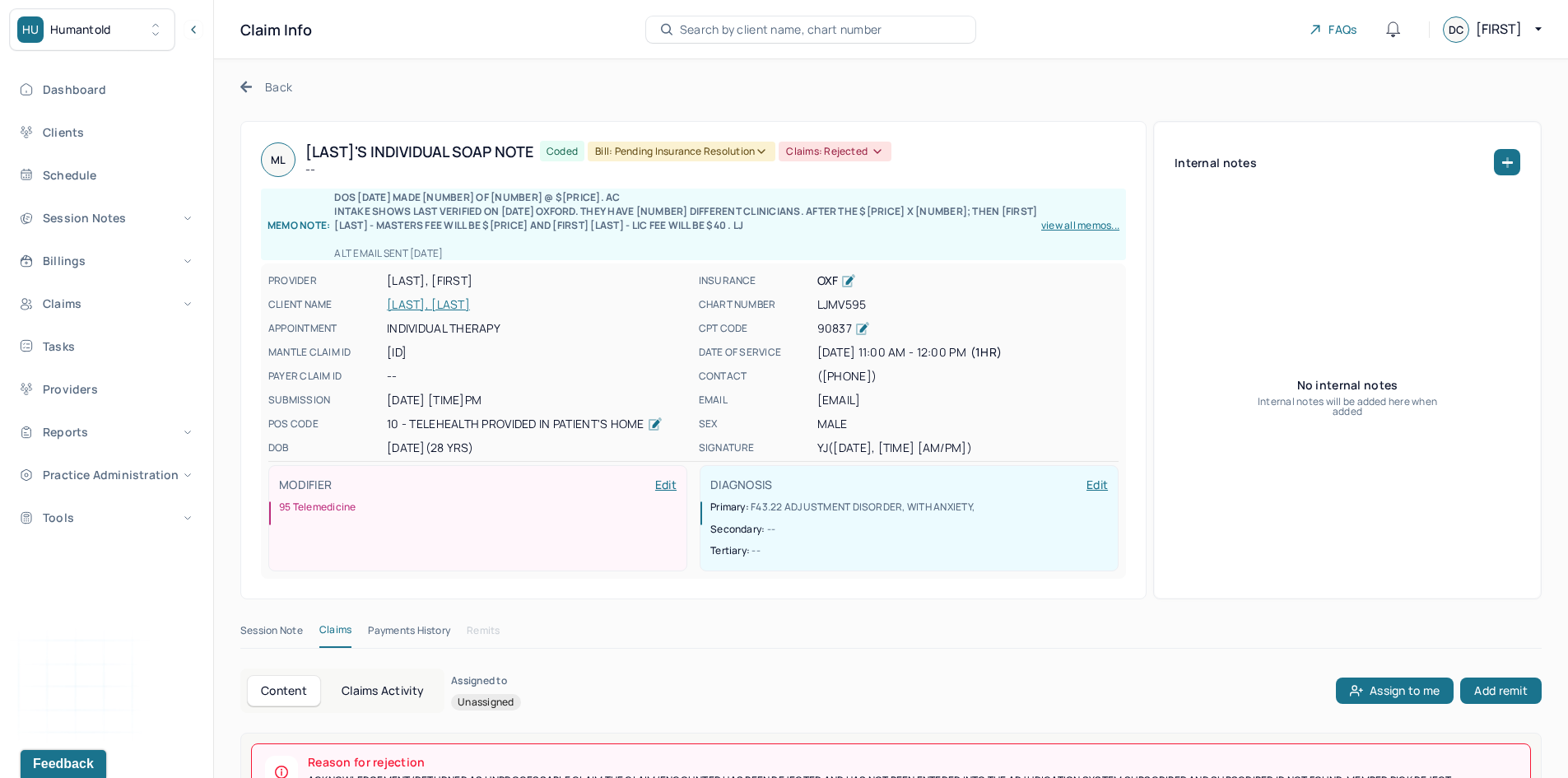 click on "[LAST], [LAST]" at bounding box center (537, 305) 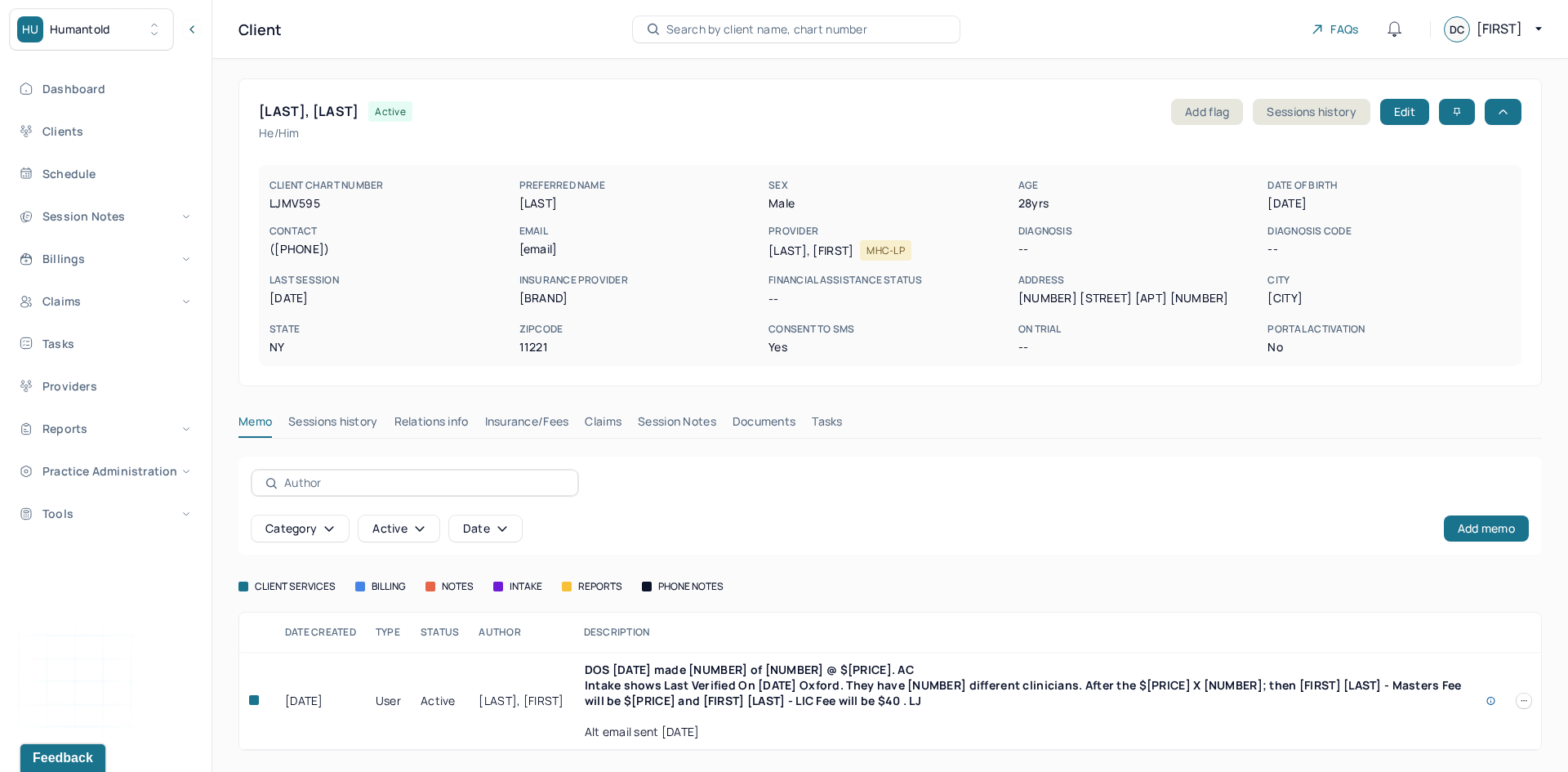 click on "Insurance/Fees" at bounding box center (527, 425) 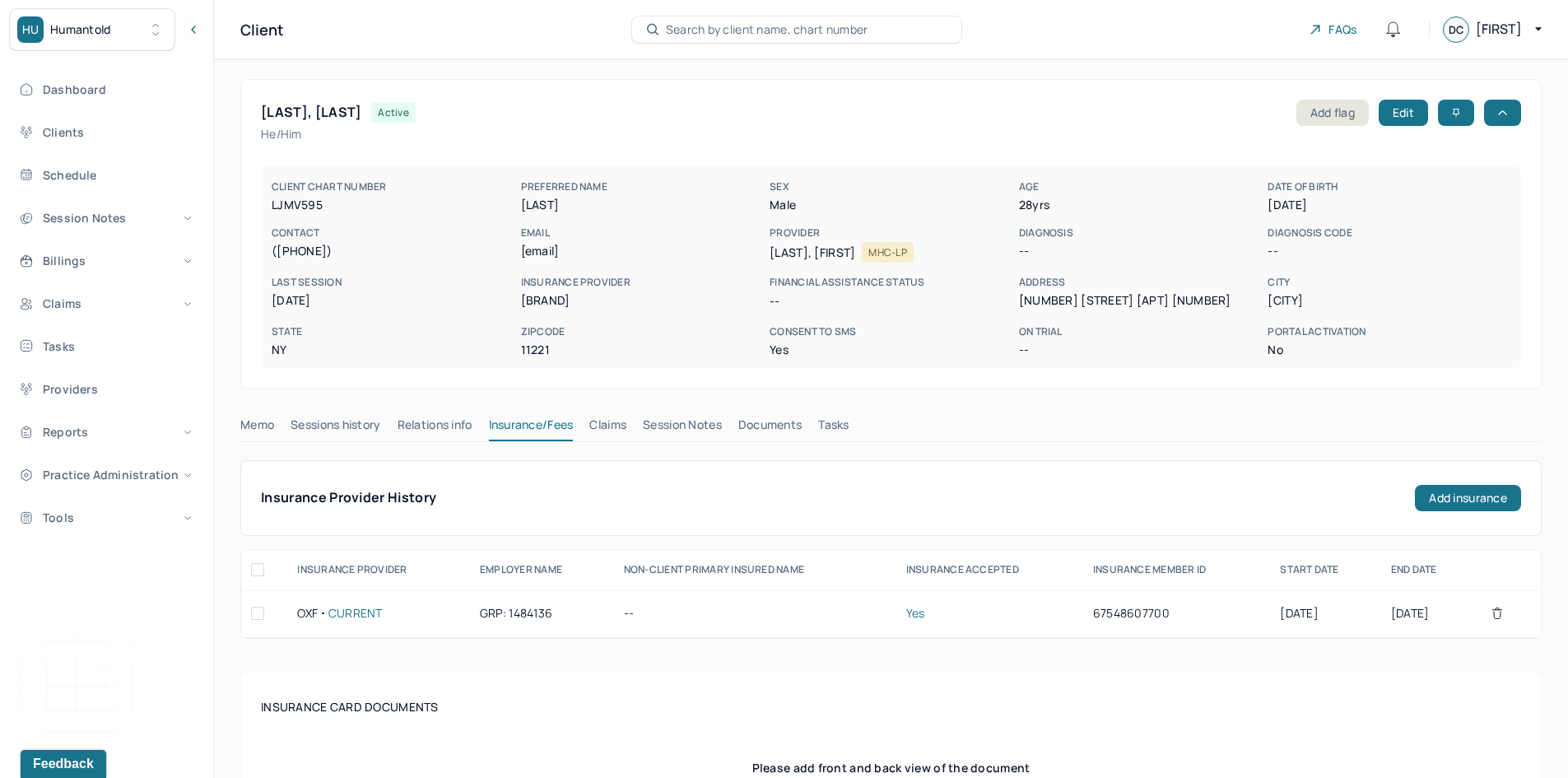 click on "LJMV595" at bounding box center [393, 205] 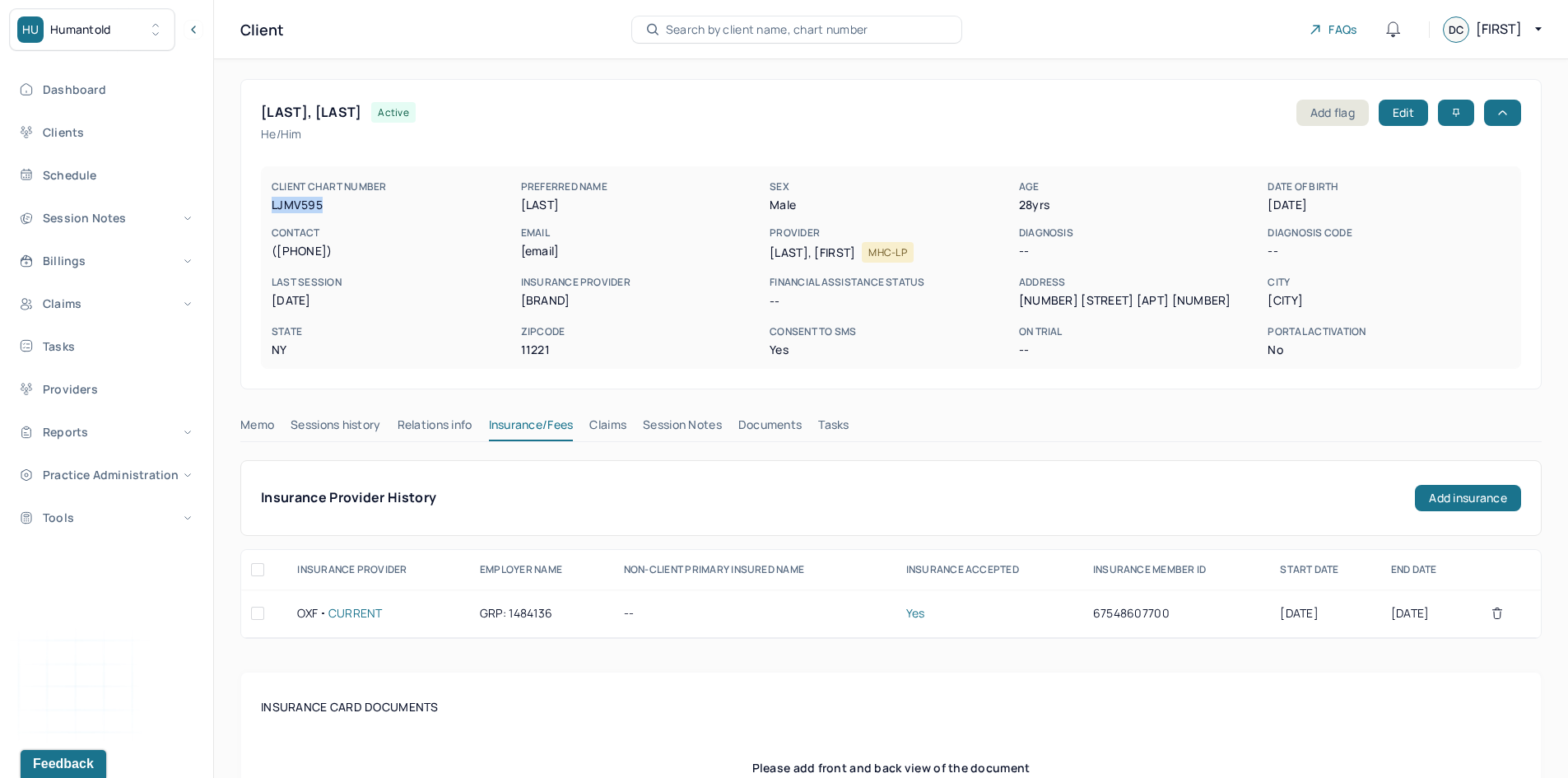 click on "LJMV595" at bounding box center (393, 205) 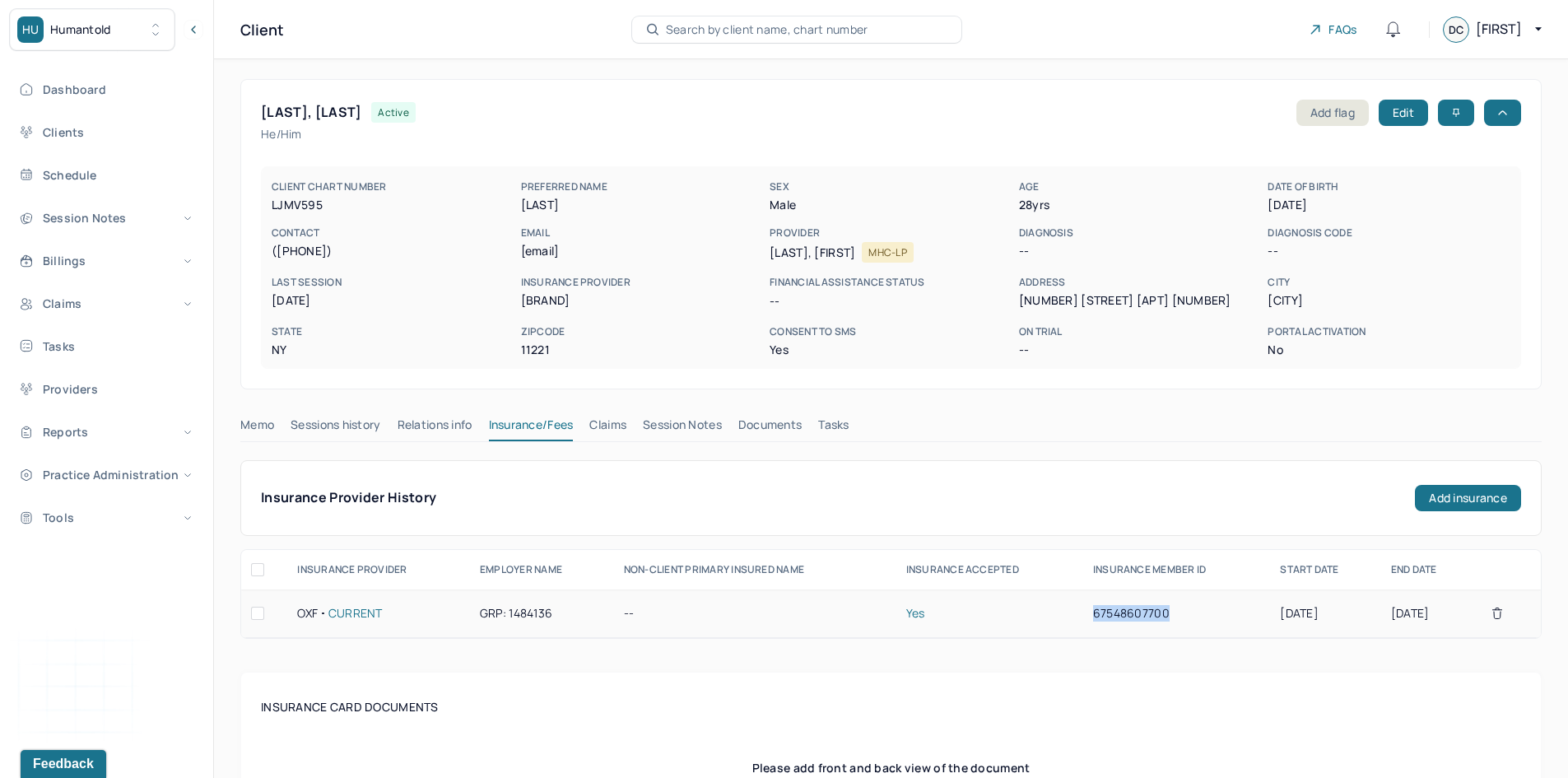 drag, startPoint x: 1156, startPoint y: 615, endPoint x: 1079, endPoint y: 621, distance: 77.23341 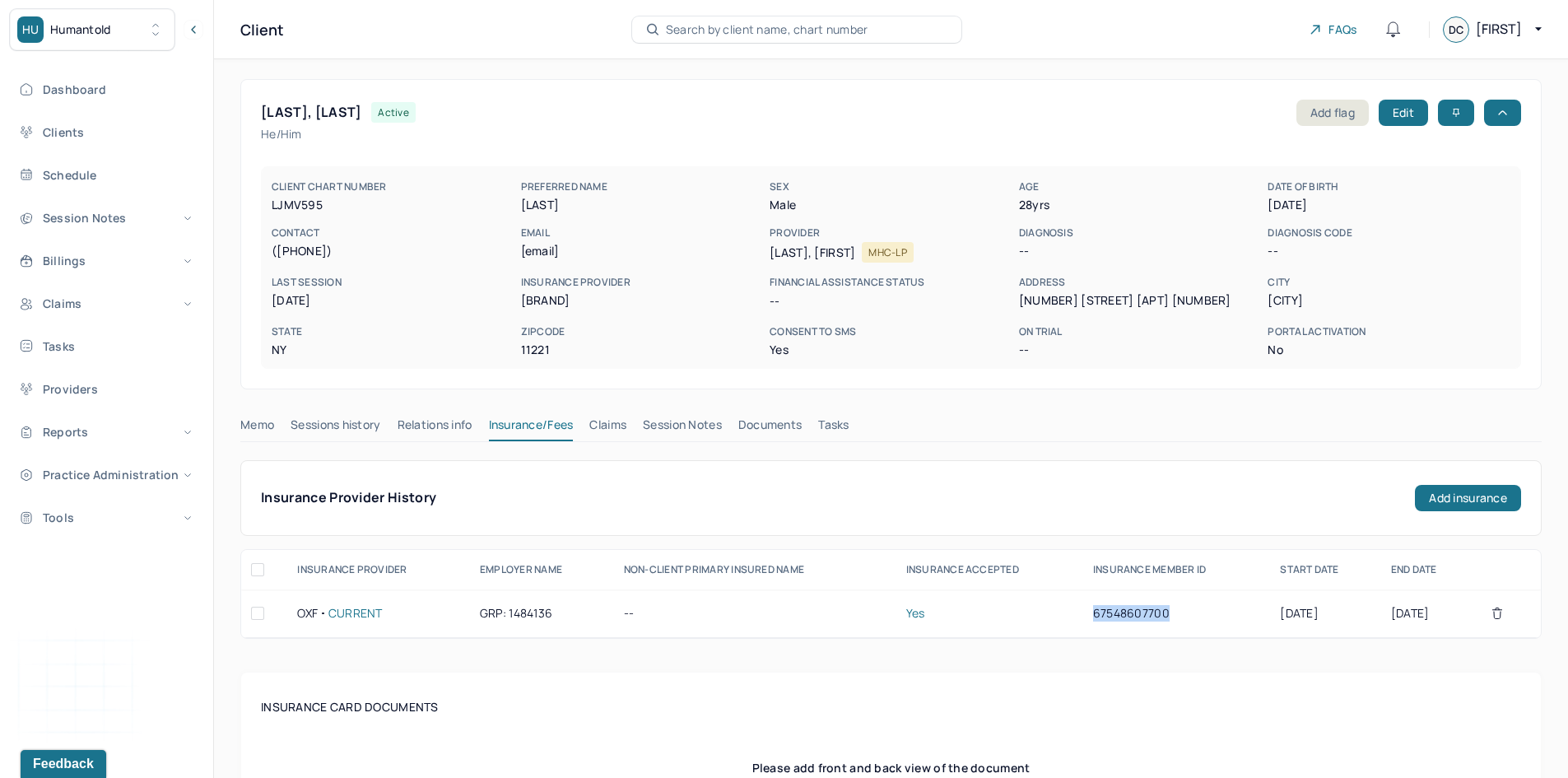 click on "Claims" at bounding box center (607, 428) 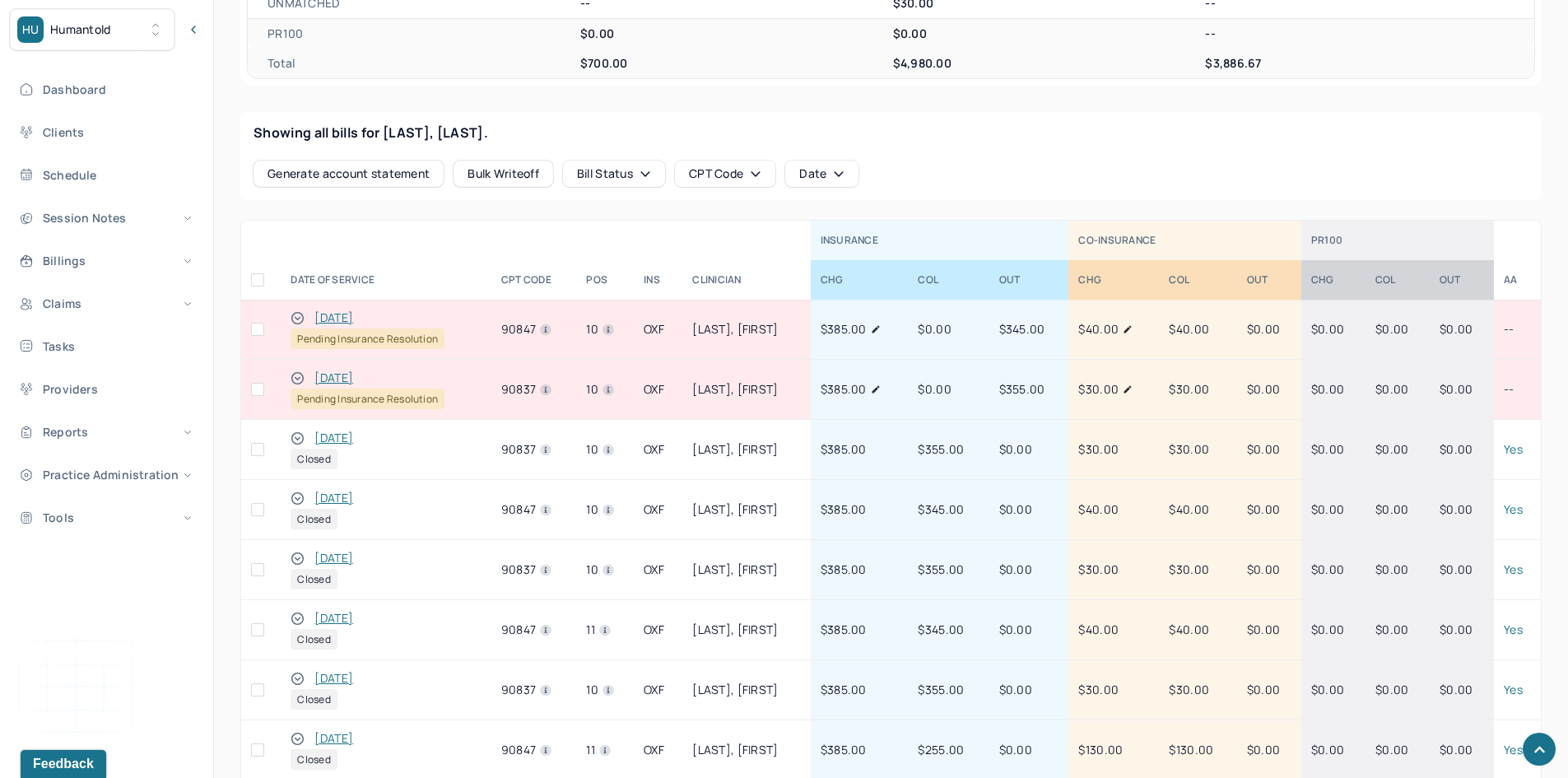 scroll, scrollTop: 659, scrollLeft: 0, axis: vertical 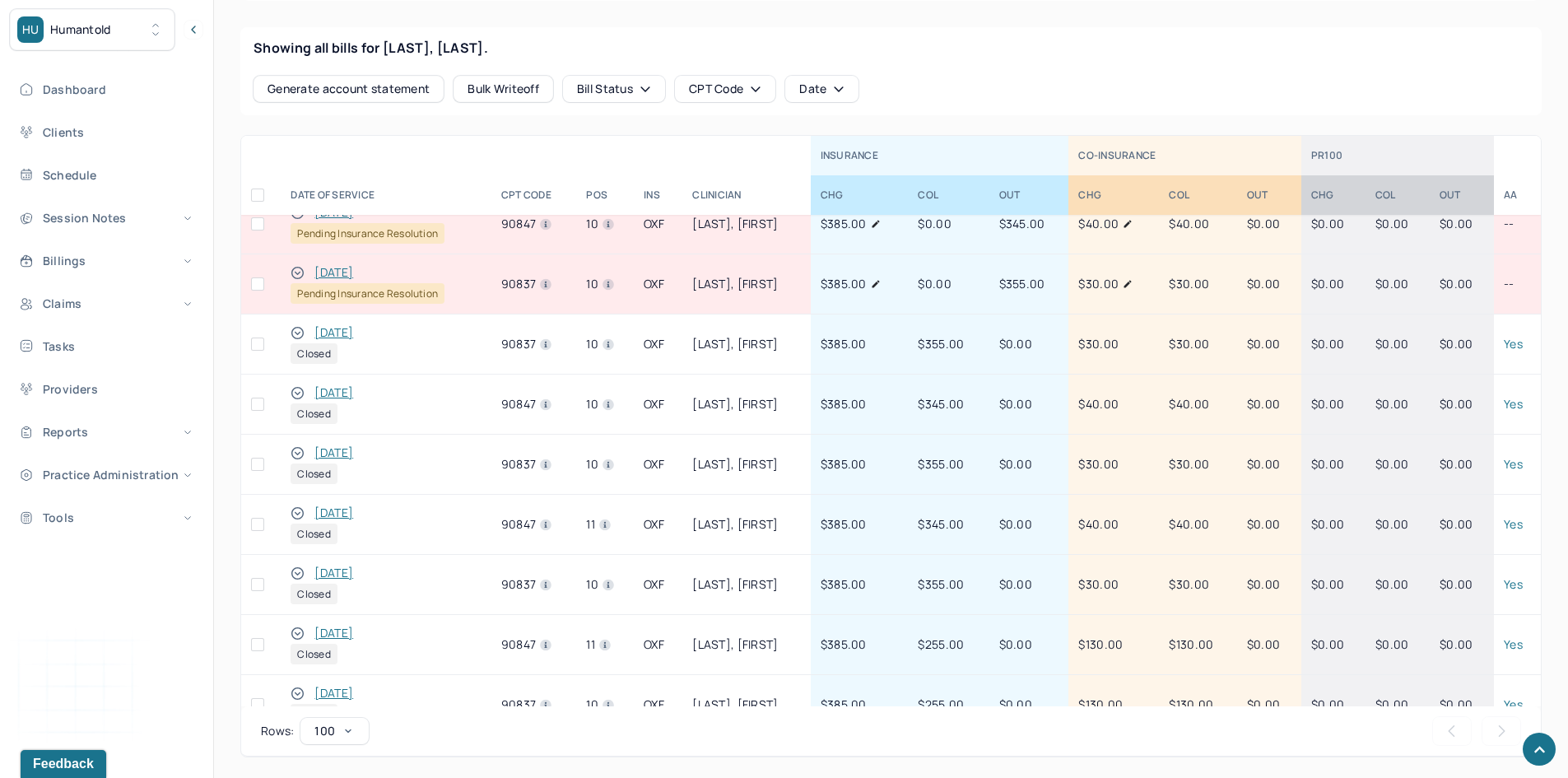 click 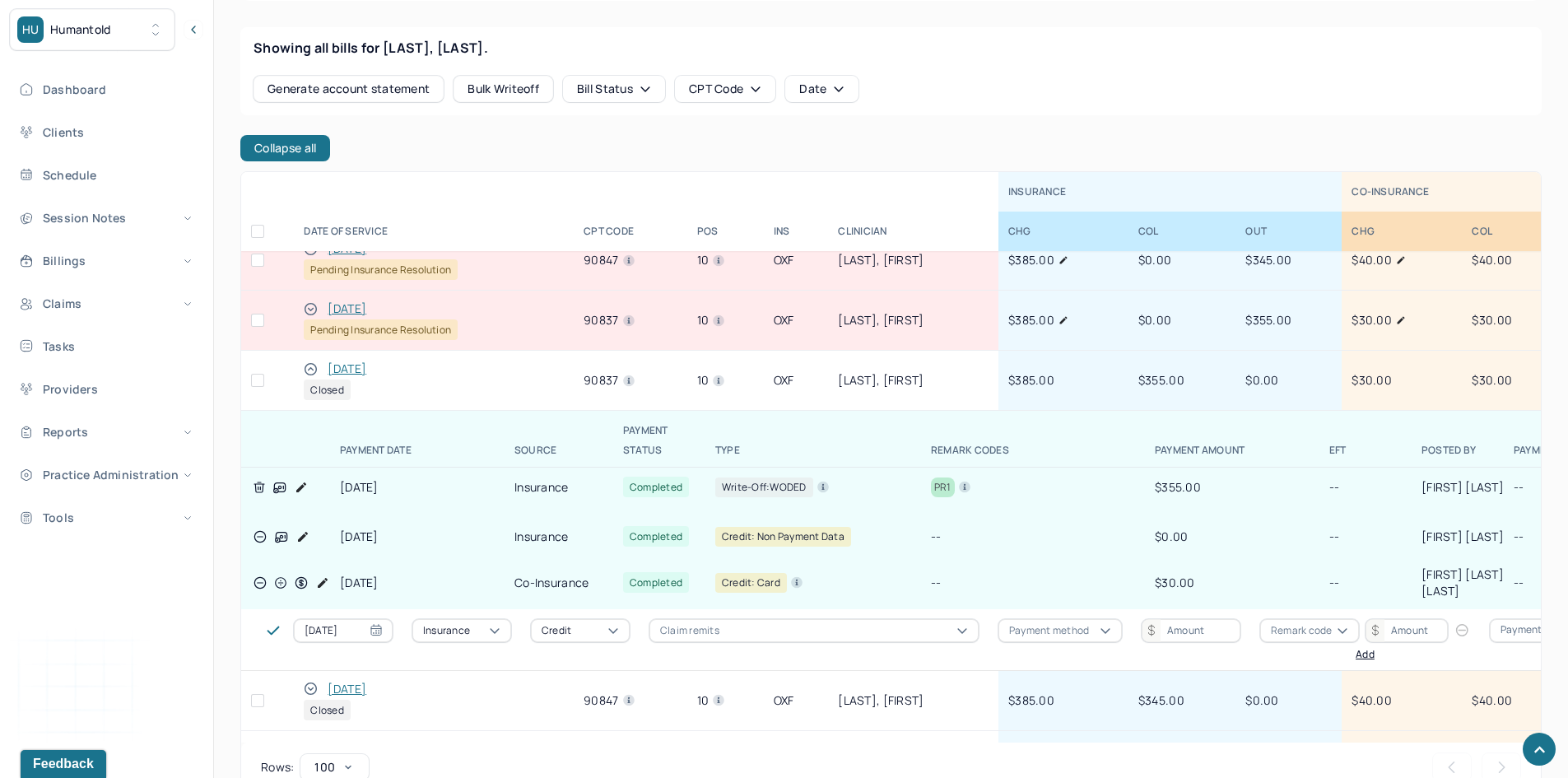 click 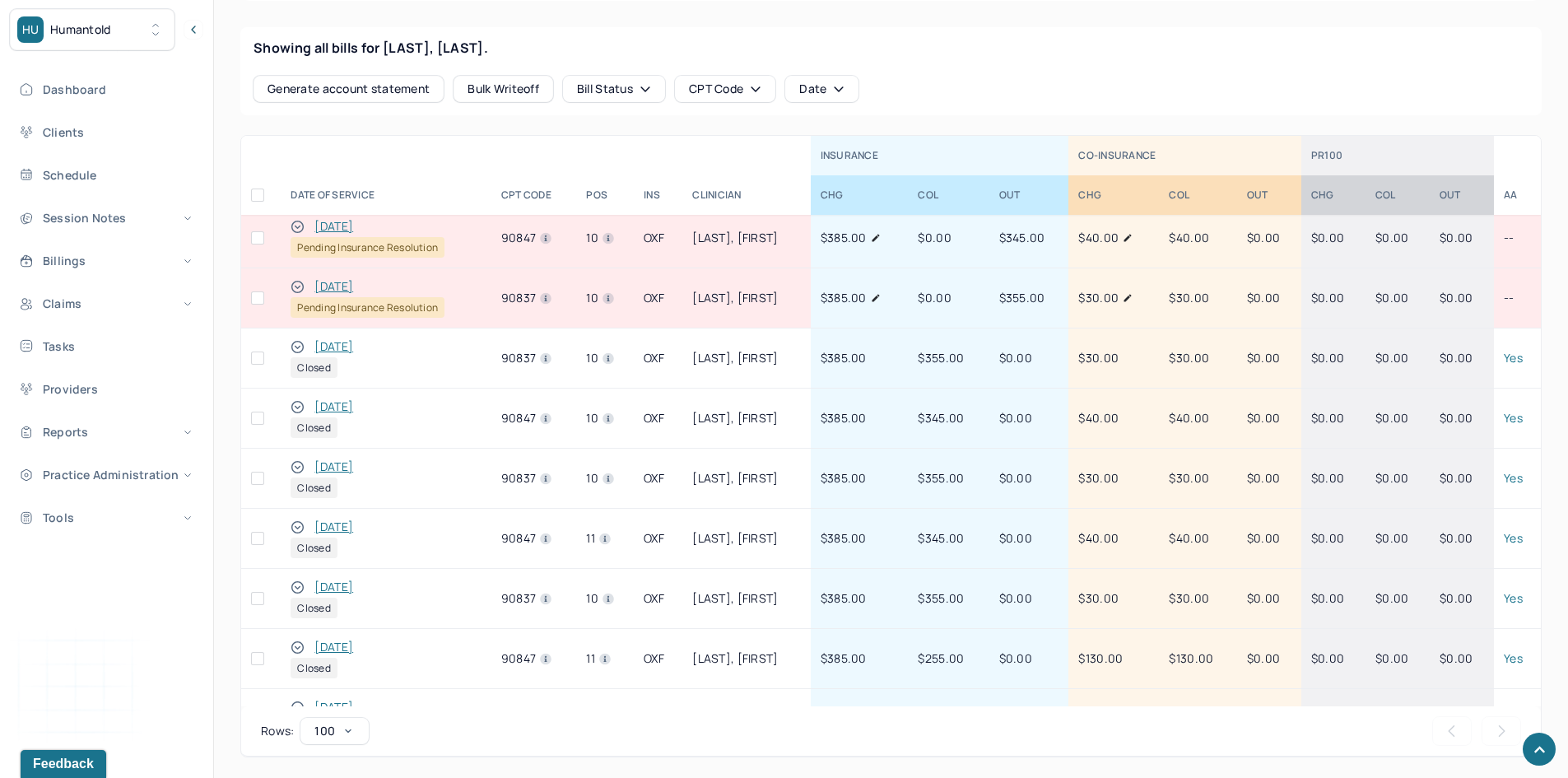 scroll, scrollTop: 0, scrollLeft: 0, axis: both 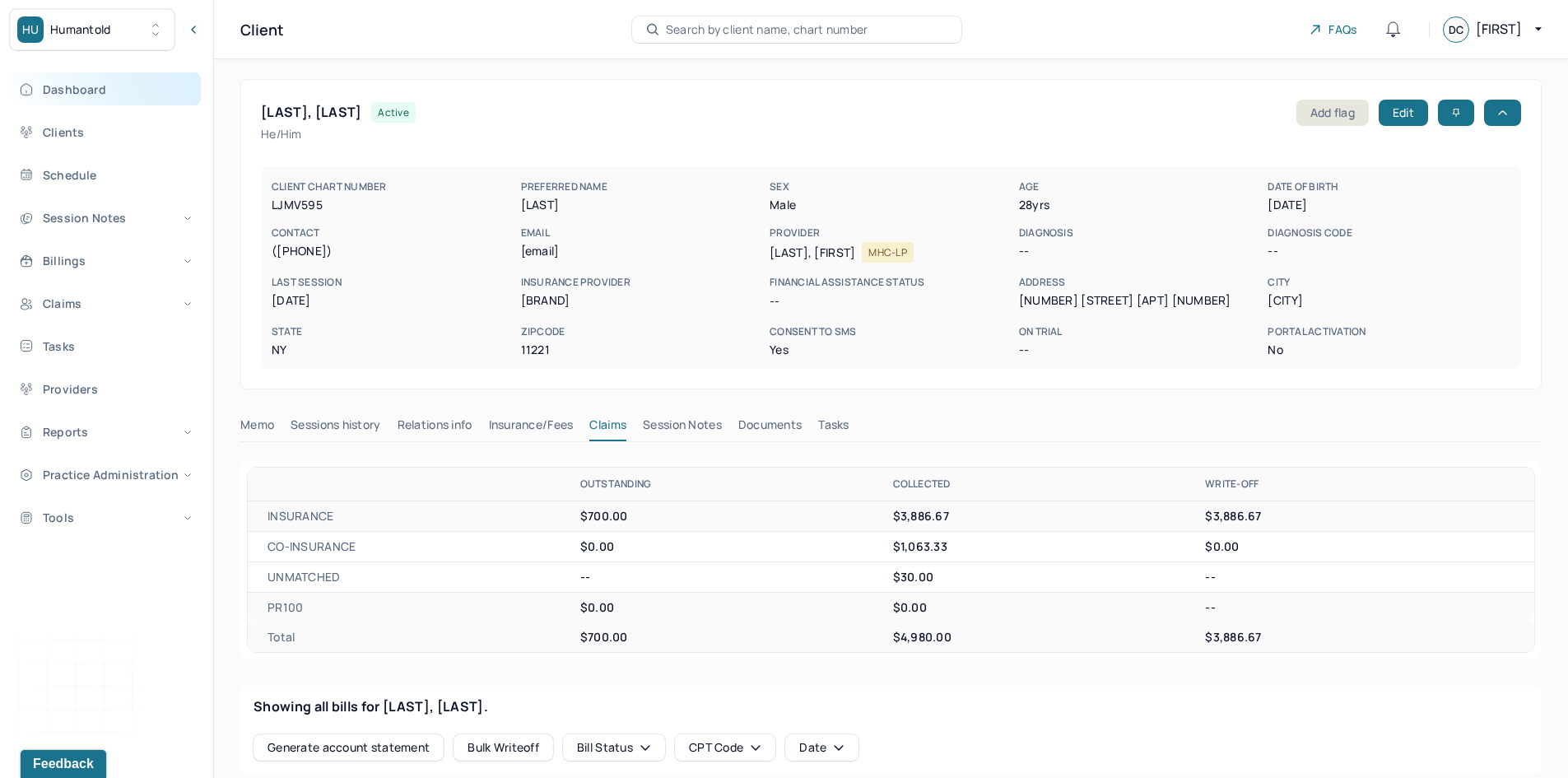 click on "Dashboard" at bounding box center (105, 89) 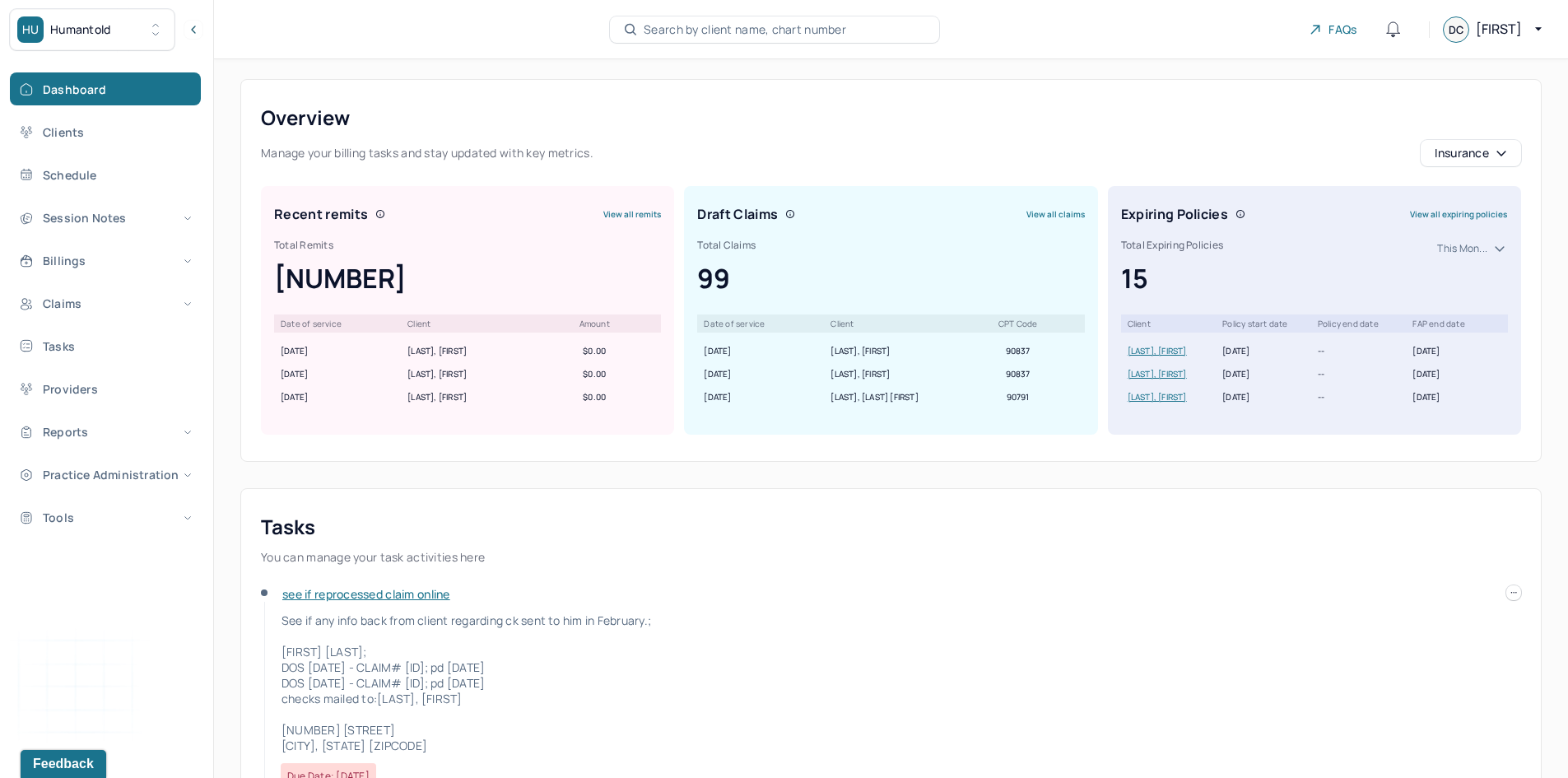 click on "View all claims" at bounding box center [1055, 214] 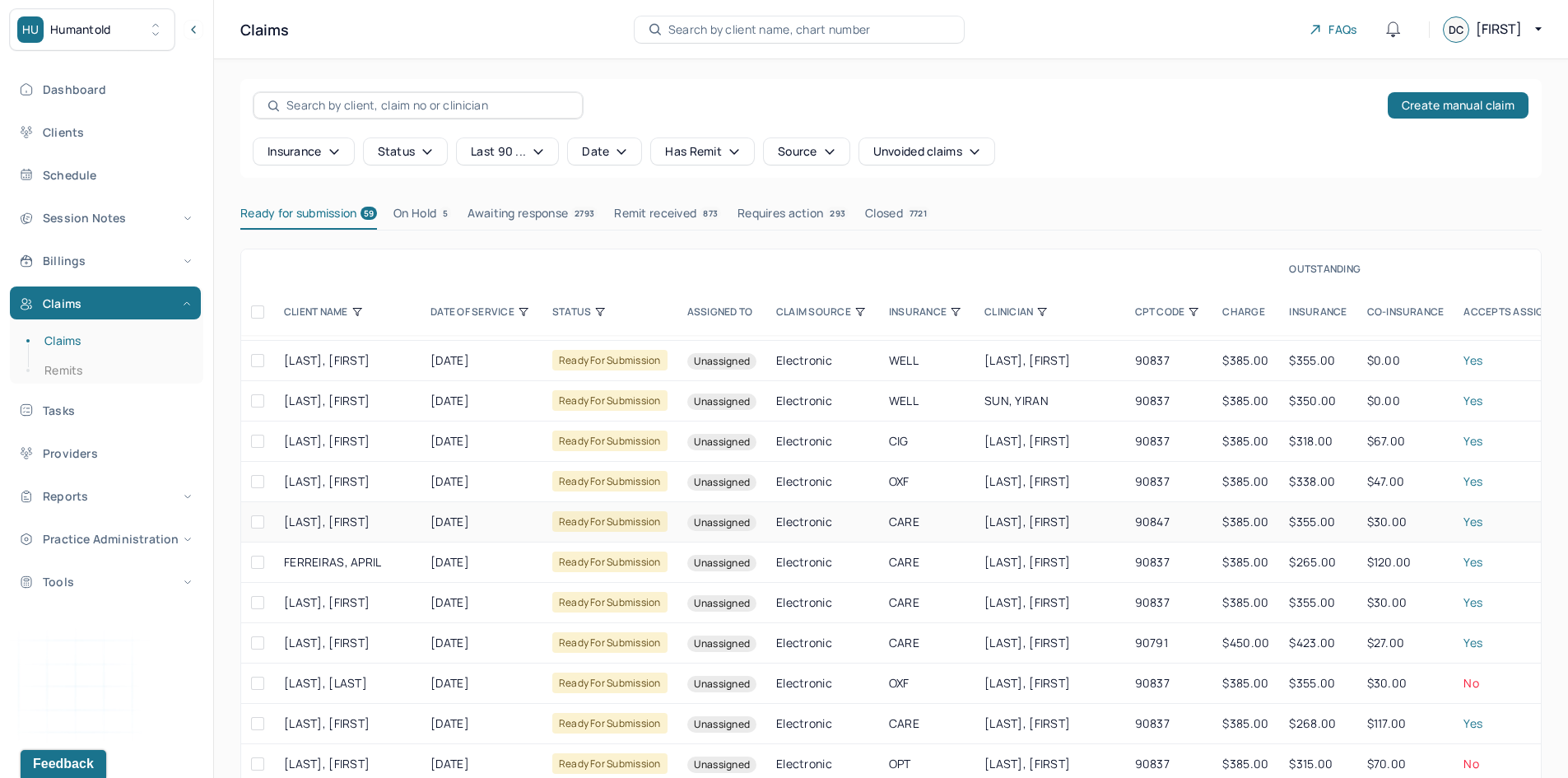 scroll, scrollTop: 1811, scrollLeft: 0, axis: vertical 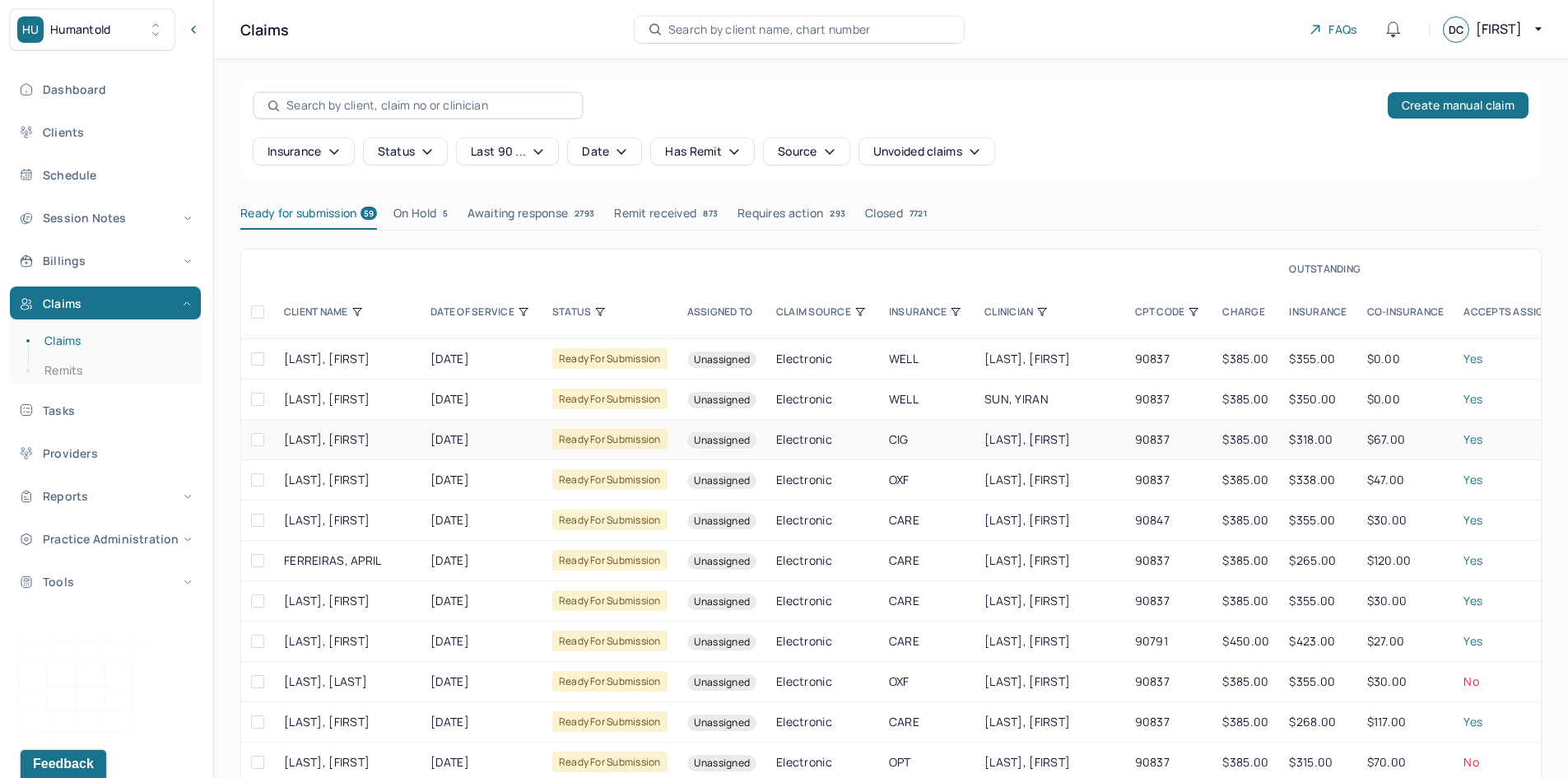 click at bounding box center [258, 480] 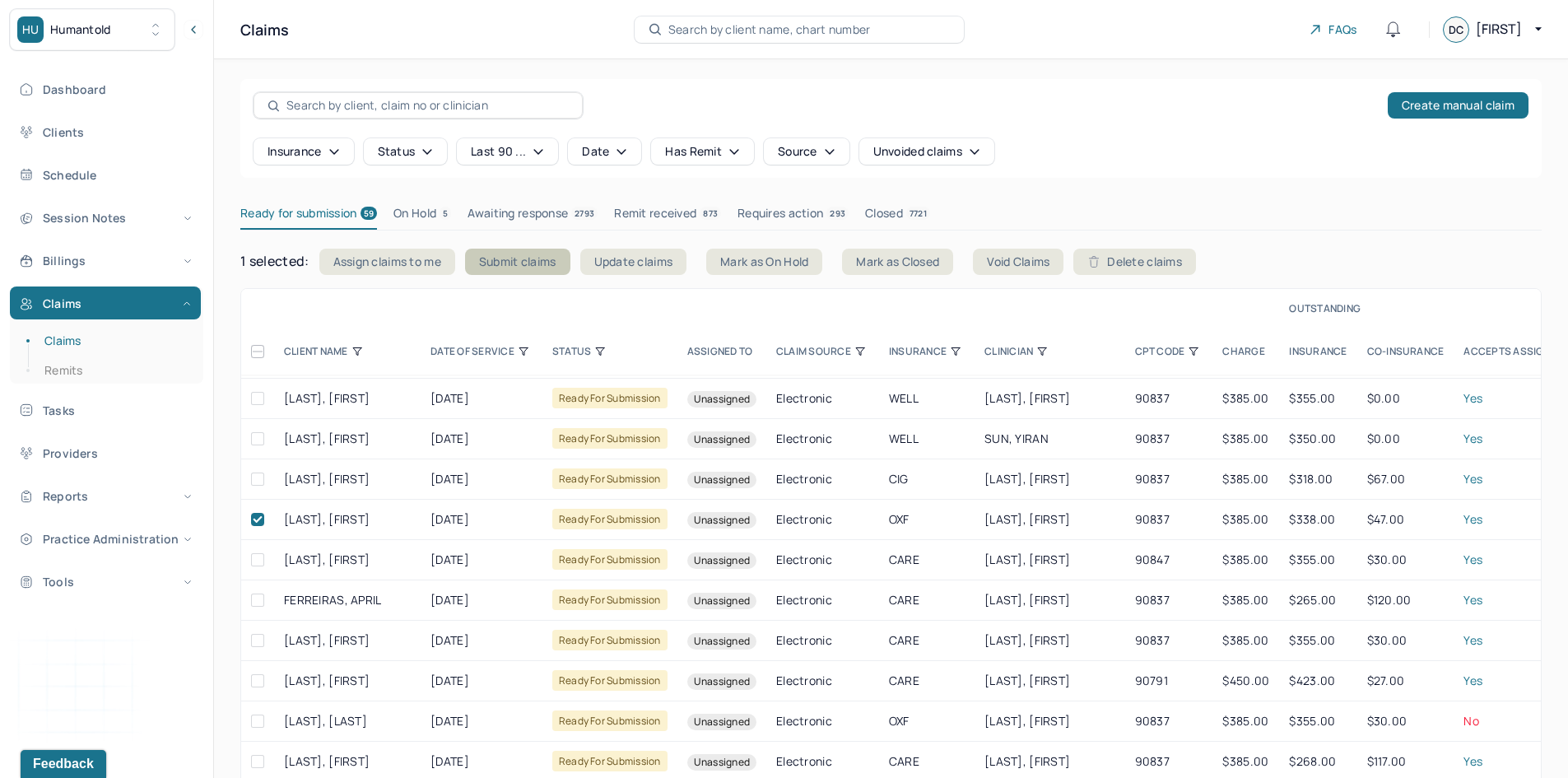 click on "Submit claims" at bounding box center (518, 262) 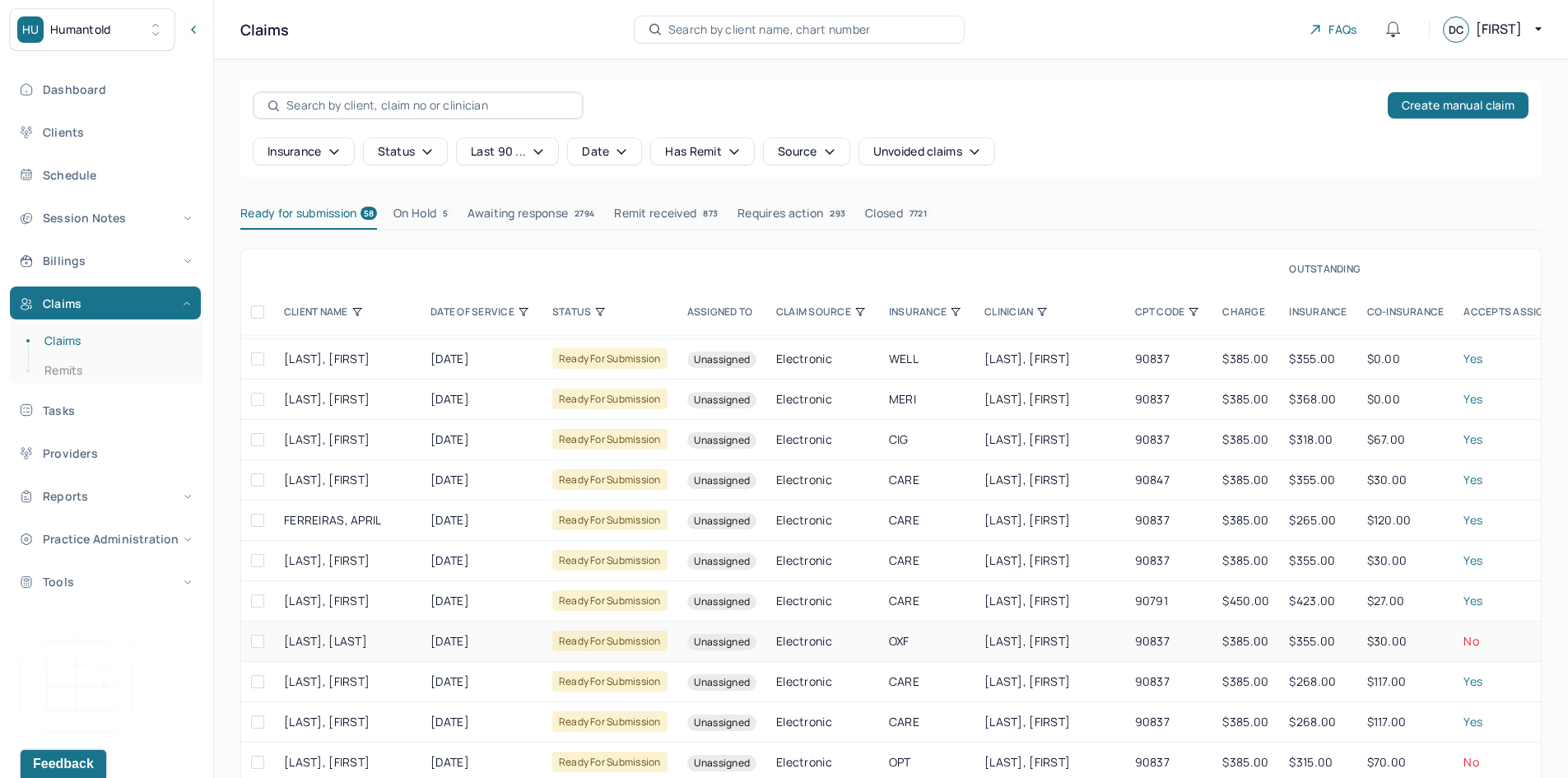 click at bounding box center (258, 641) 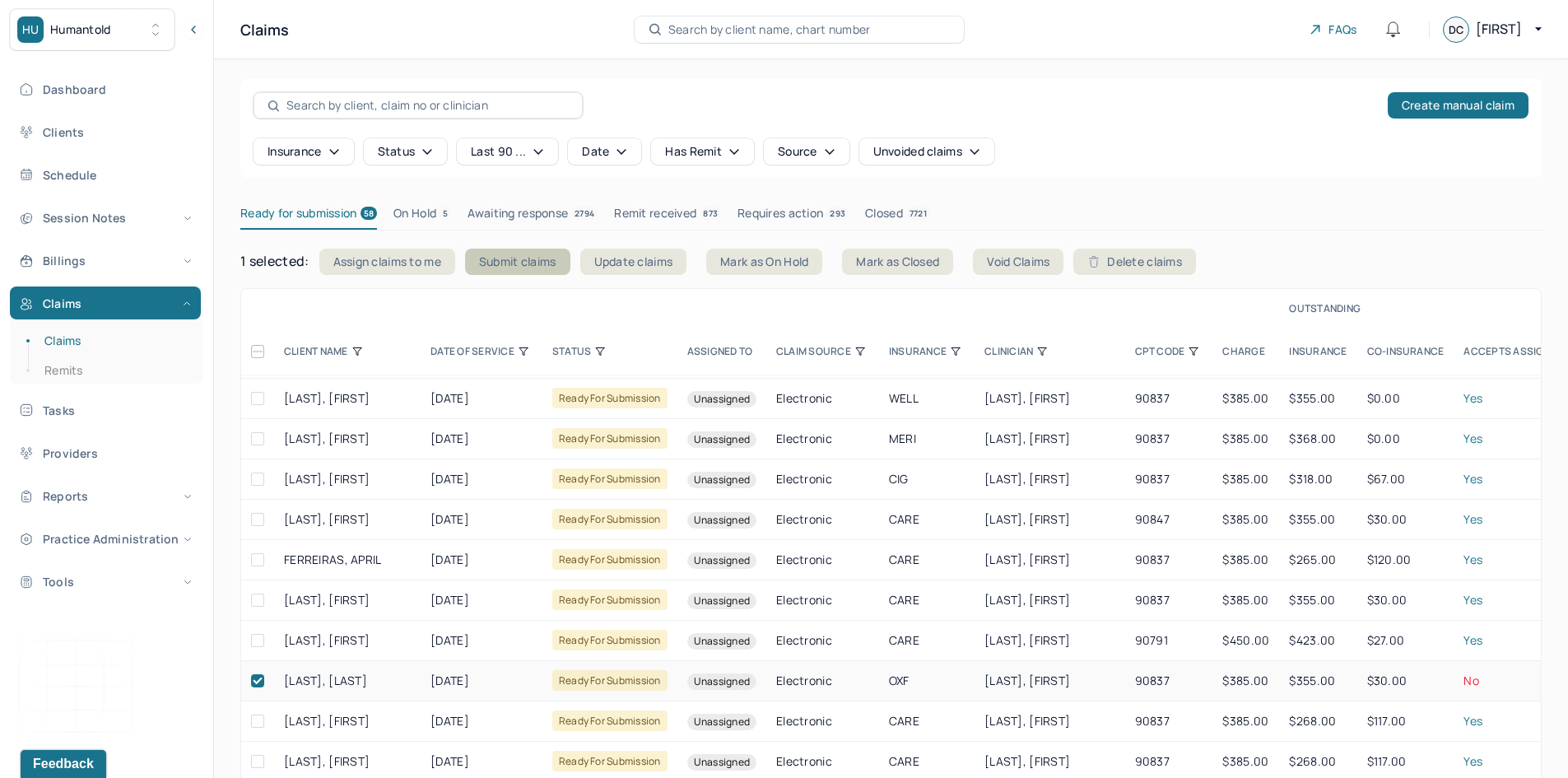 click on "Submit claims" at bounding box center (518, 262) 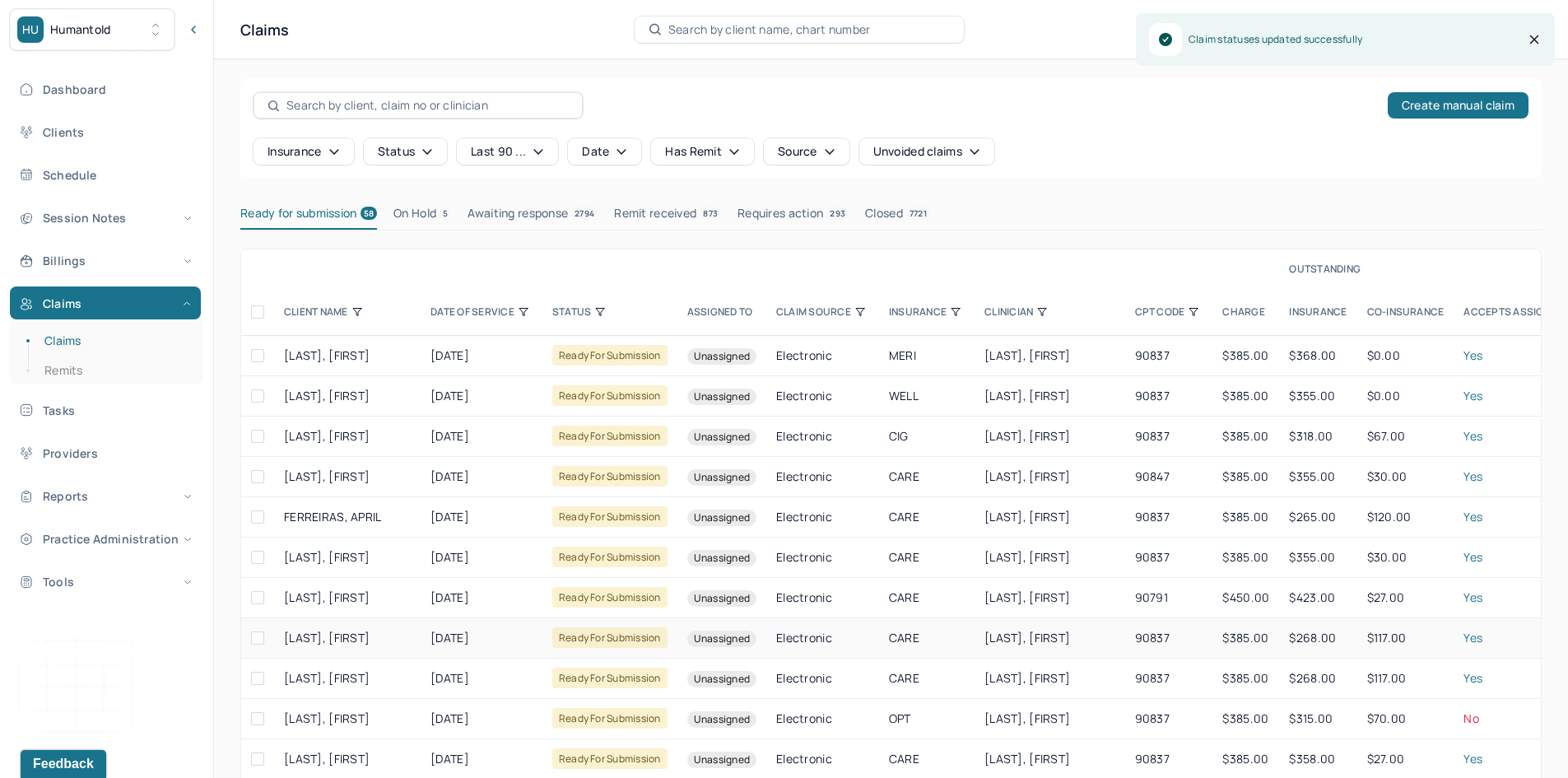 scroll, scrollTop: 1827, scrollLeft: 0, axis: vertical 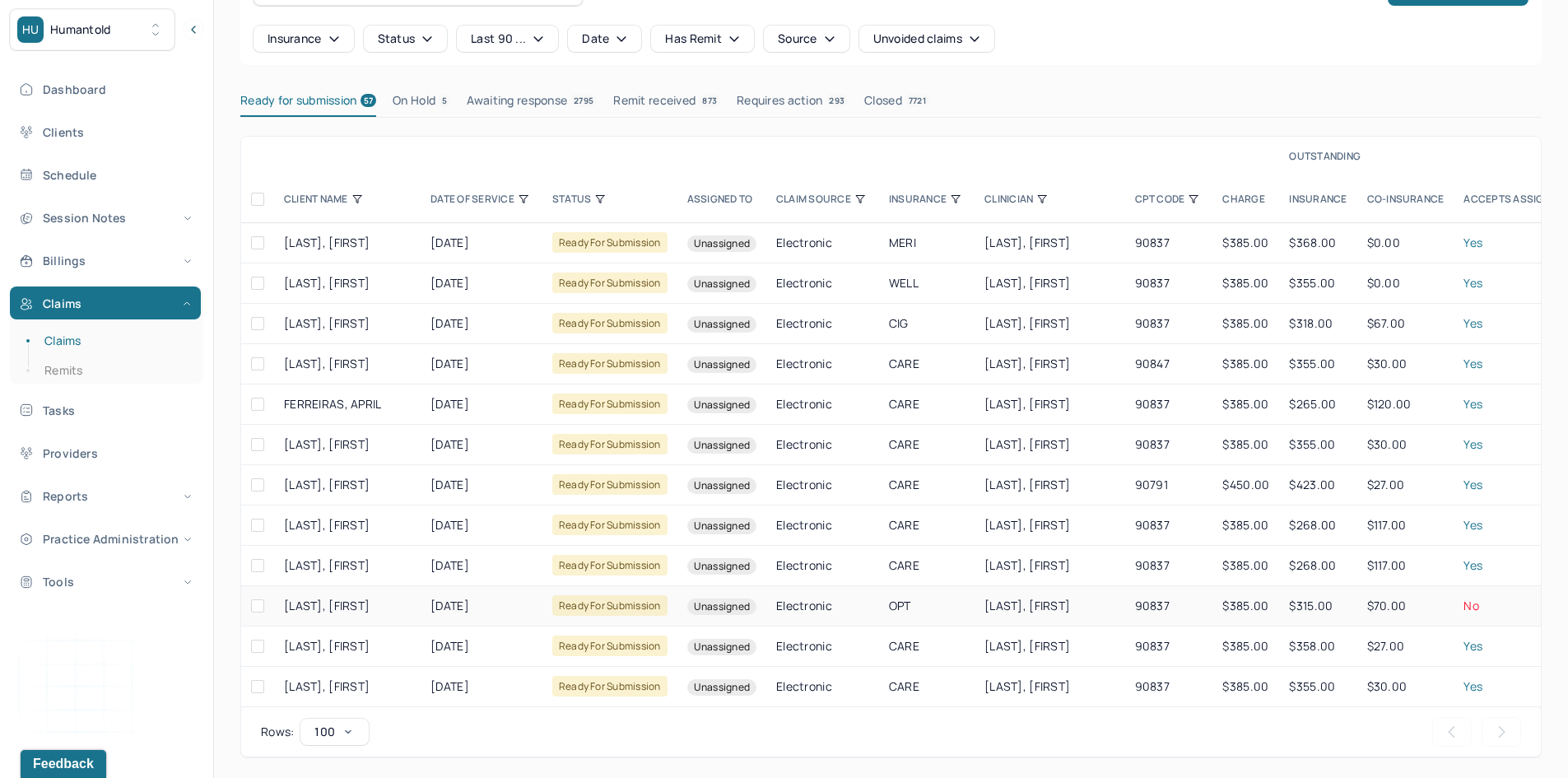 click at bounding box center (258, 606) 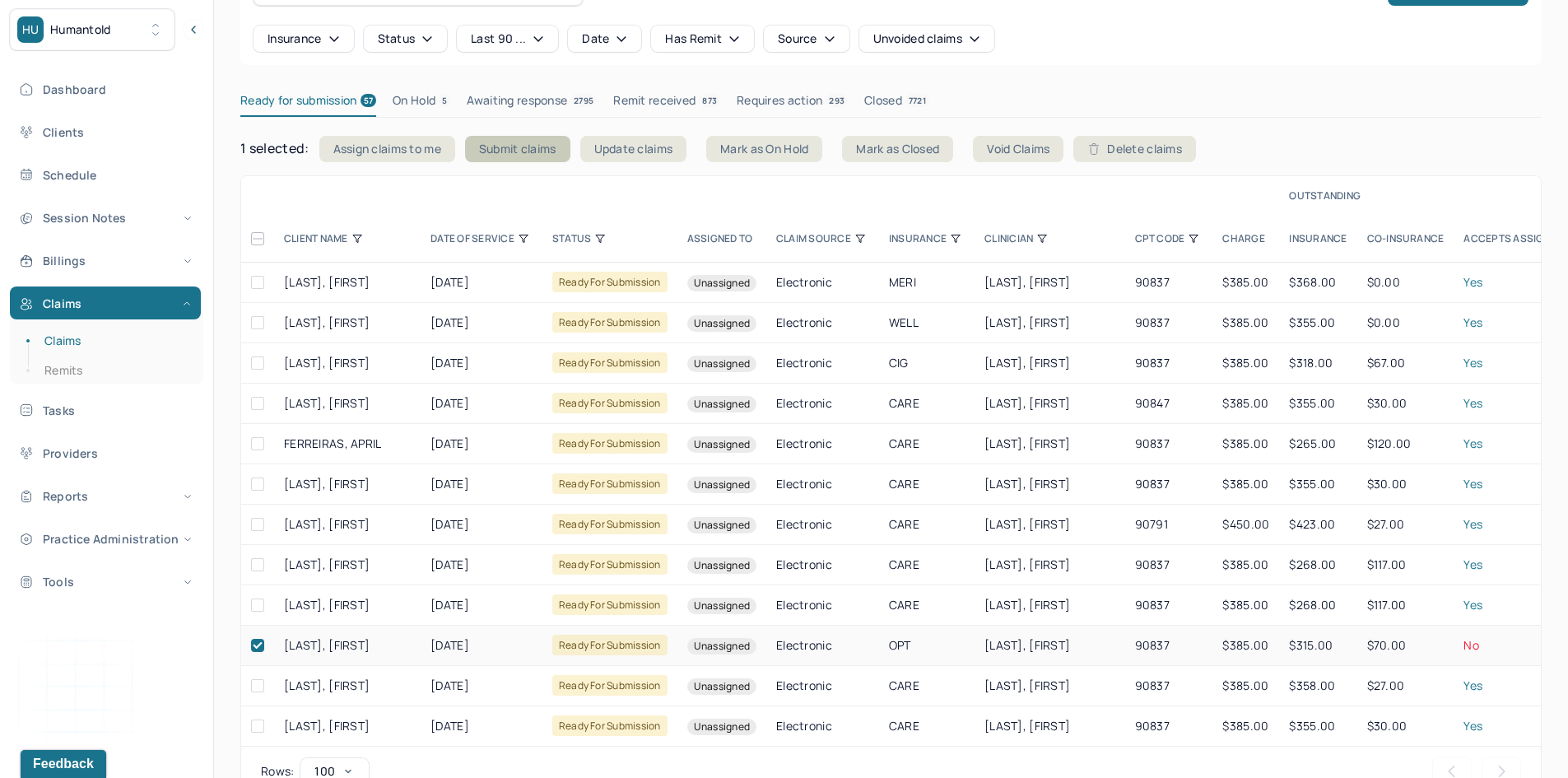 click on "Submit claims" at bounding box center (518, 149) 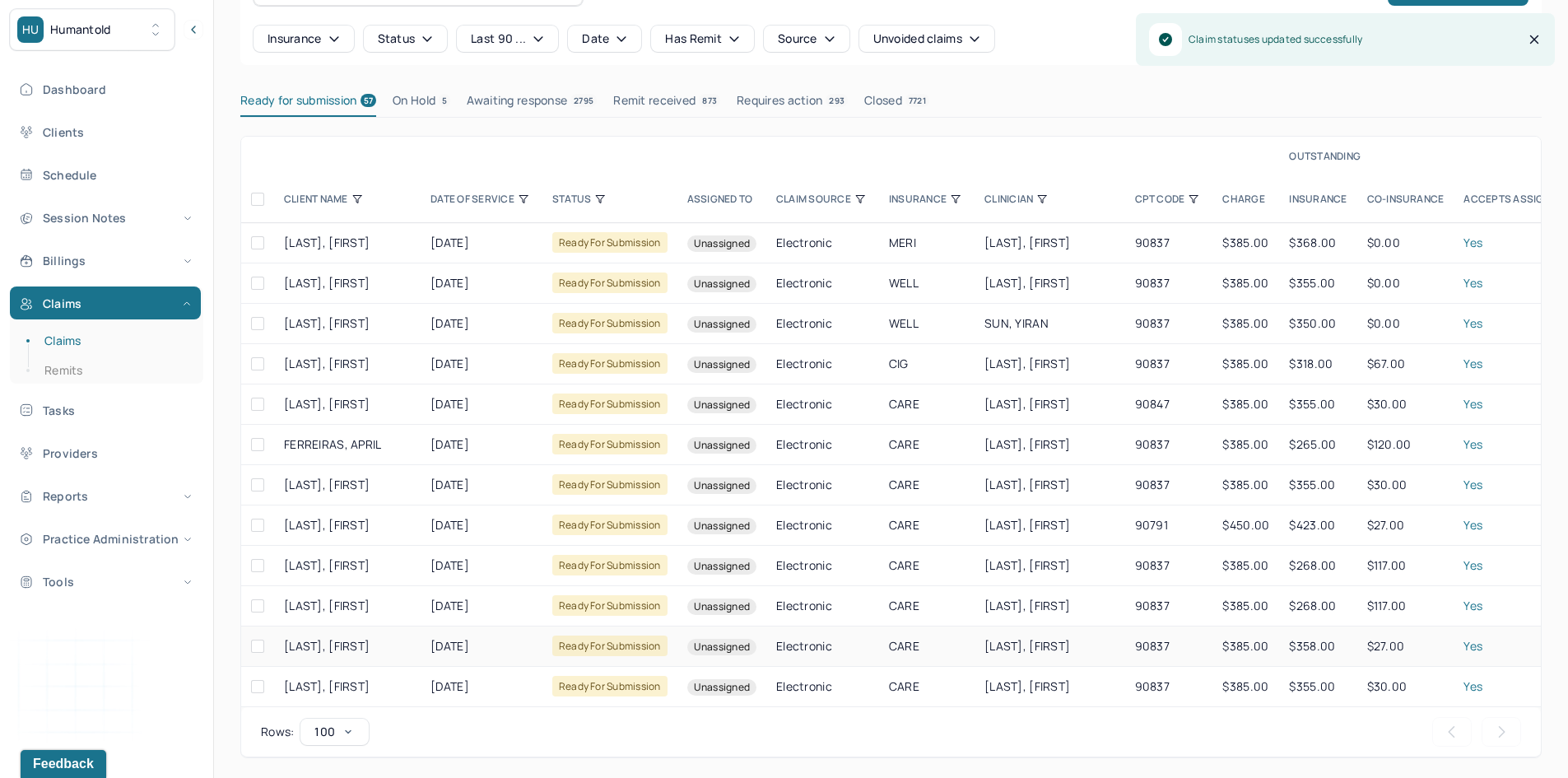 scroll, scrollTop: 1787, scrollLeft: 0, axis: vertical 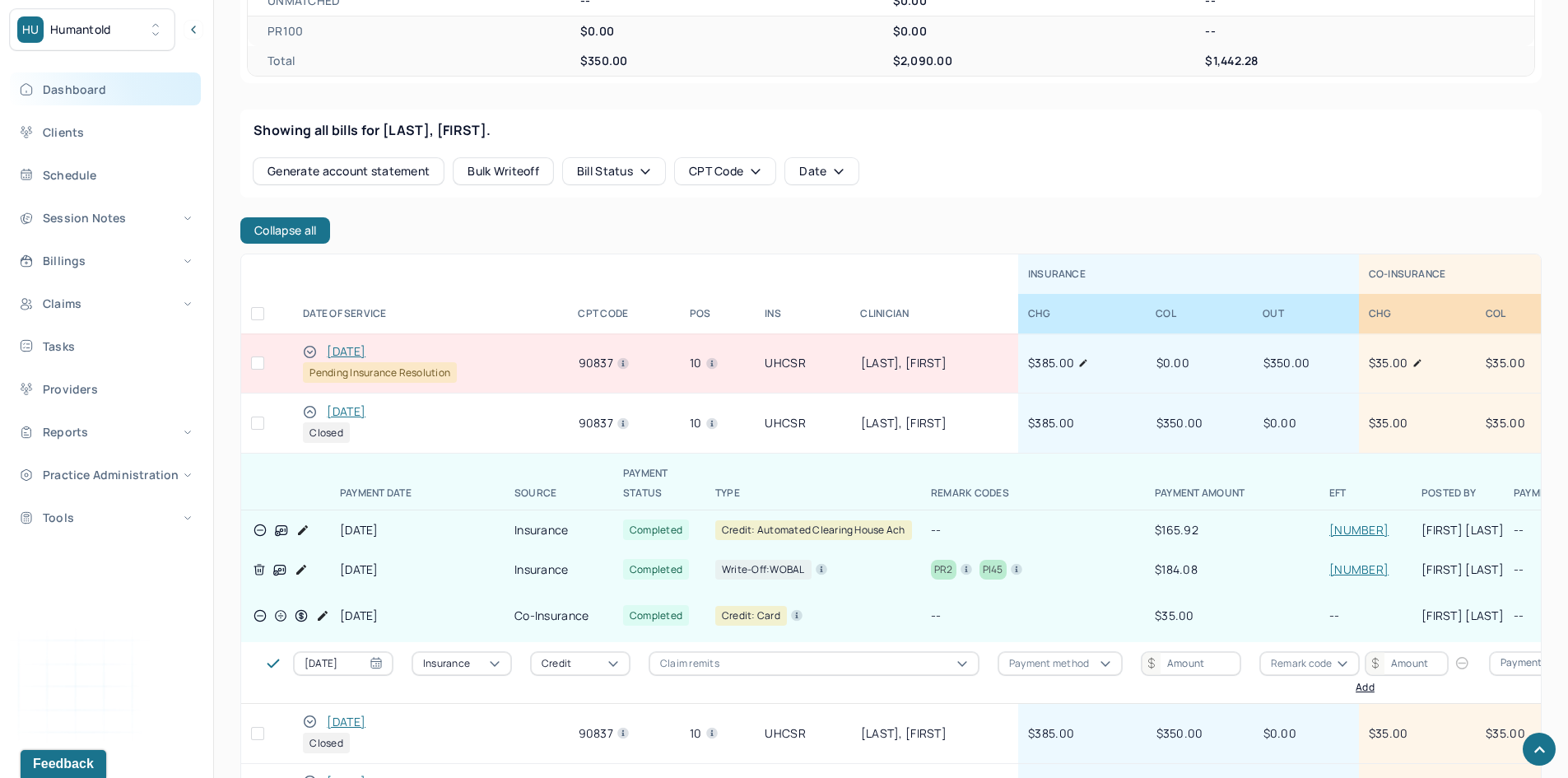 click on "Dashboard" at bounding box center [105, 89] 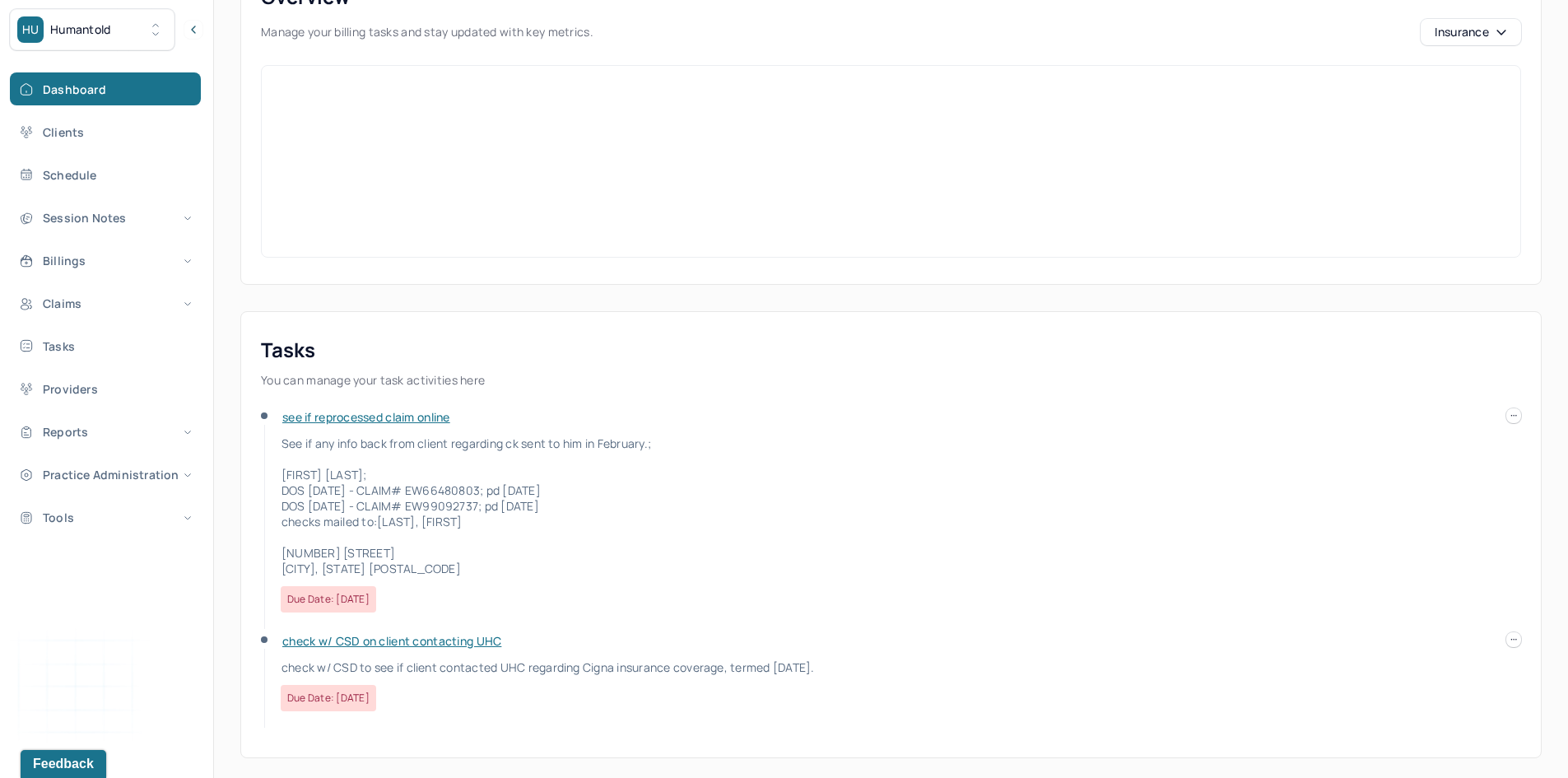 scroll, scrollTop: 177, scrollLeft: 0, axis: vertical 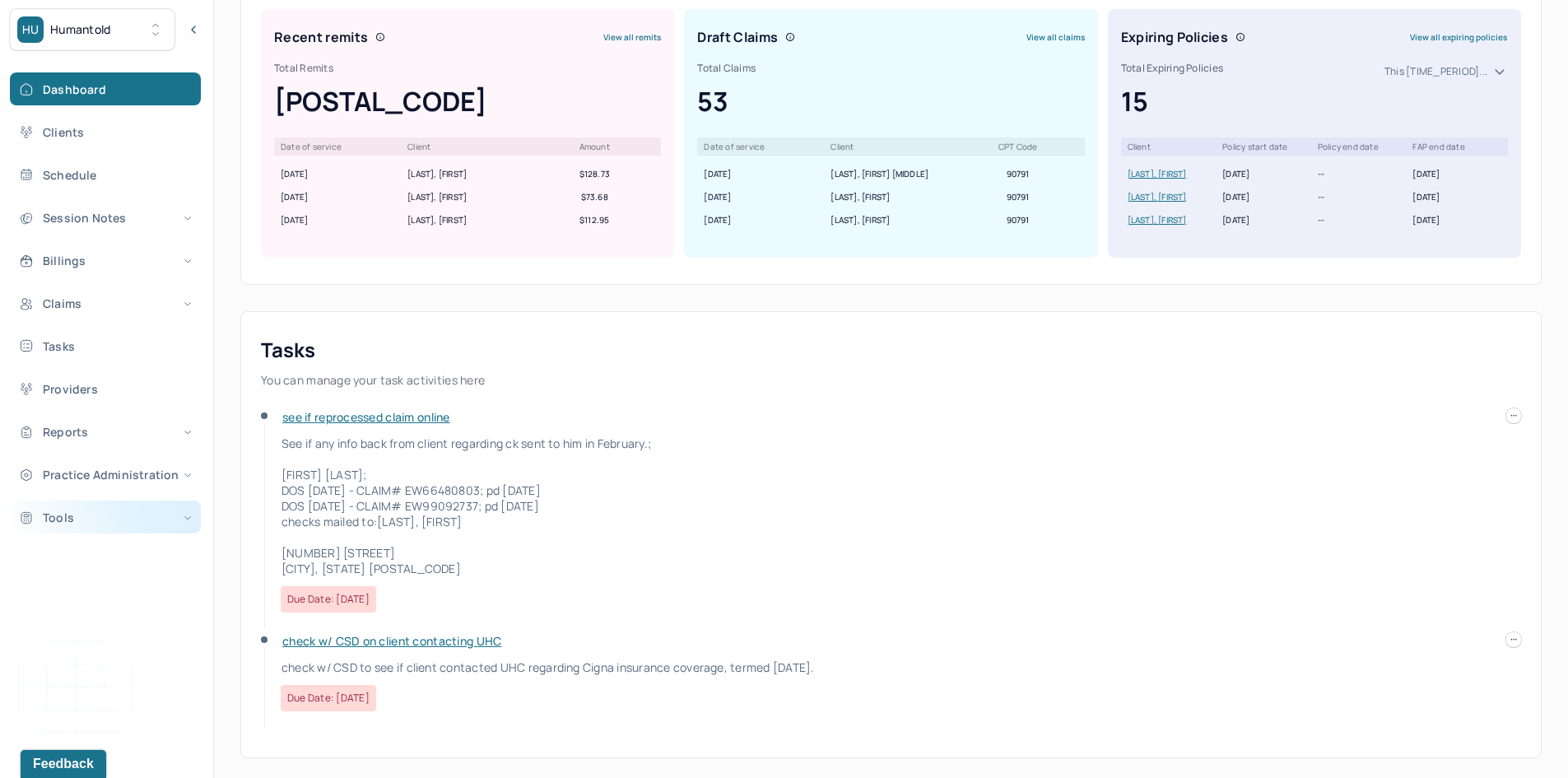 click on "Tools" at bounding box center (105, 517) 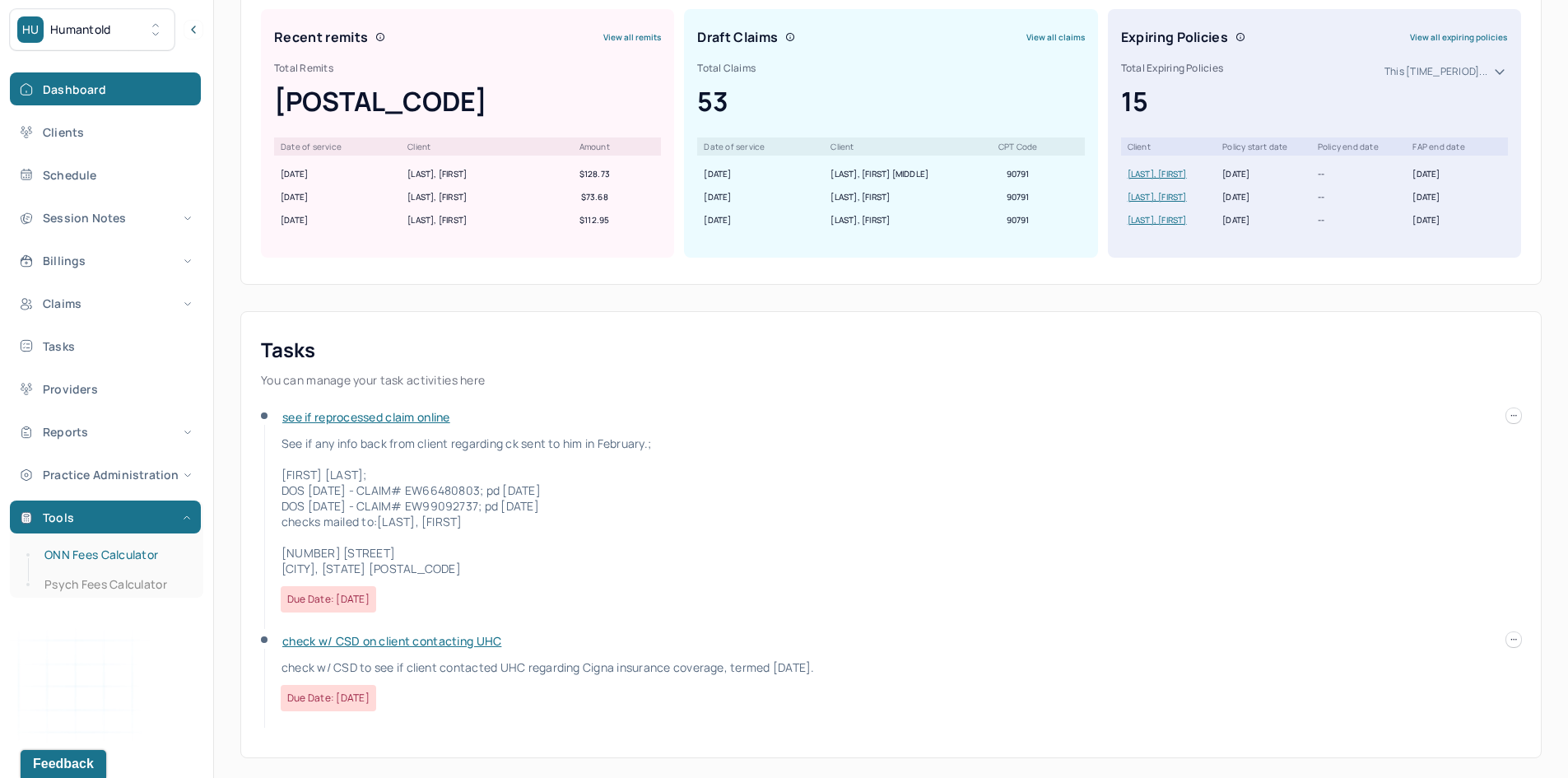 click on "ONN Fees Calculator" at bounding box center (114, 555) 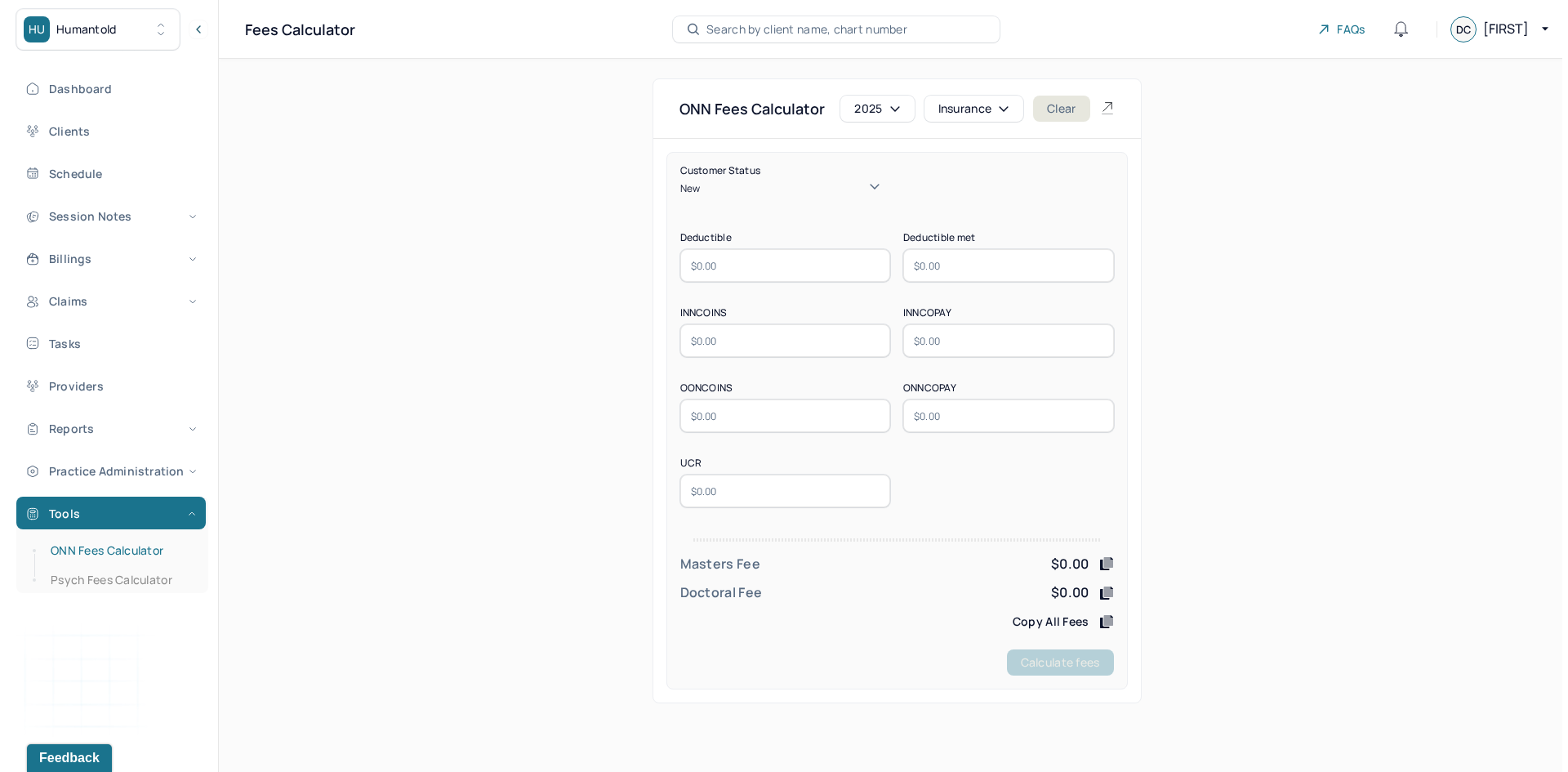 scroll, scrollTop: 0, scrollLeft: 0, axis: both 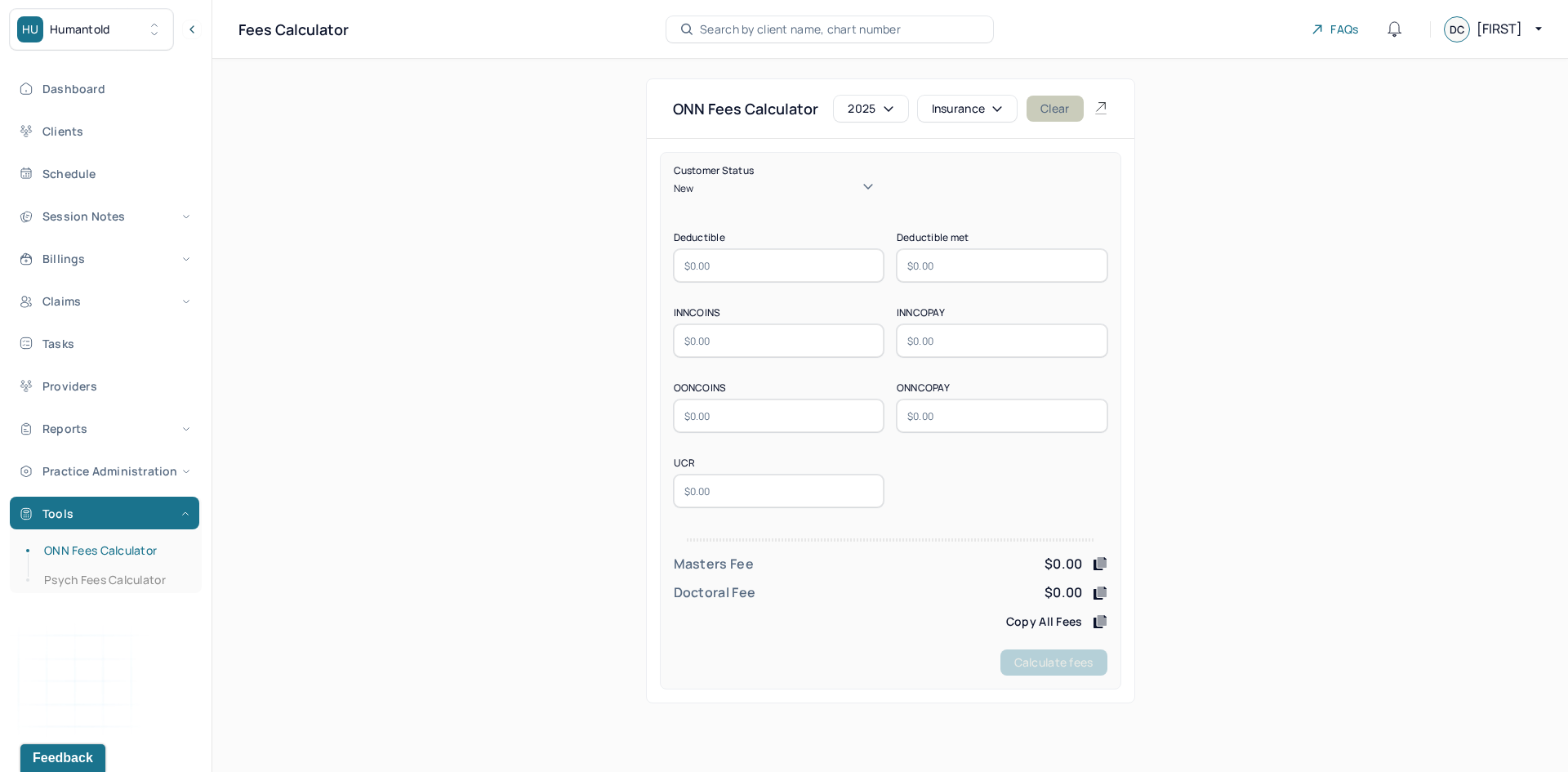 click on "Clear" at bounding box center (1054, 109) 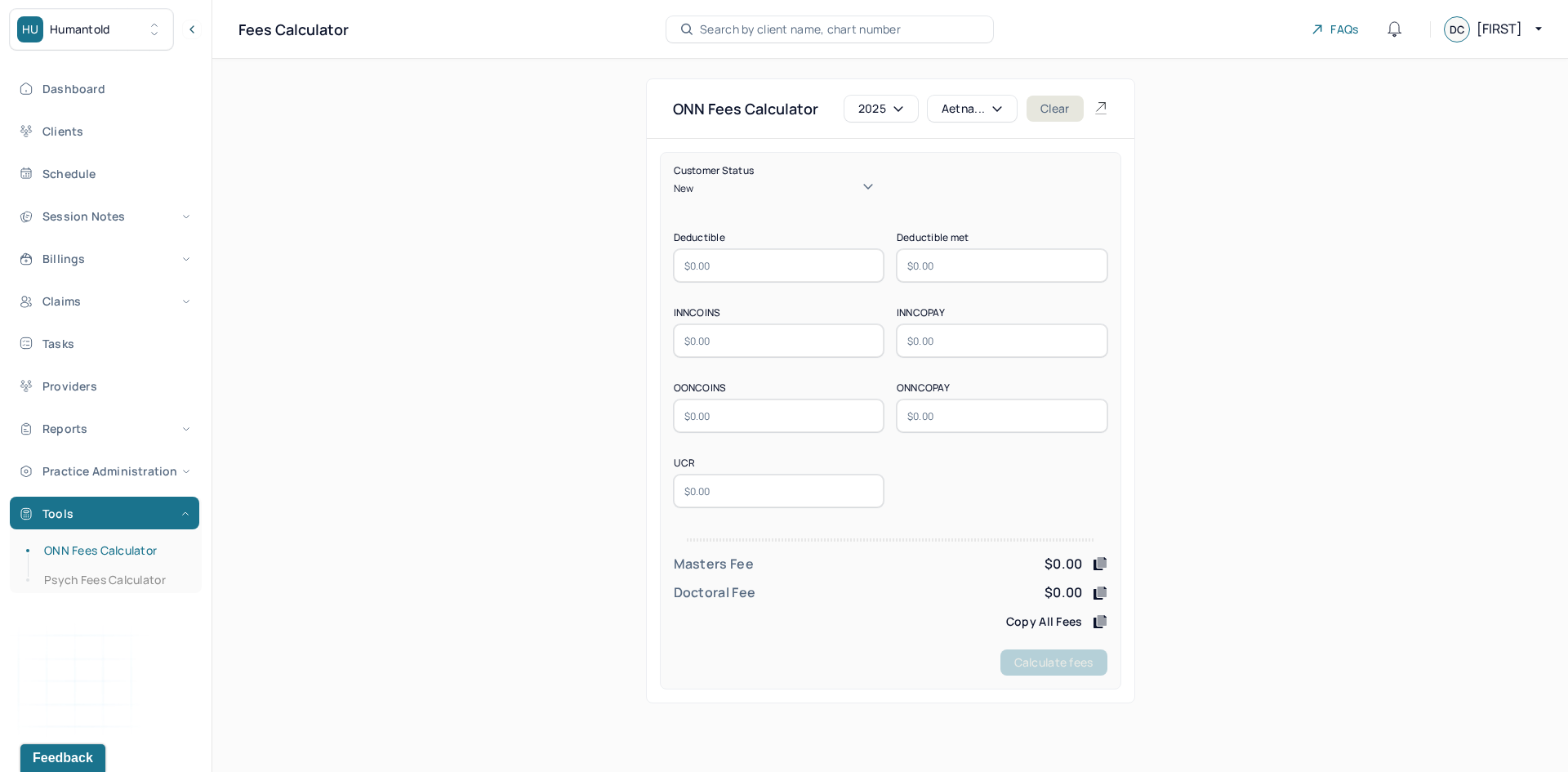 click on "Aetna..." at bounding box center [972, 109] 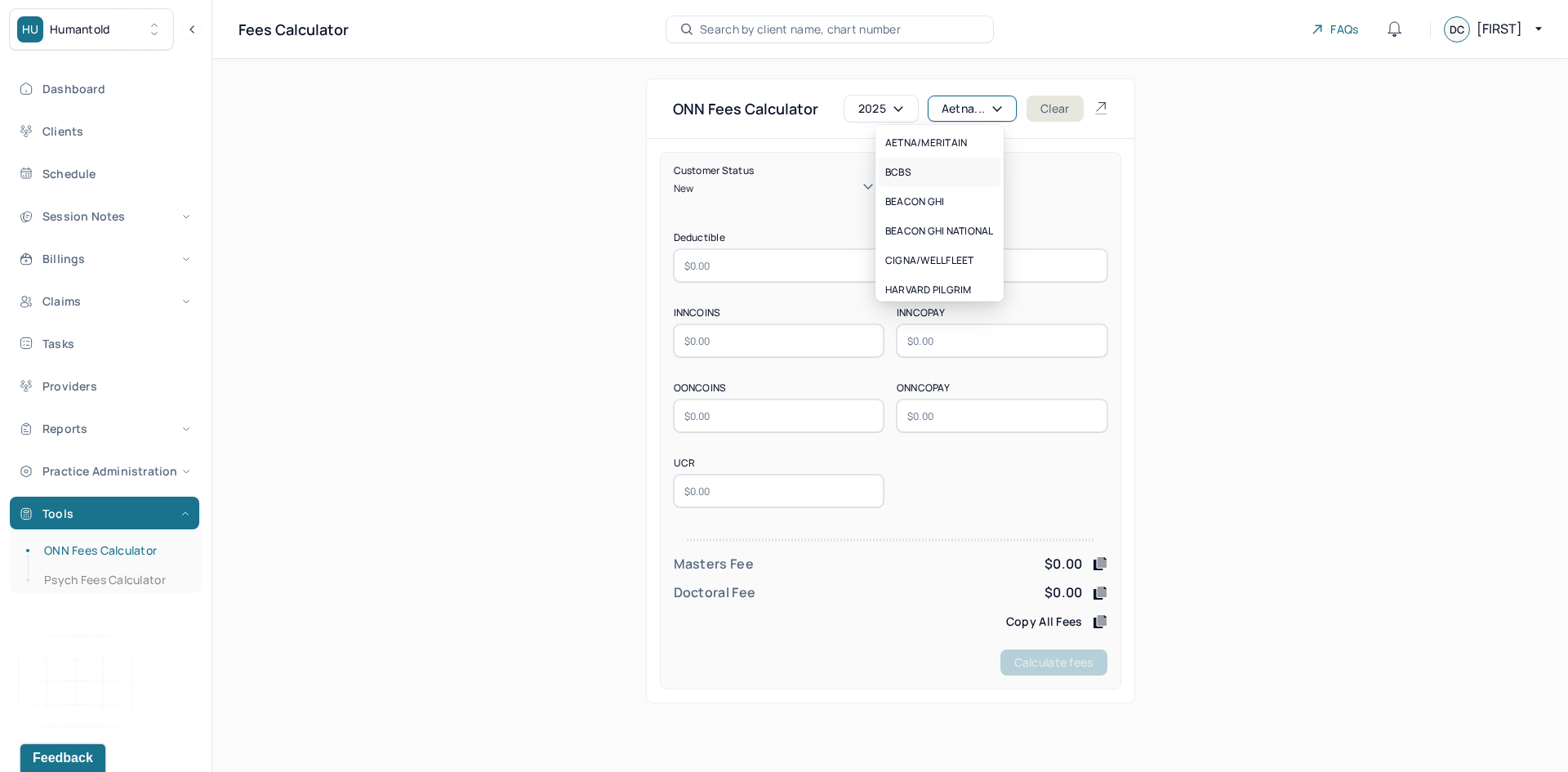 click on "BCBS" at bounding box center [898, 172] 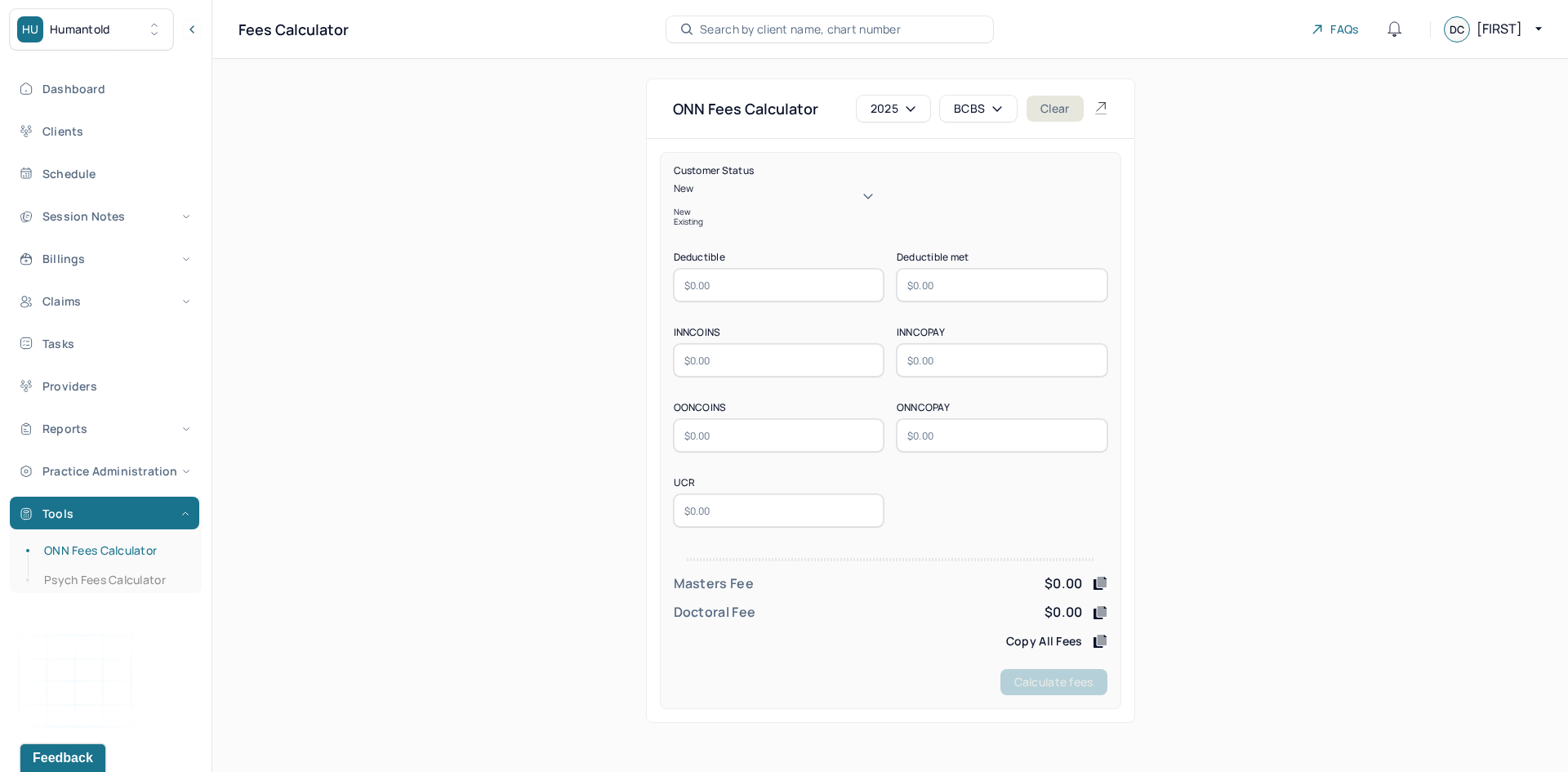 click on "New" at bounding box center [779, 194] 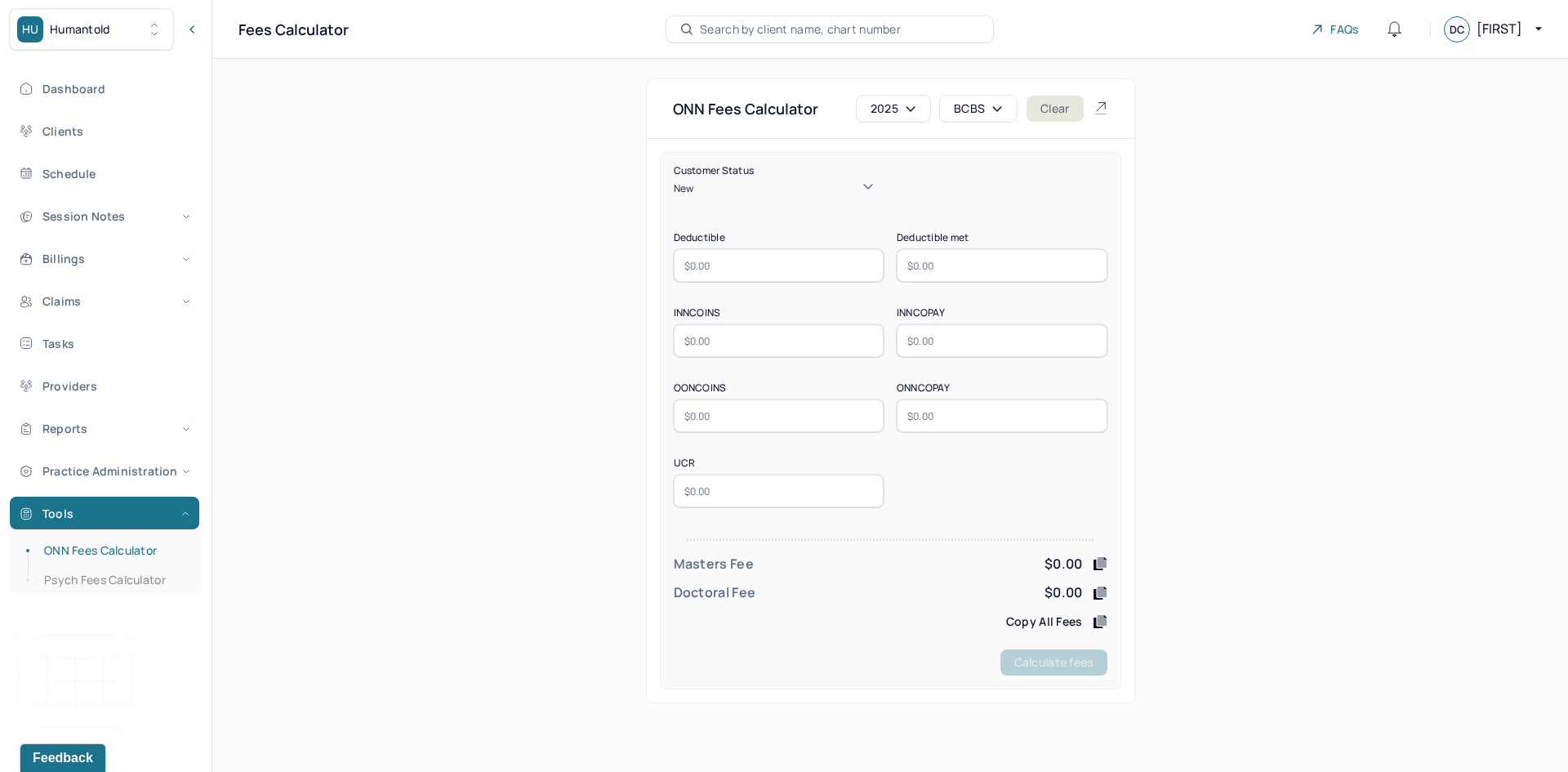 click at bounding box center (779, 266) 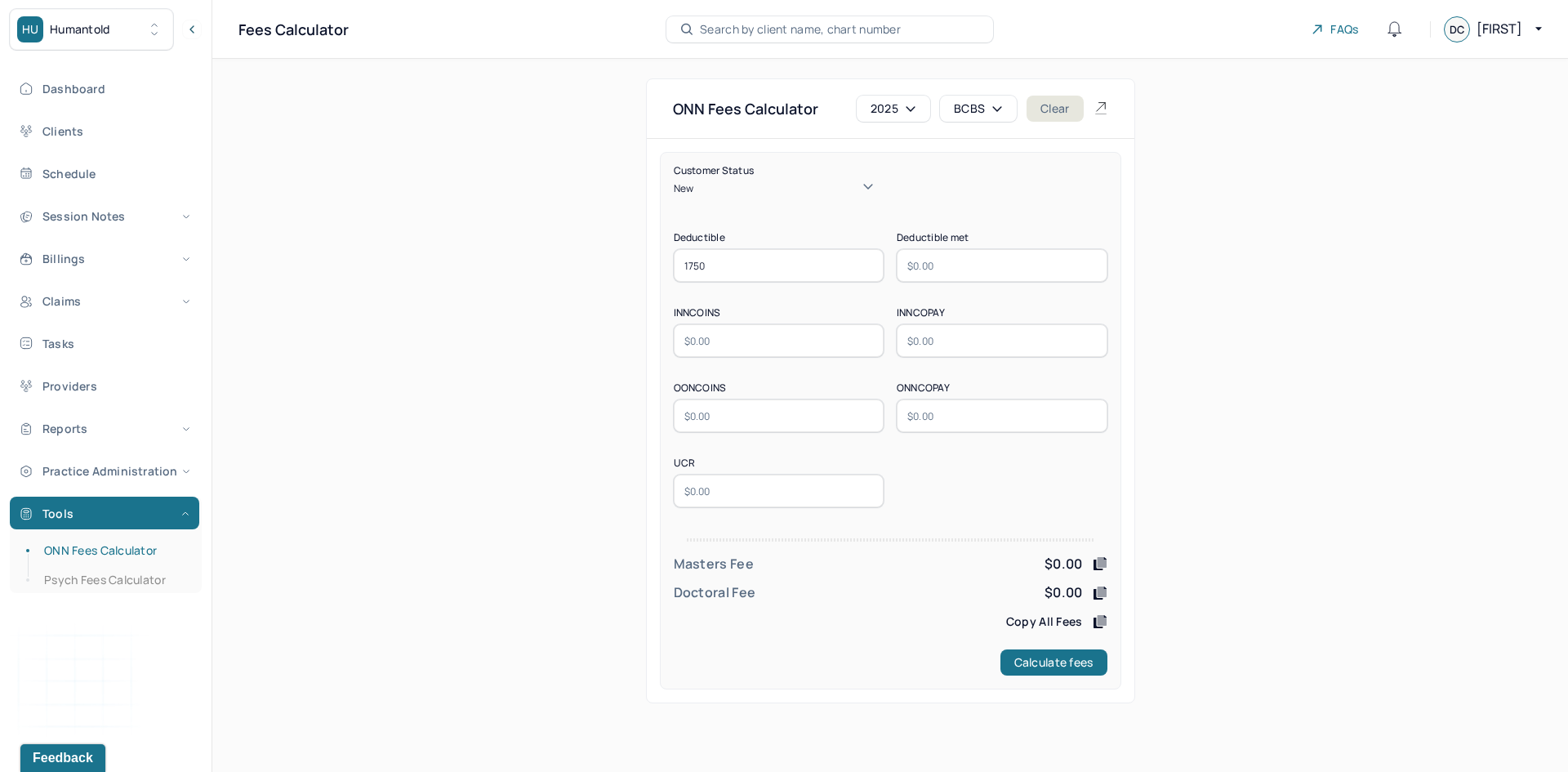 type on "1750" 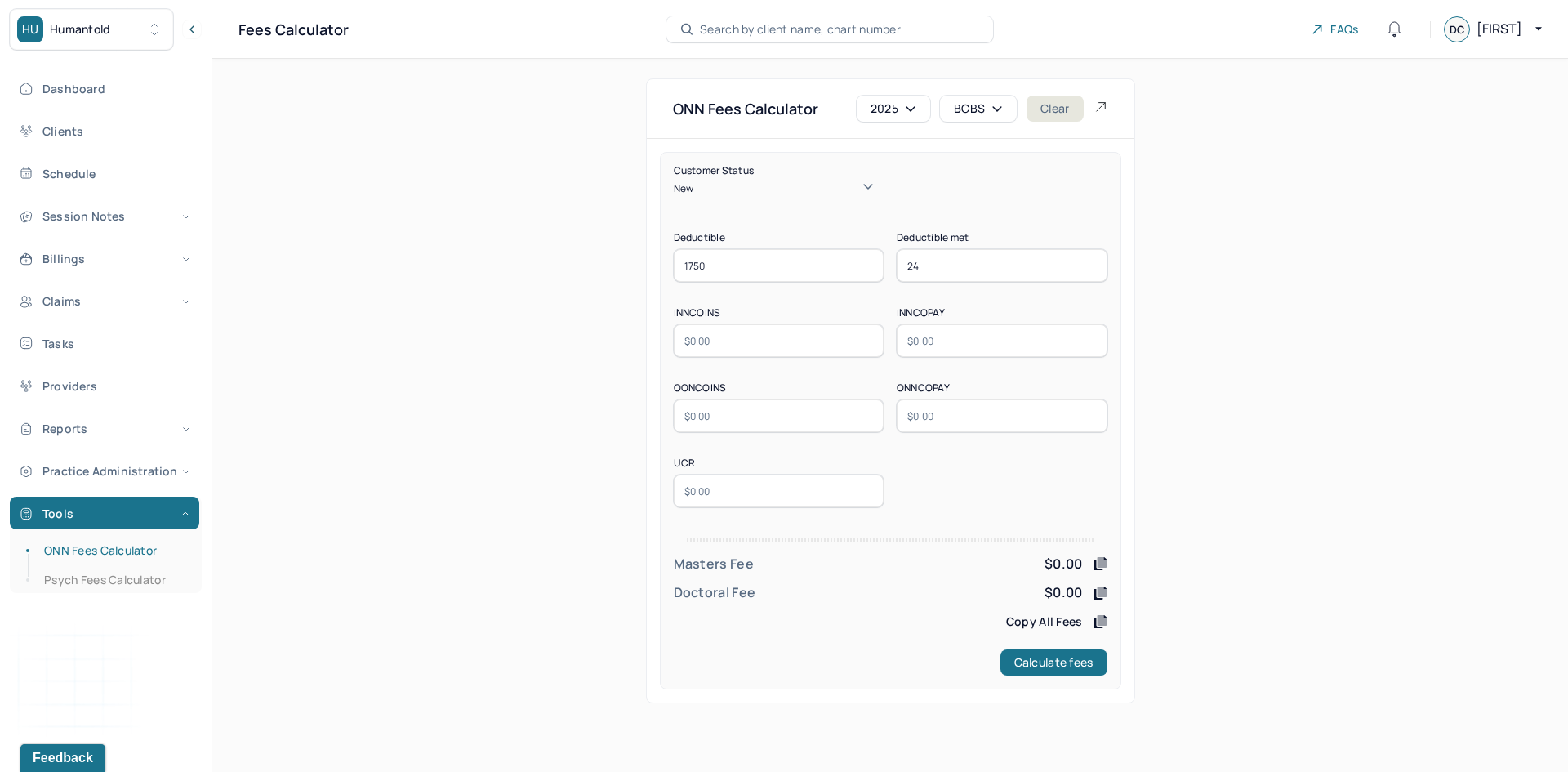 type on "24" 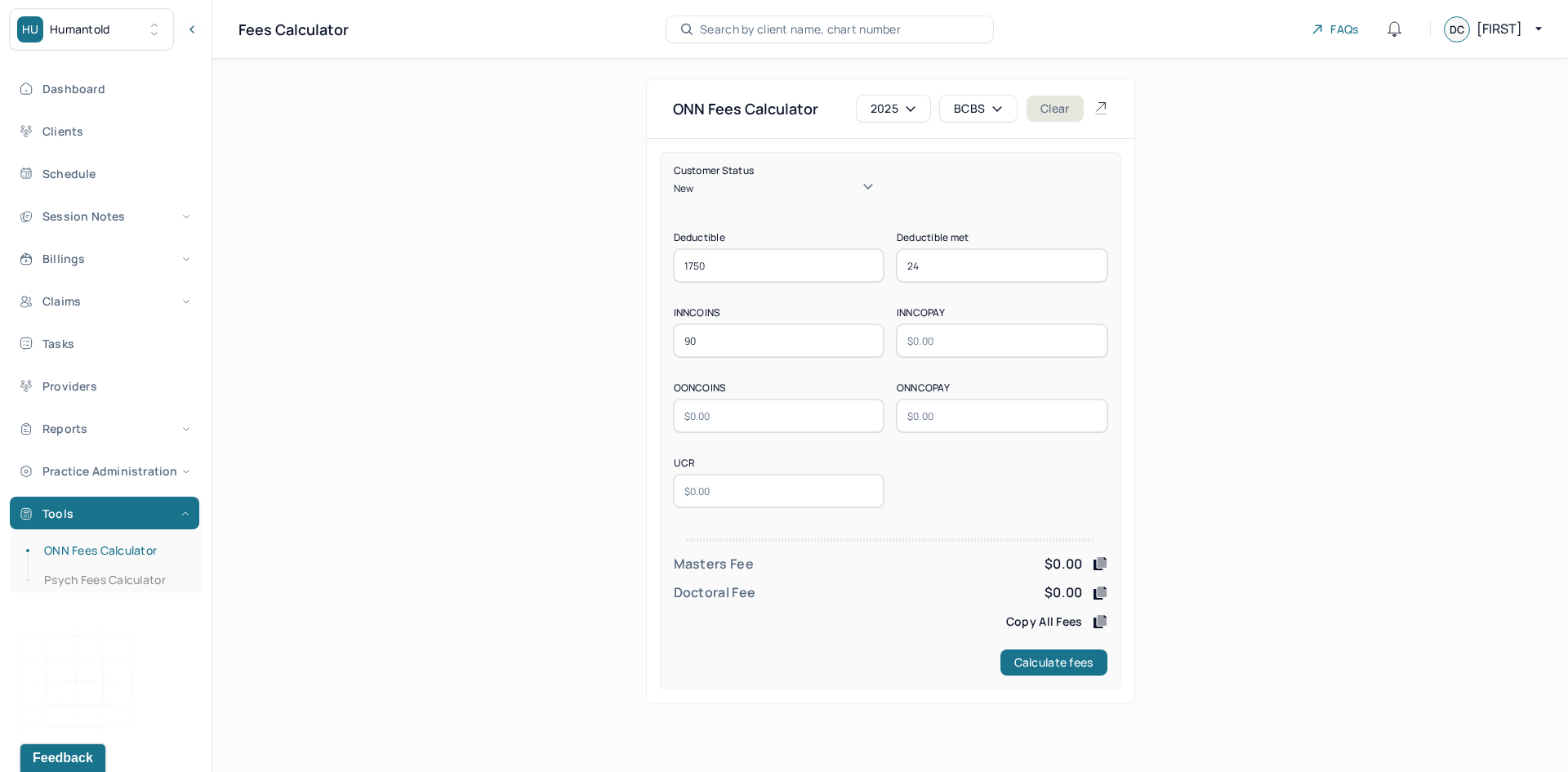 type on "90" 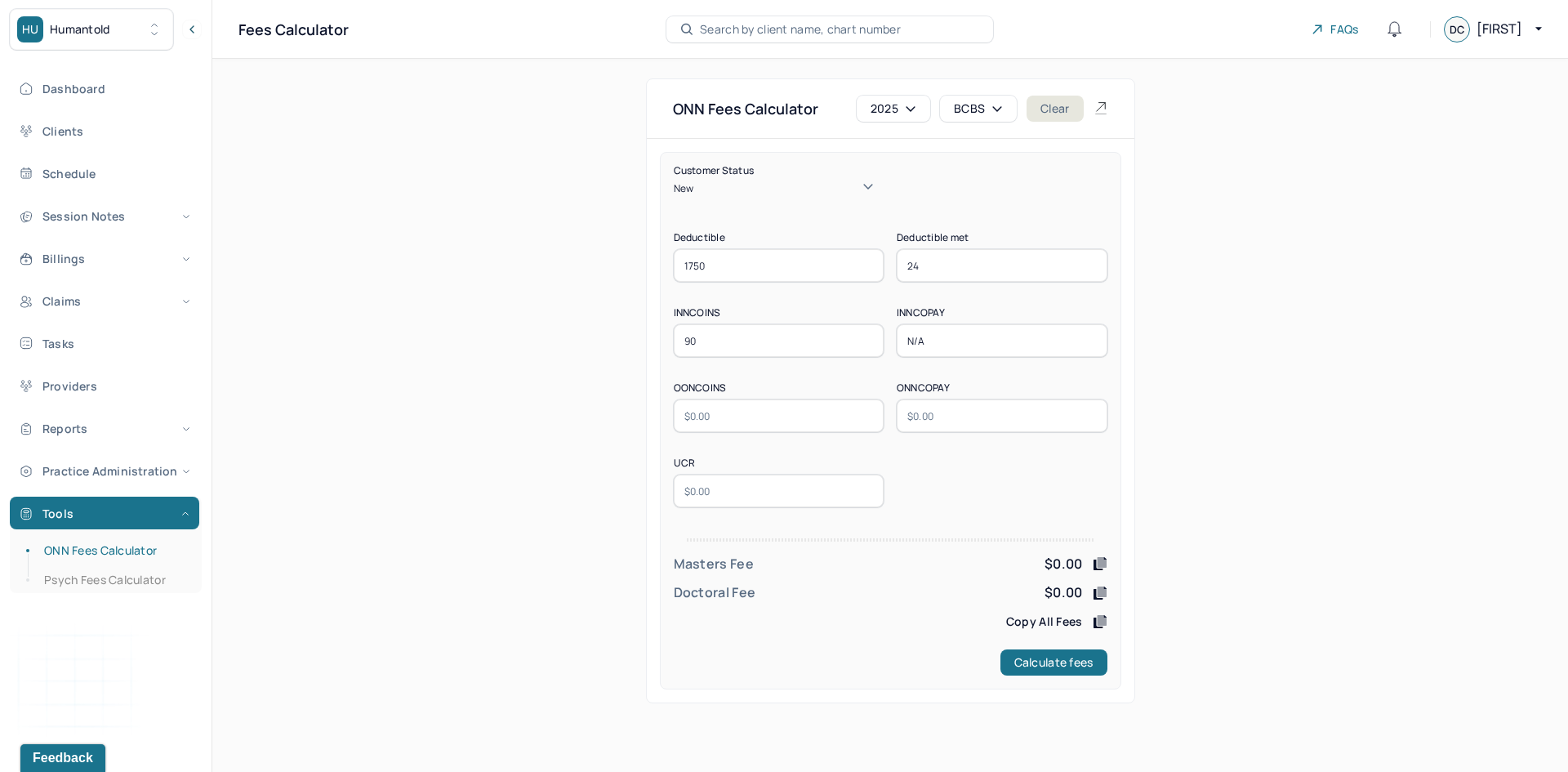 type on "N/A" 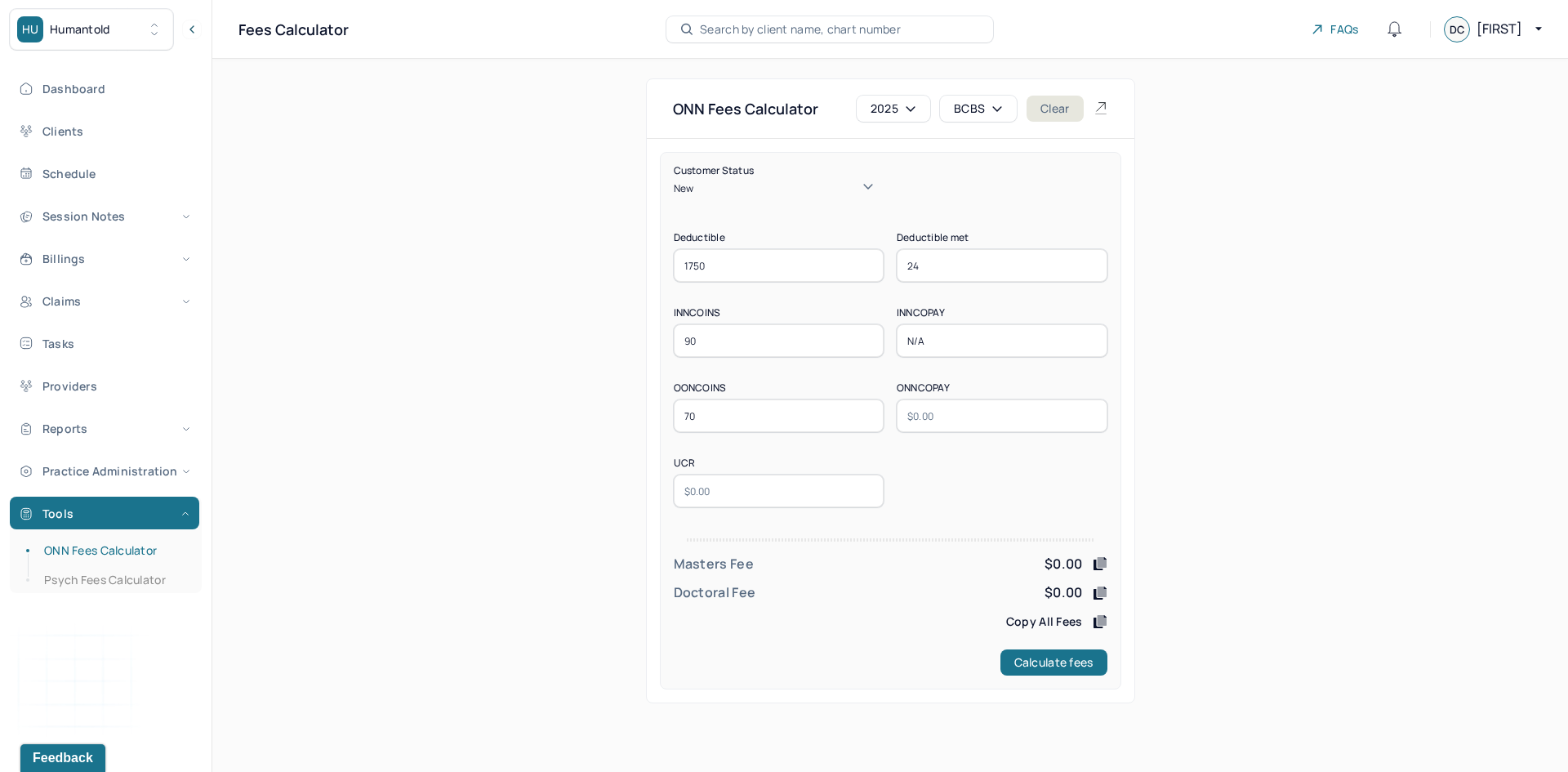 type on "70" 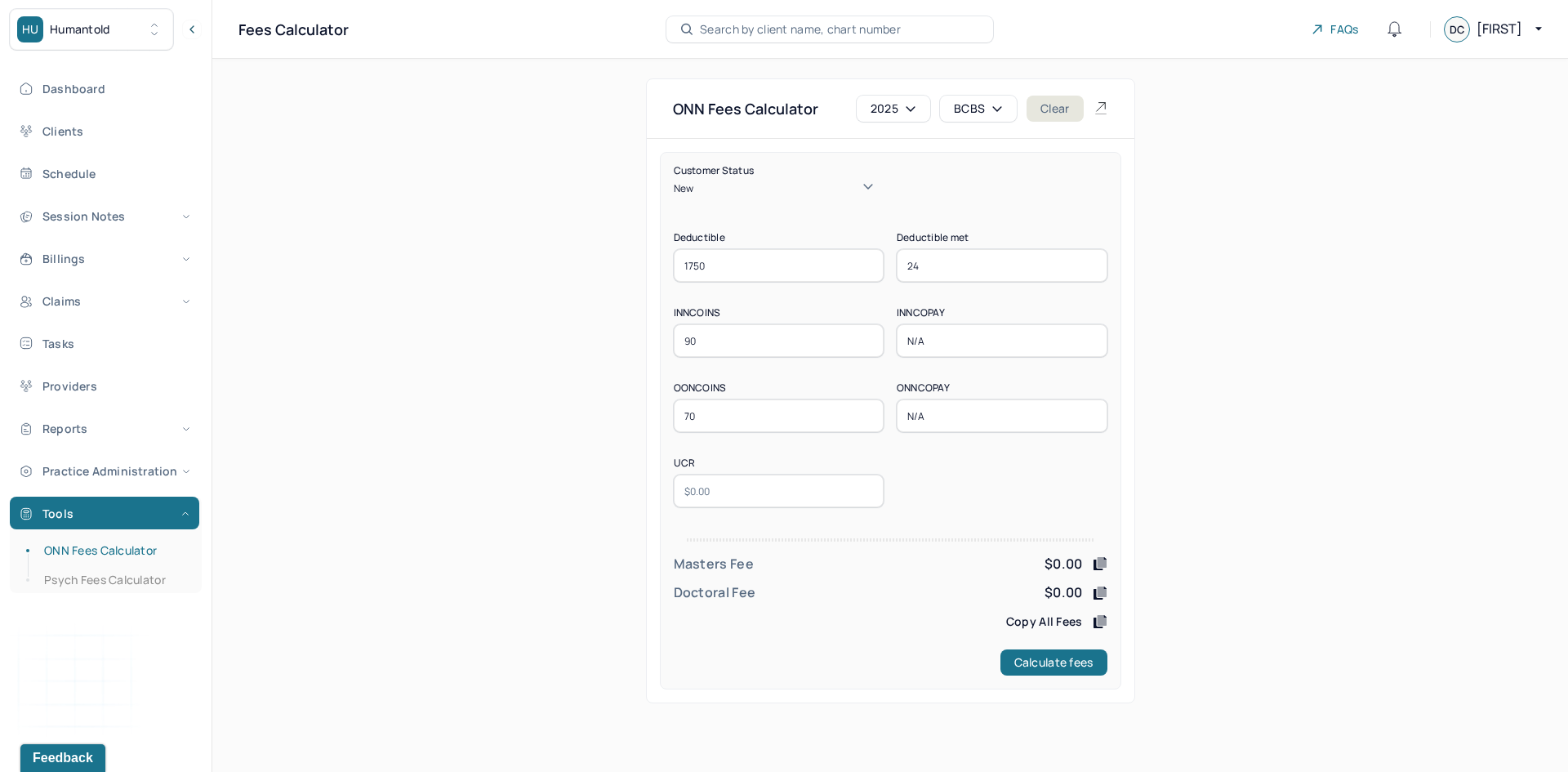type on "N/A" 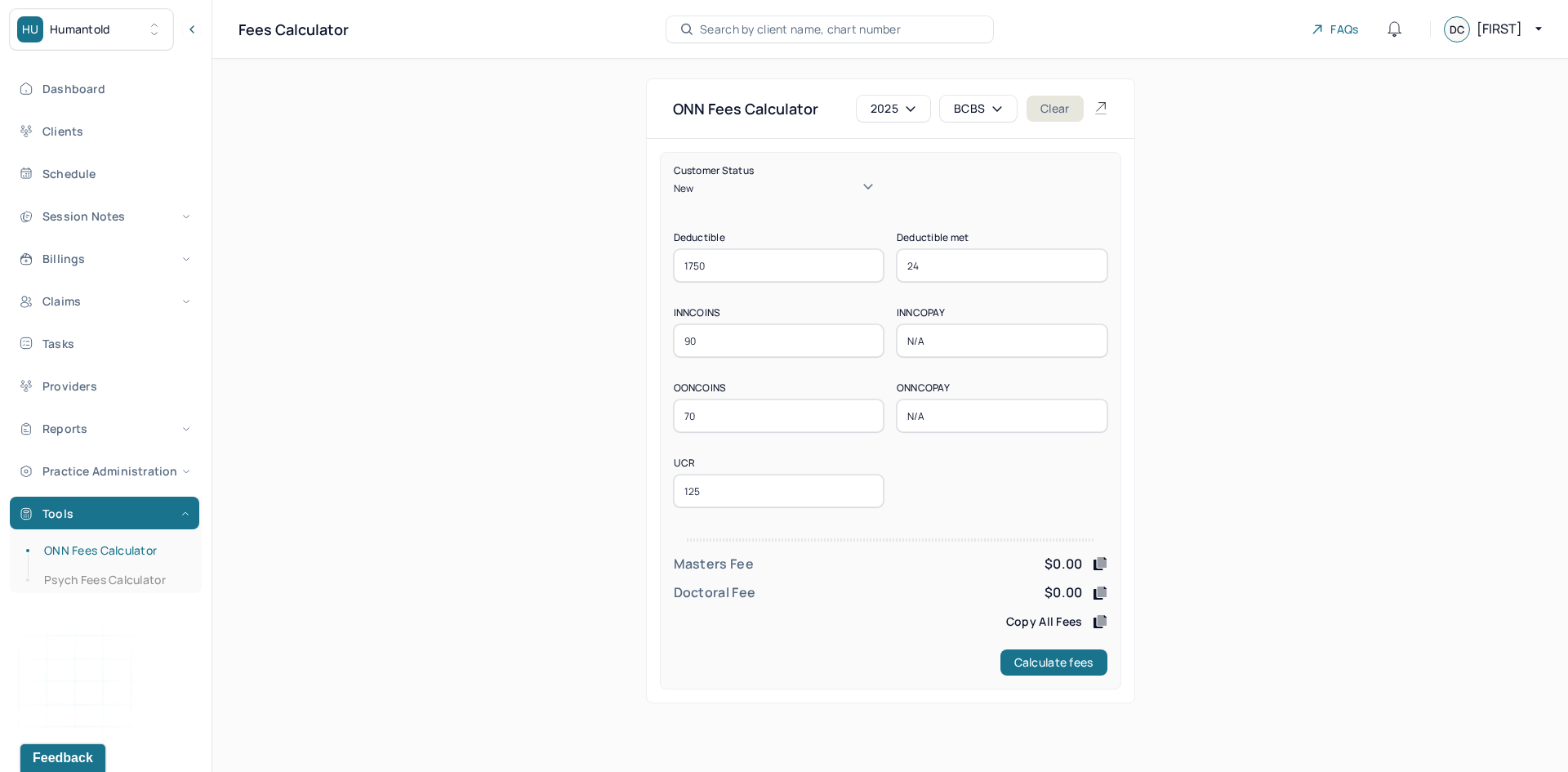 type on "125" 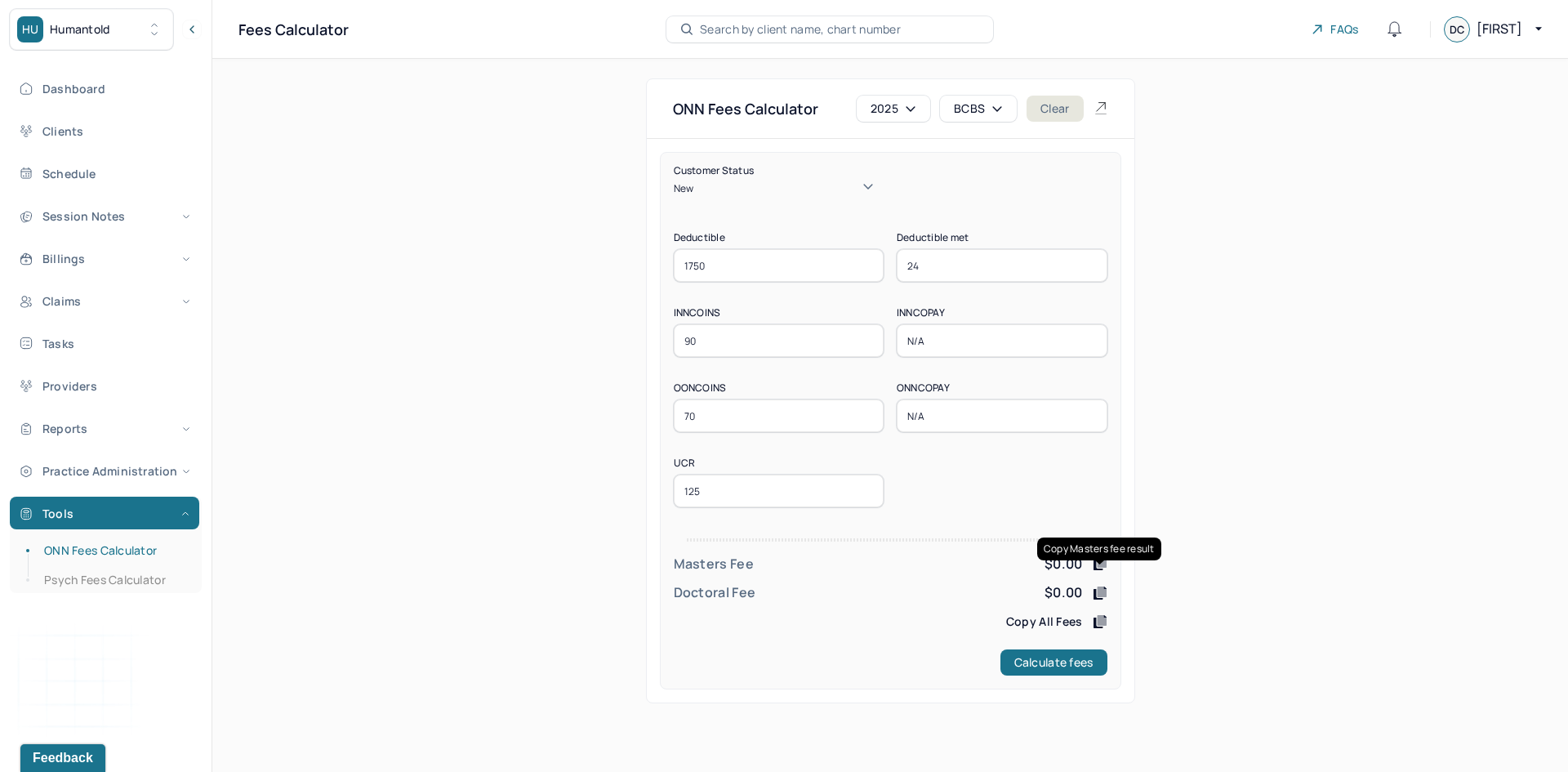 type 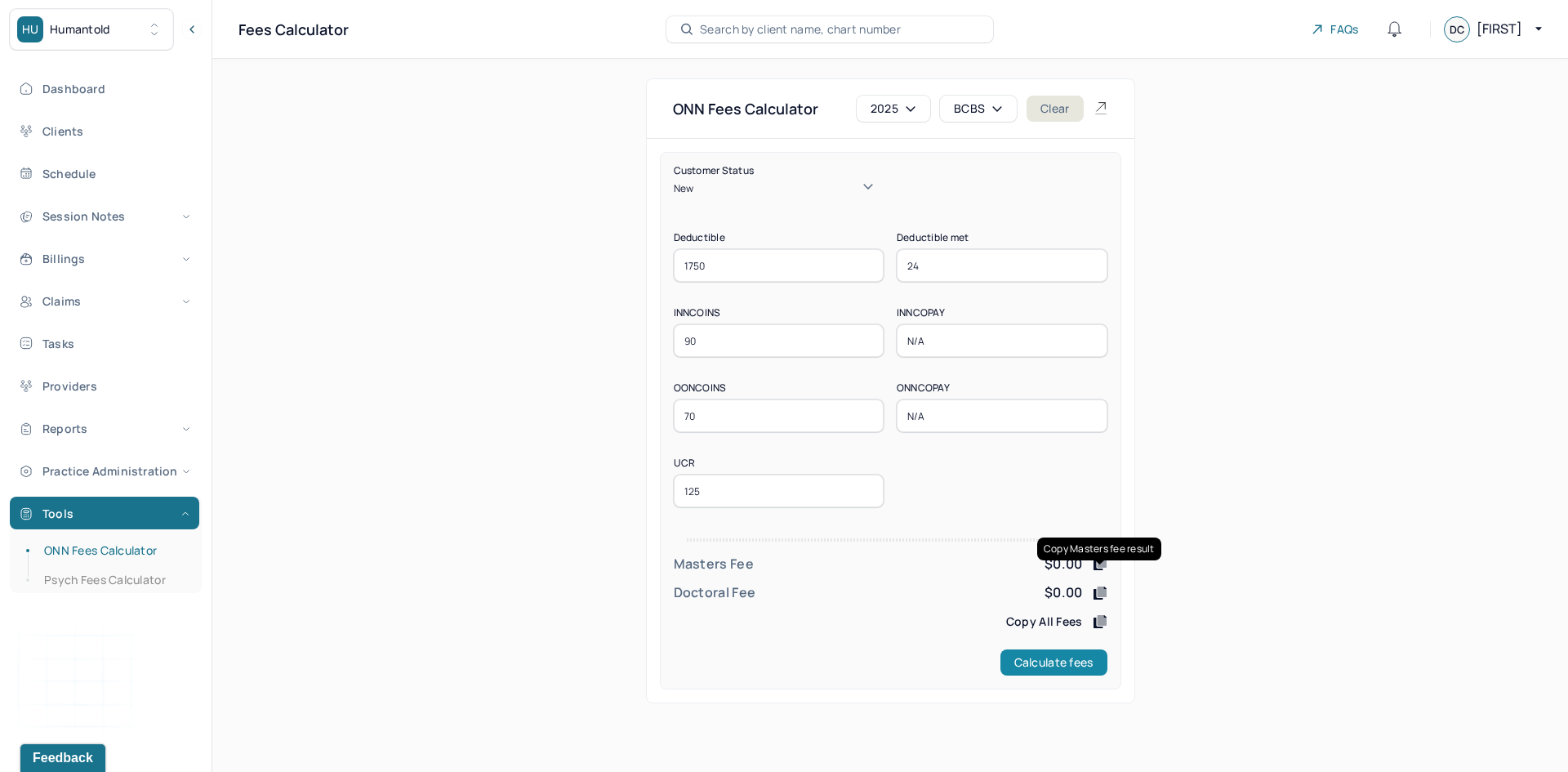 click on "Calculate fees" at bounding box center [1054, 663] 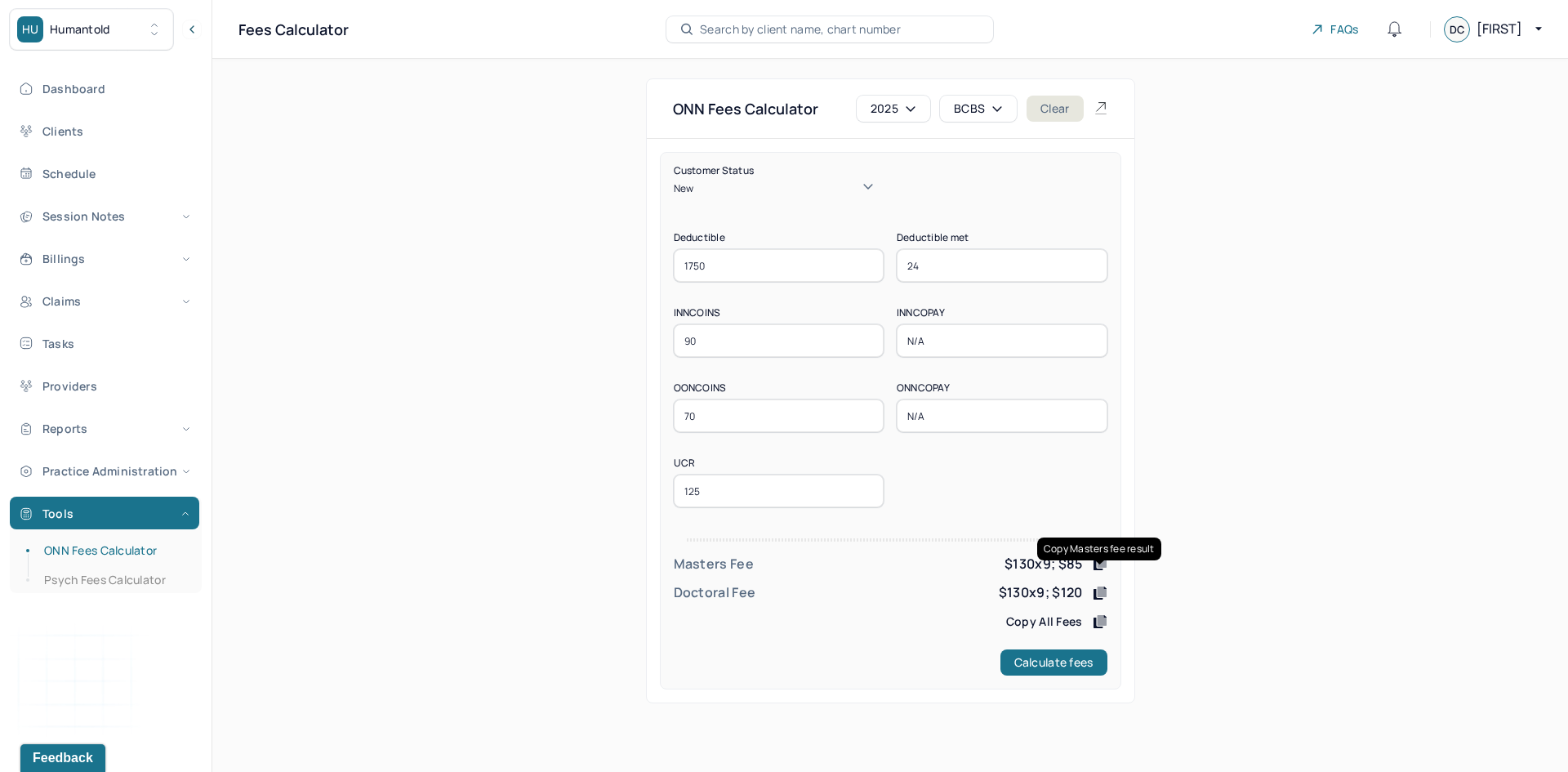 click 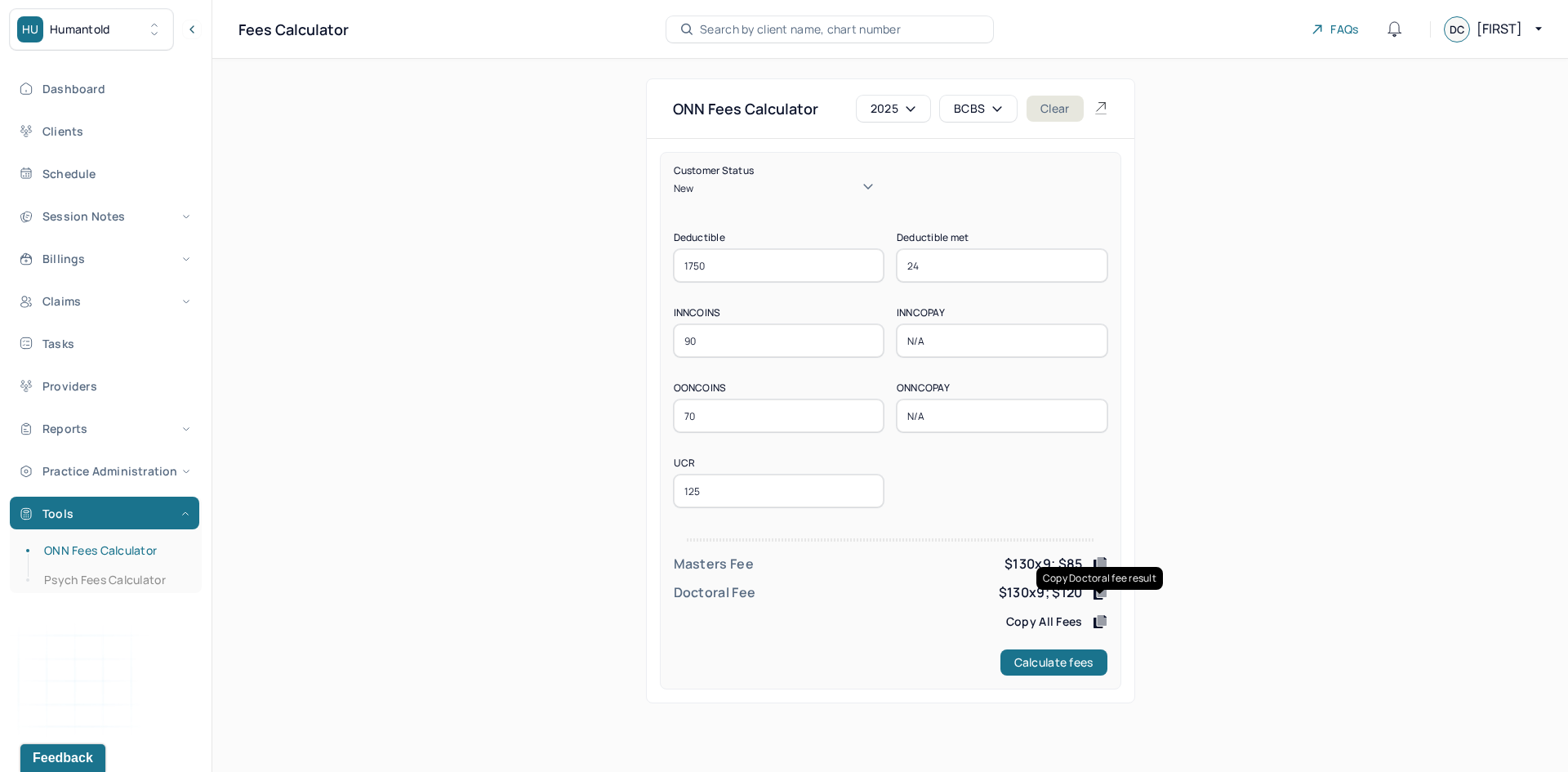 click 